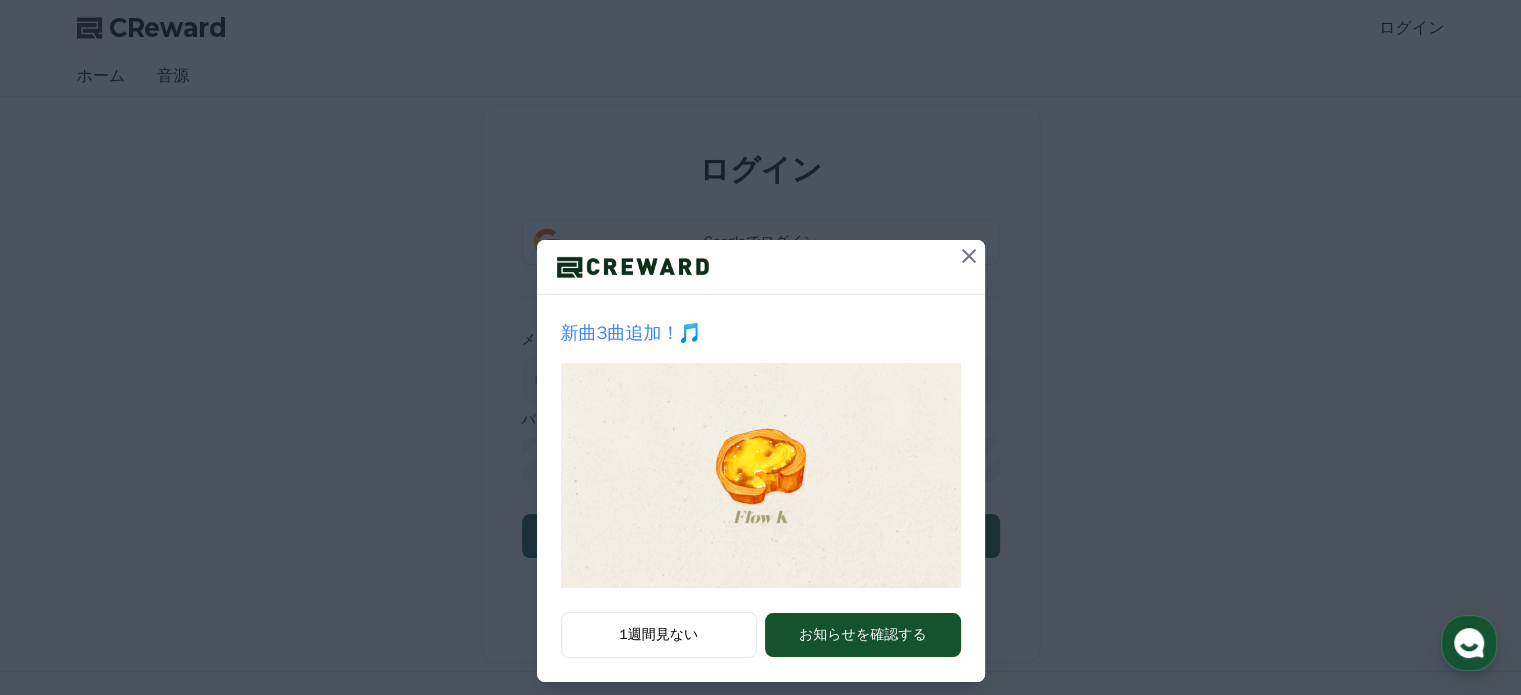 scroll, scrollTop: 0, scrollLeft: 0, axis: both 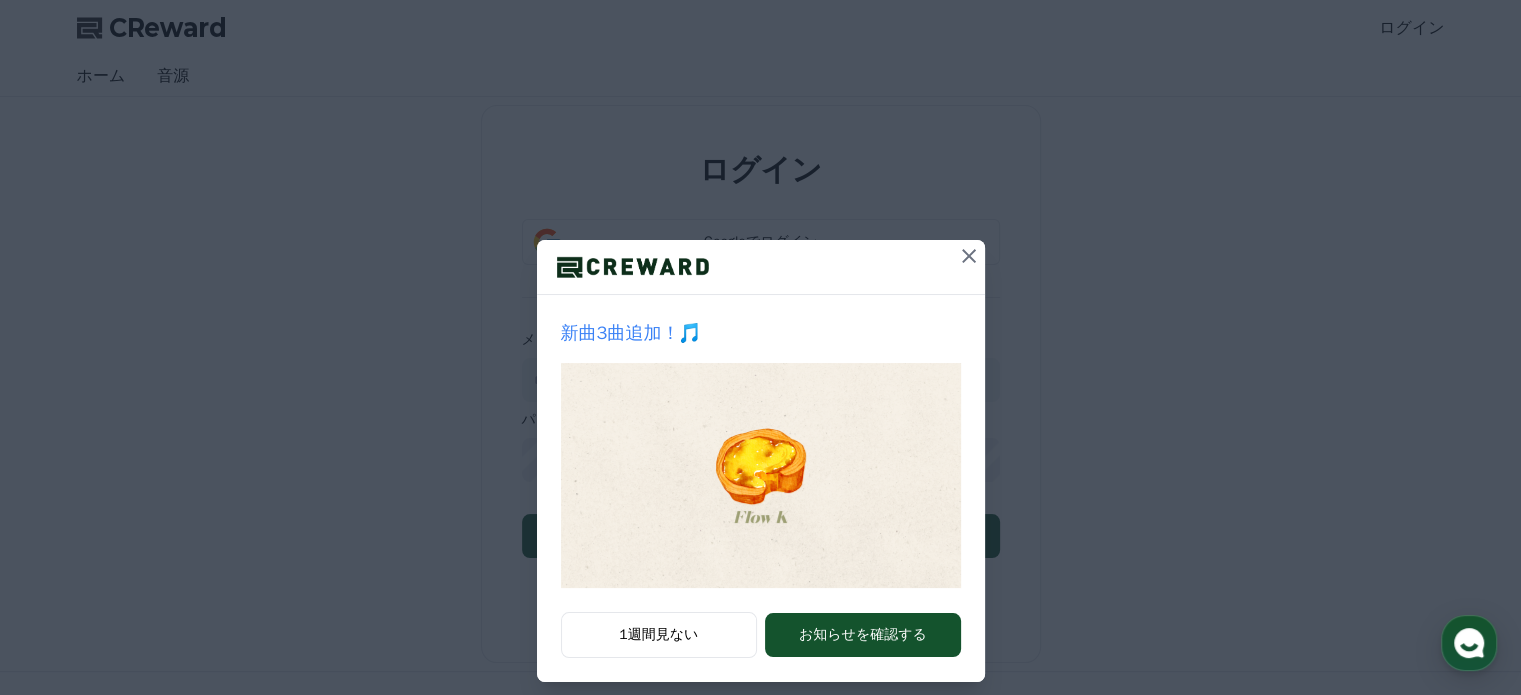 click 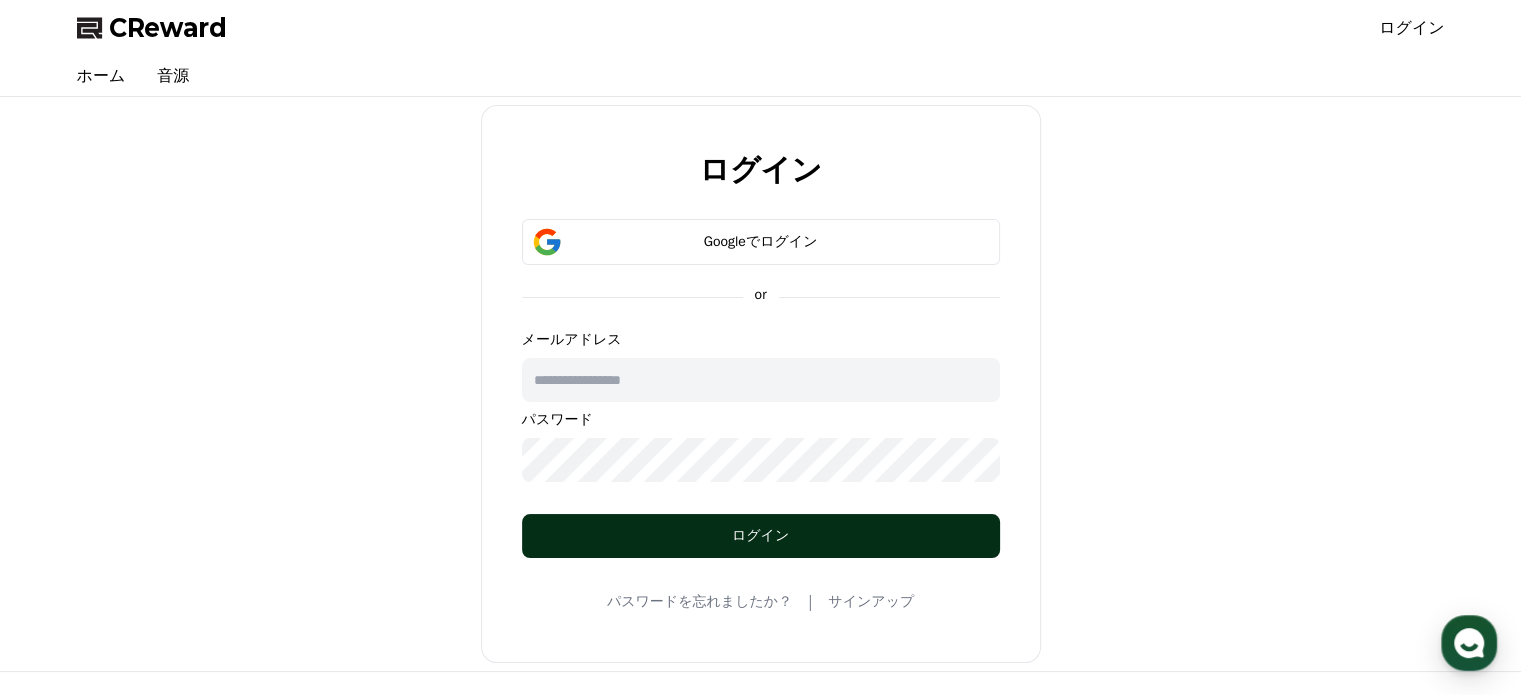 click on "ログイン" at bounding box center [761, 536] 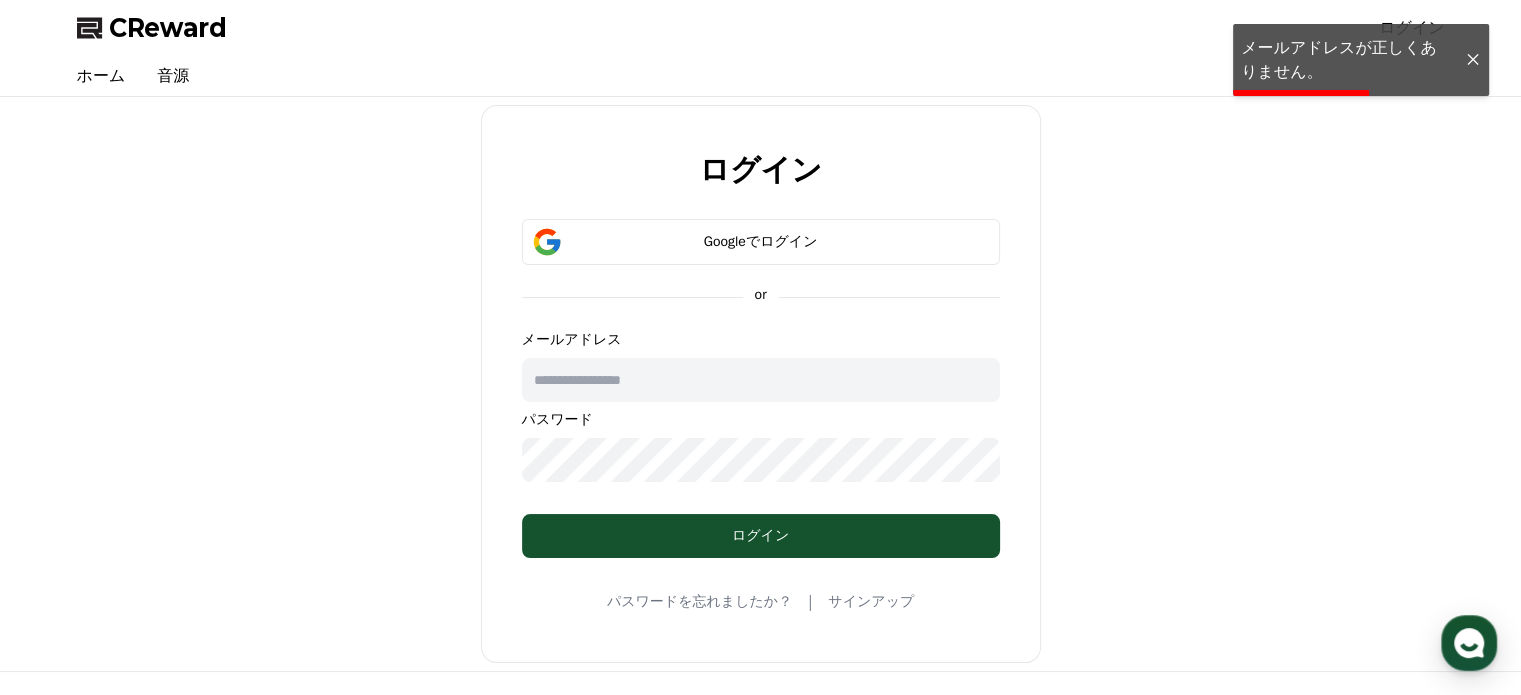 click at bounding box center [1473, 60] 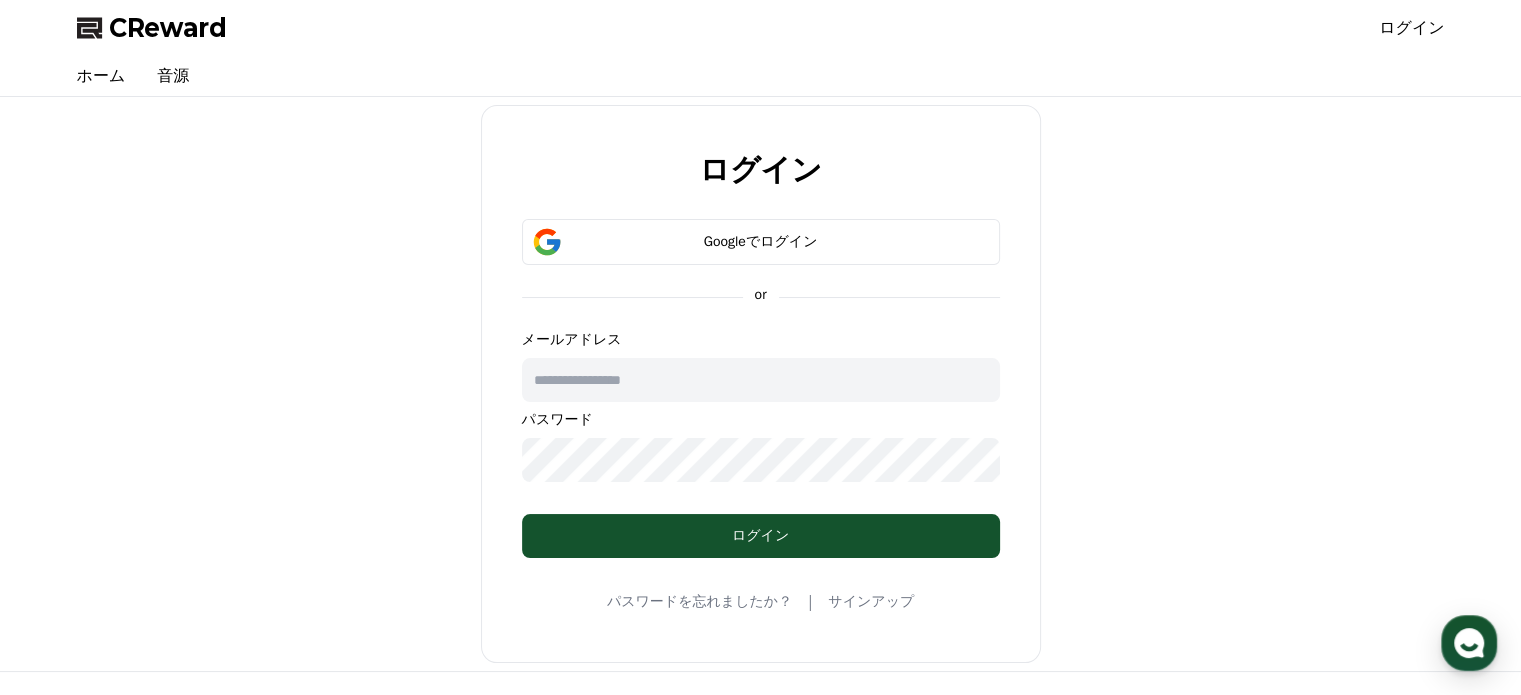 click at bounding box center (761, 380) 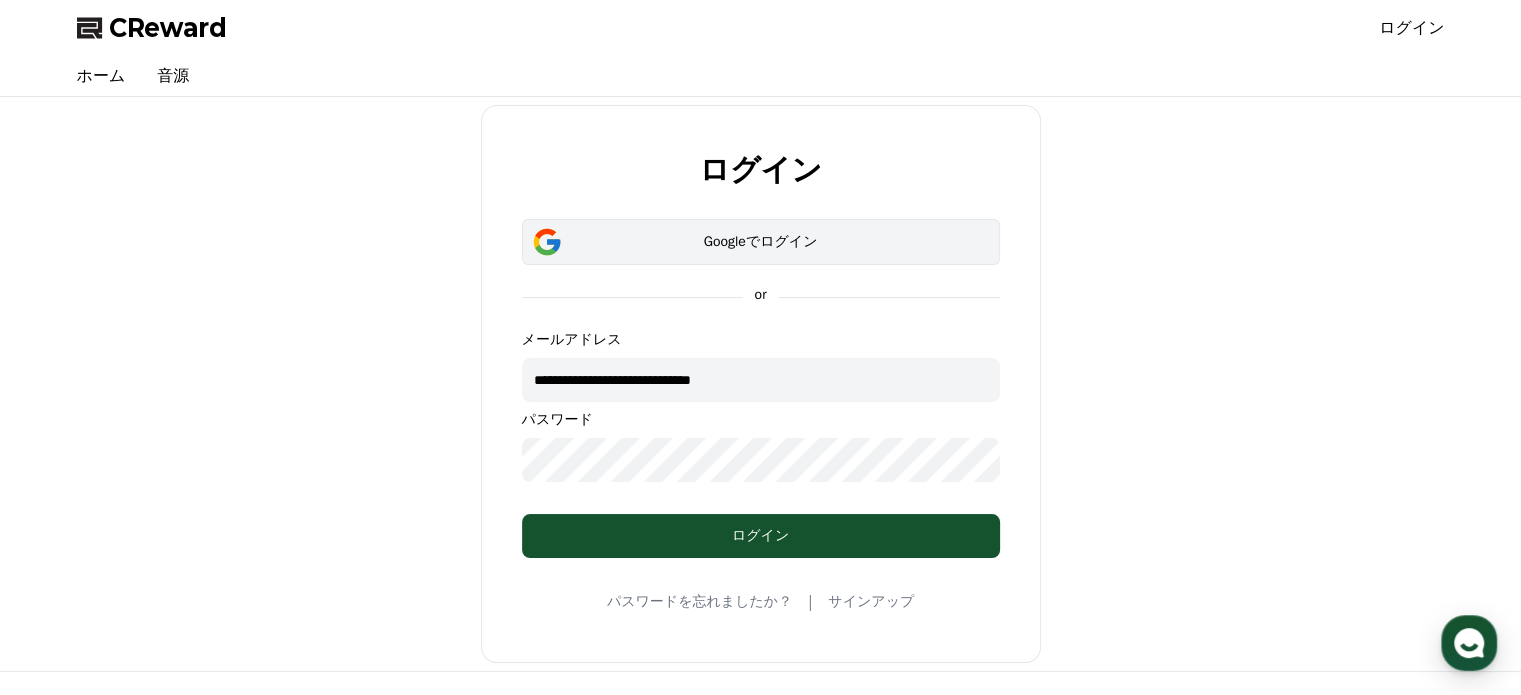 click on "Googleでログイン" at bounding box center [761, 242] 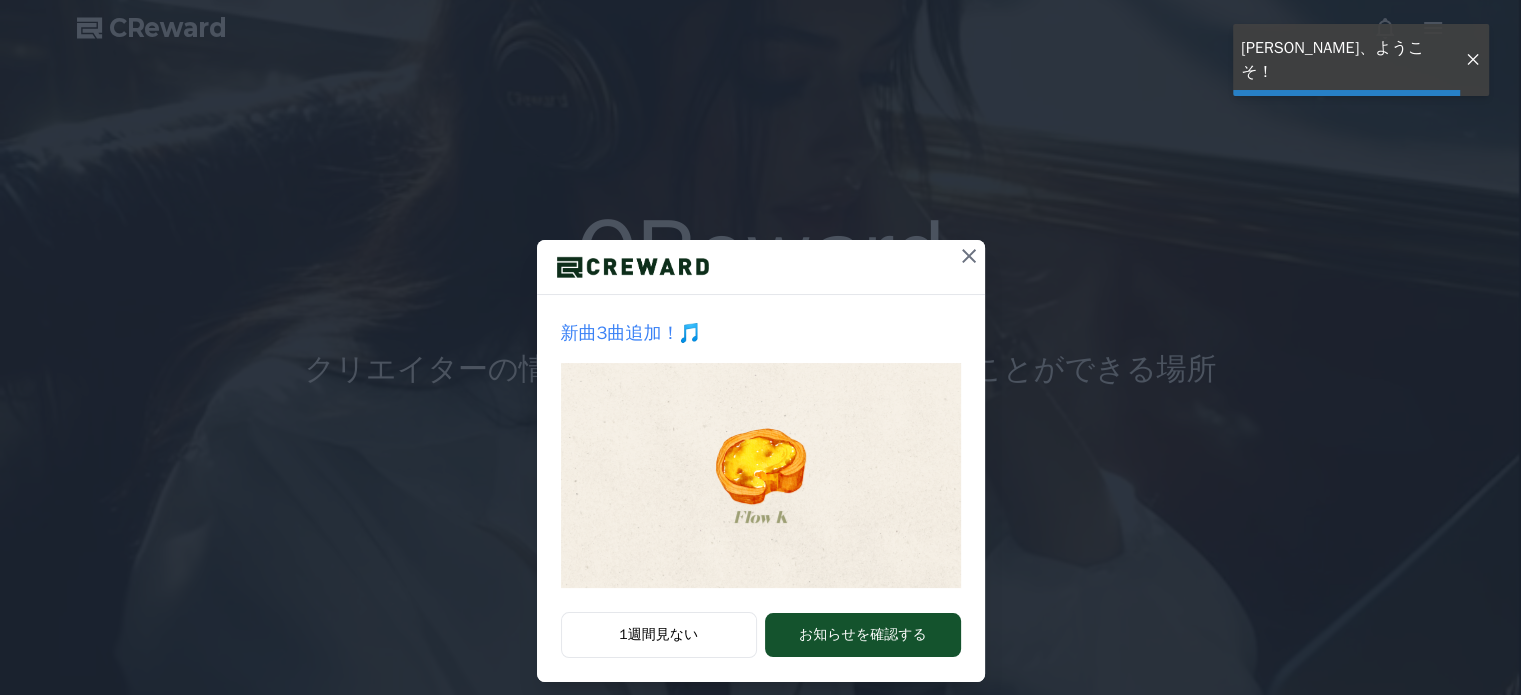 scroll, scrollTop: 0, scrollLeft: 0, axis: both 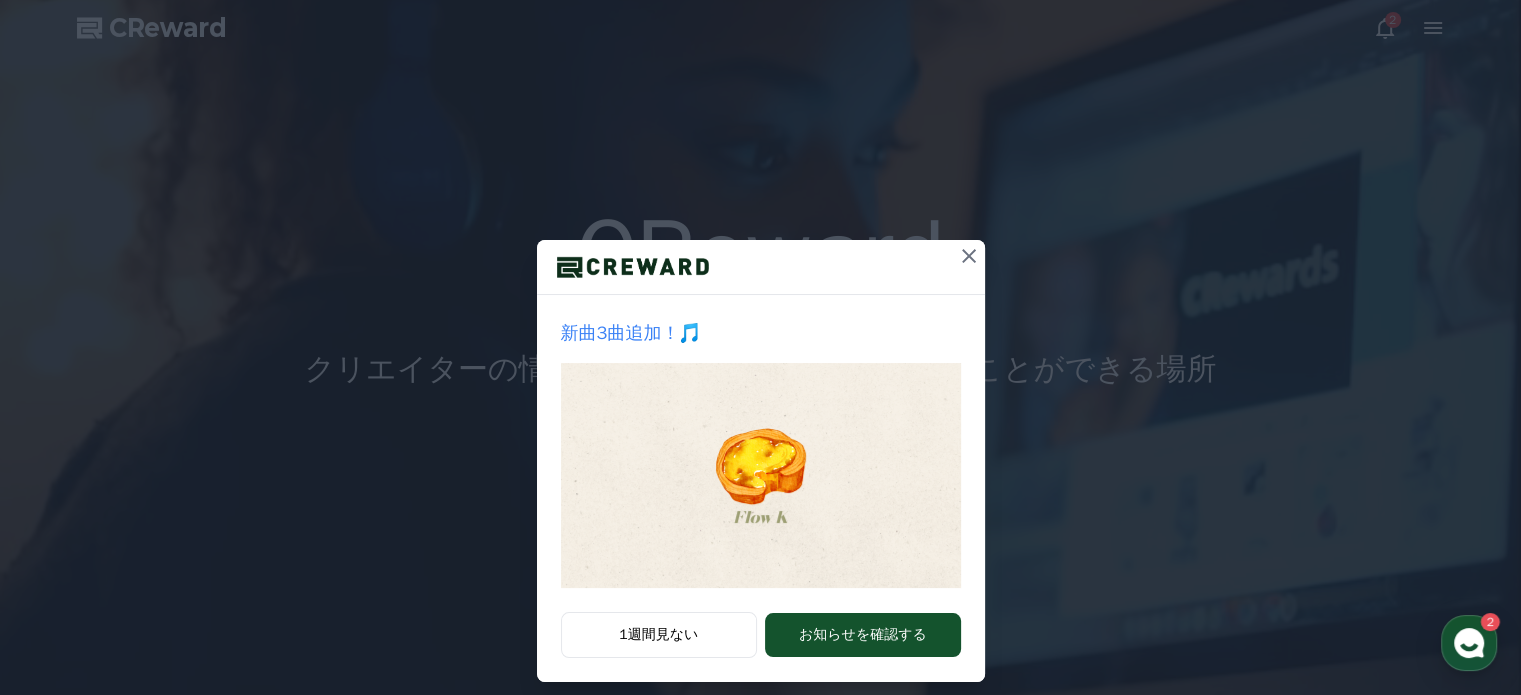 click 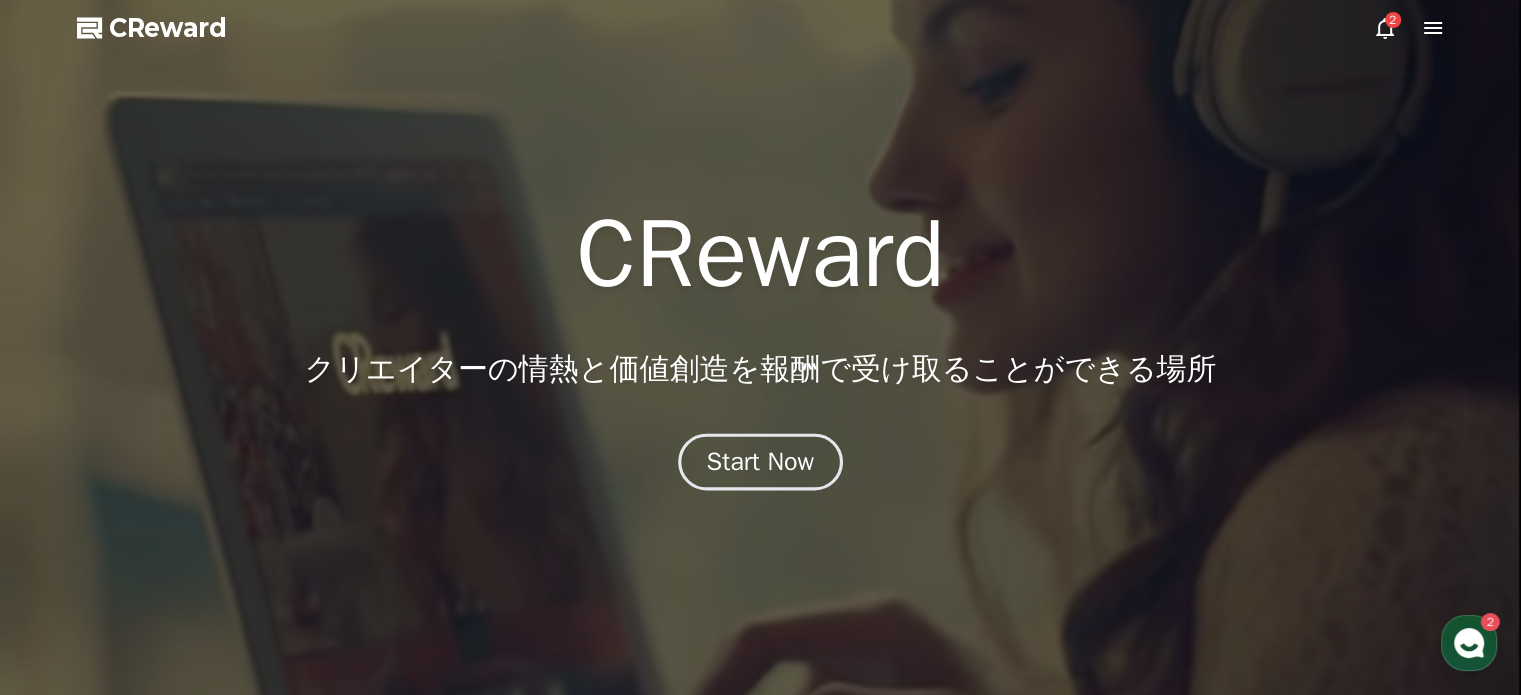 click on "Start Now" at bounding box center [761, 462] 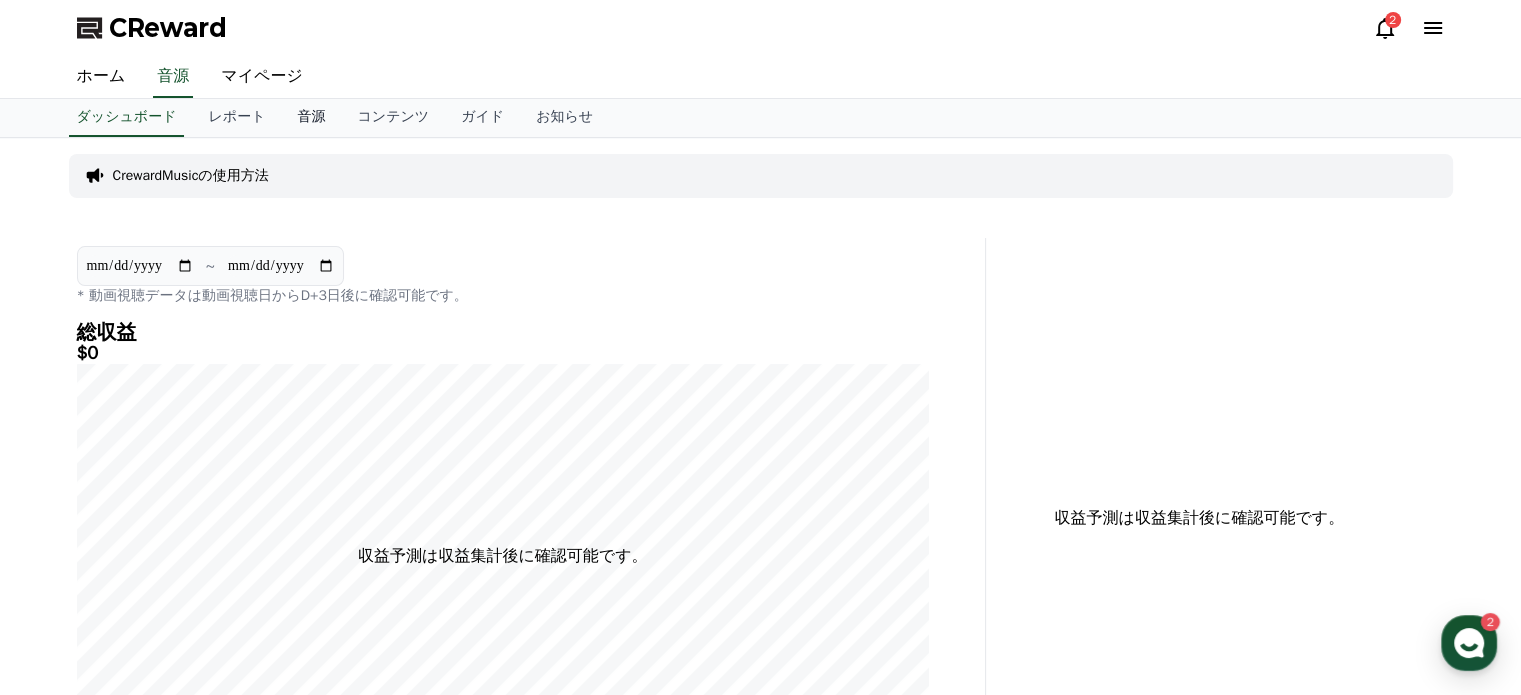 click on "音源" at bounding box center [311, 118] 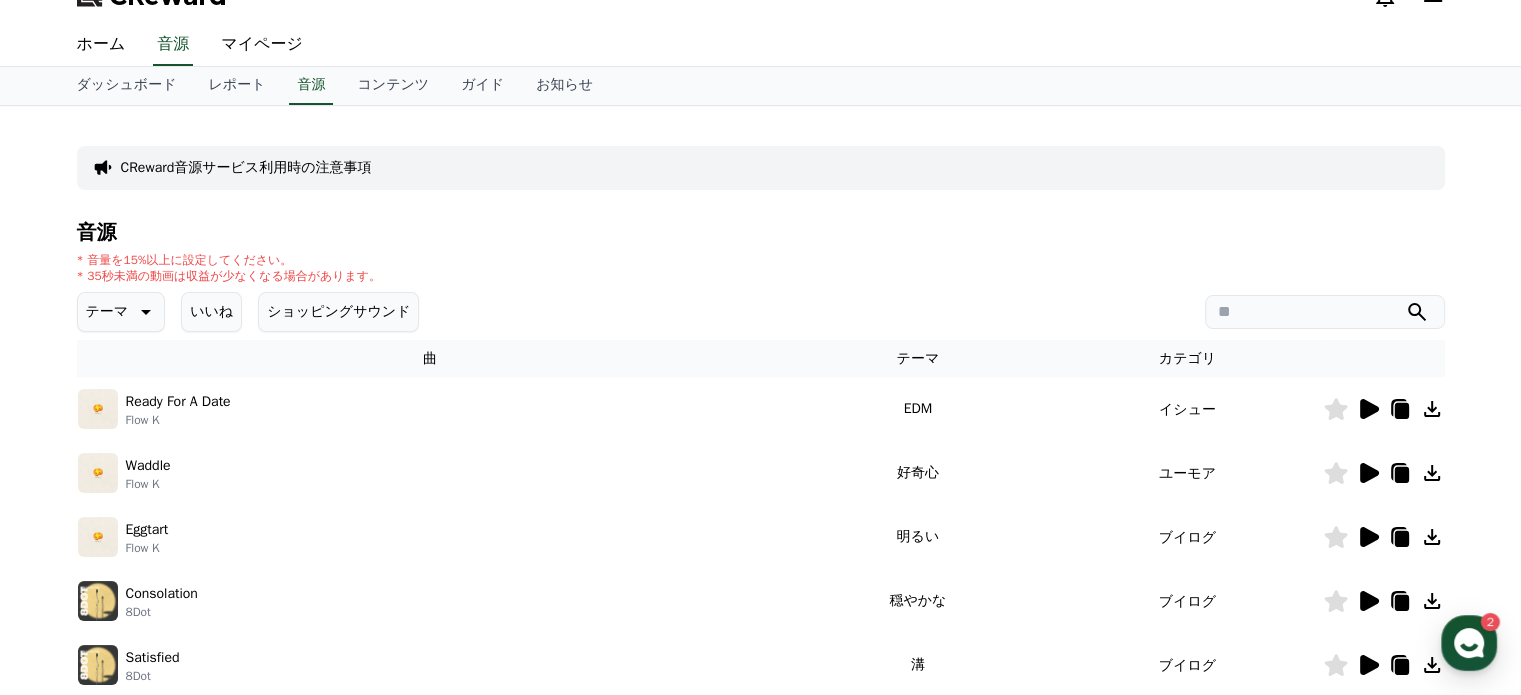 scroll, scrollTop: 0, scrollLeft: 0, axis: both 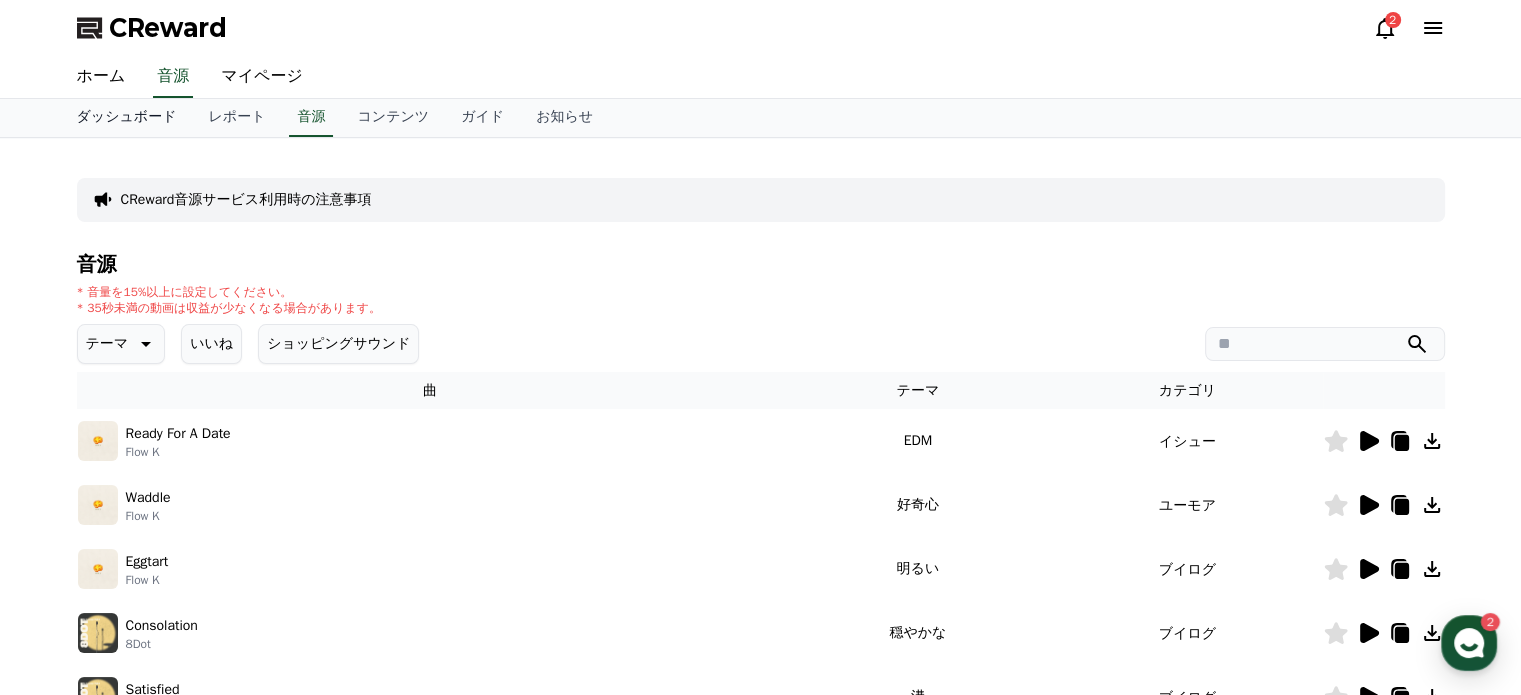 click on "ホーム" at bounding box center [101, 77] 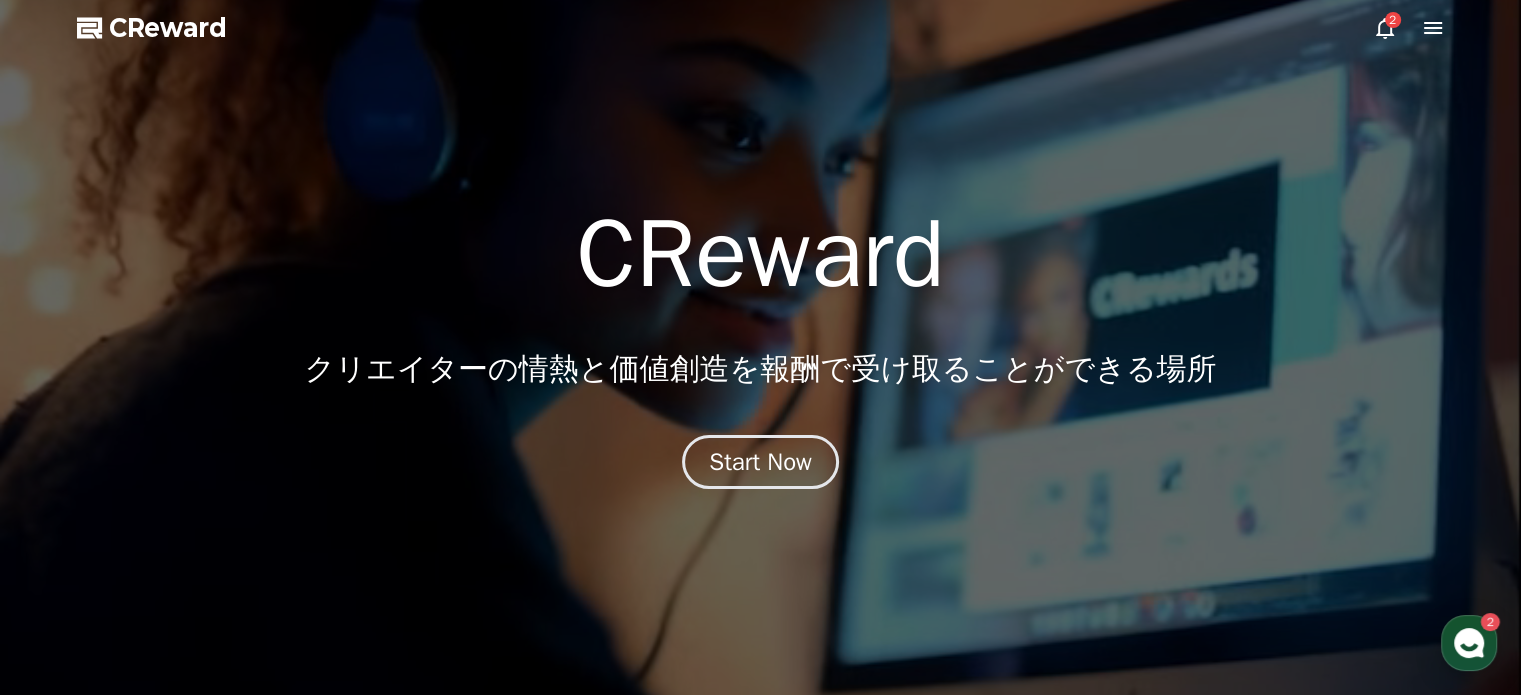 click 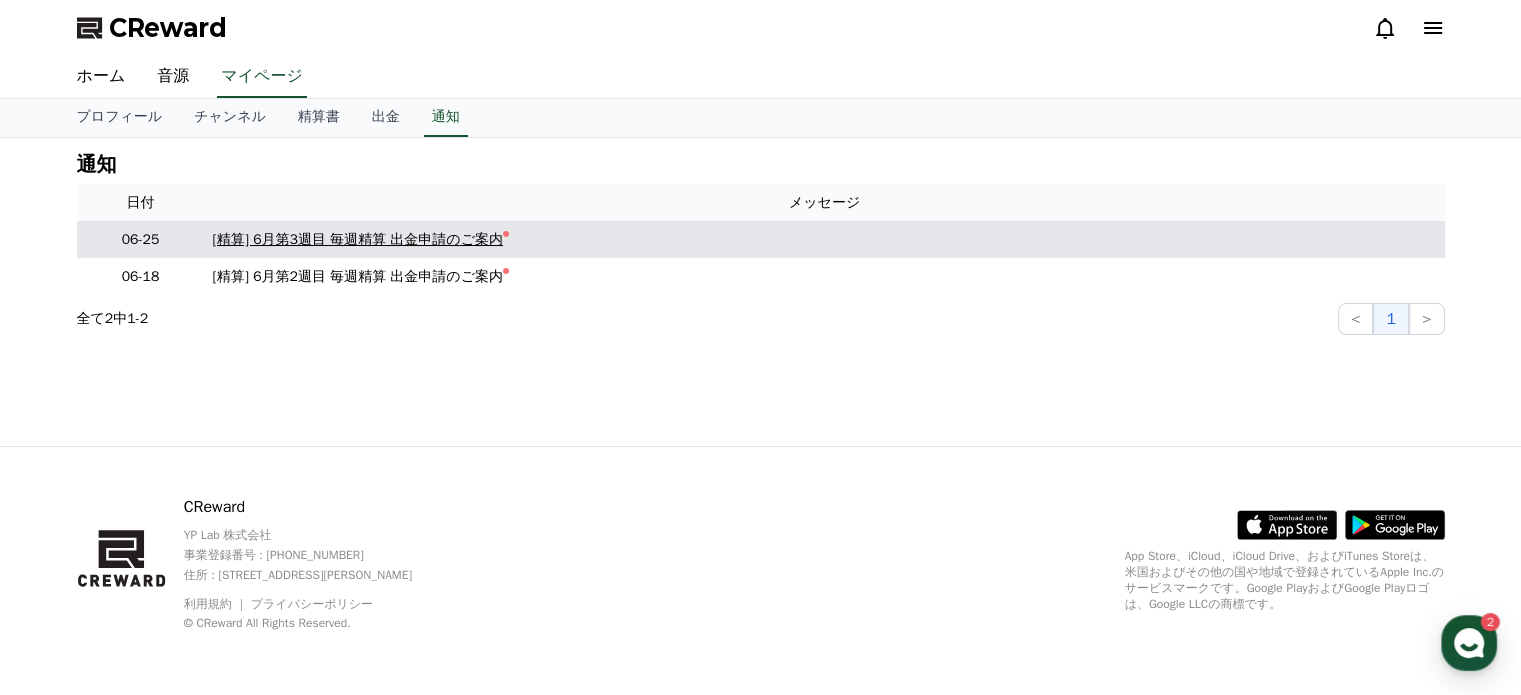 click on "[精算] 6月第3週目 毎週精算 出金申請のご案内" at bounding box center (358, 239) 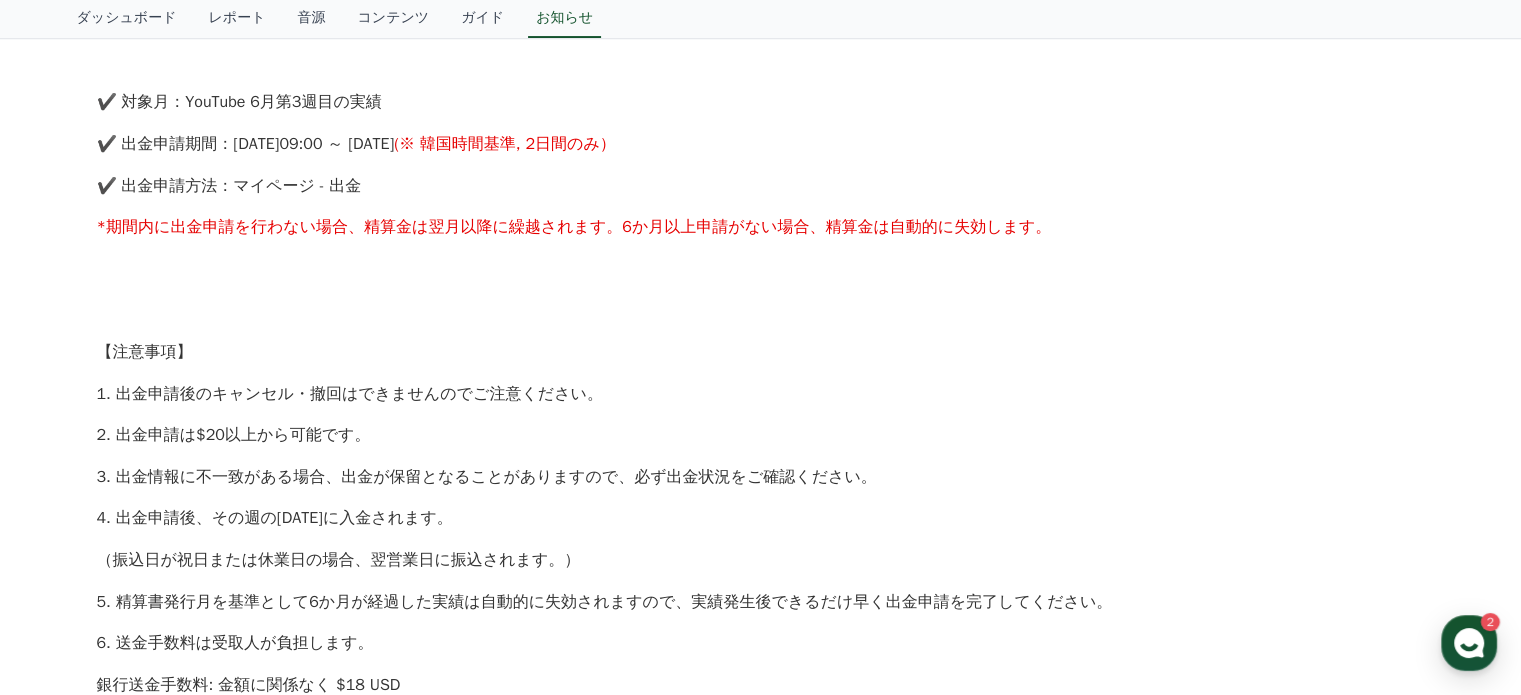 scroll, scrollTop: 459, scrollLeft: 0, axis: vertical 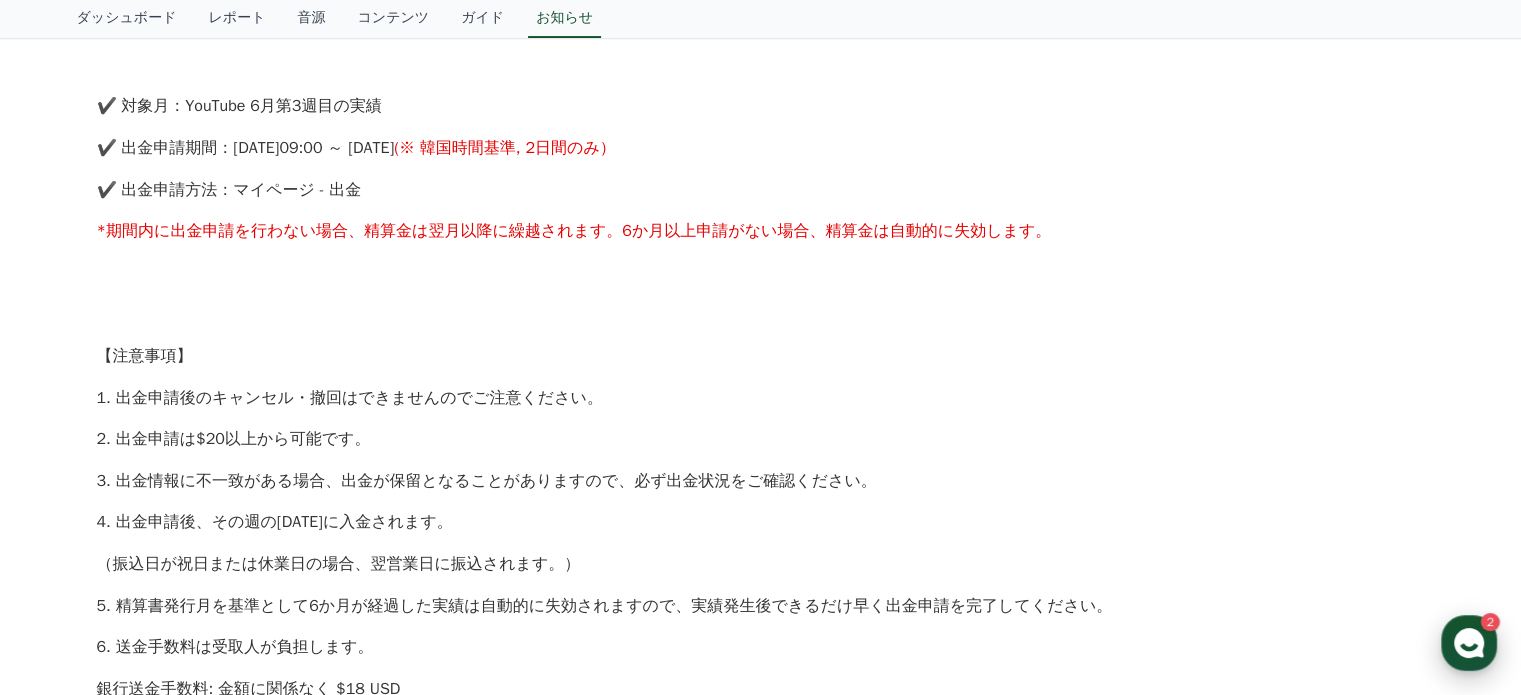 click 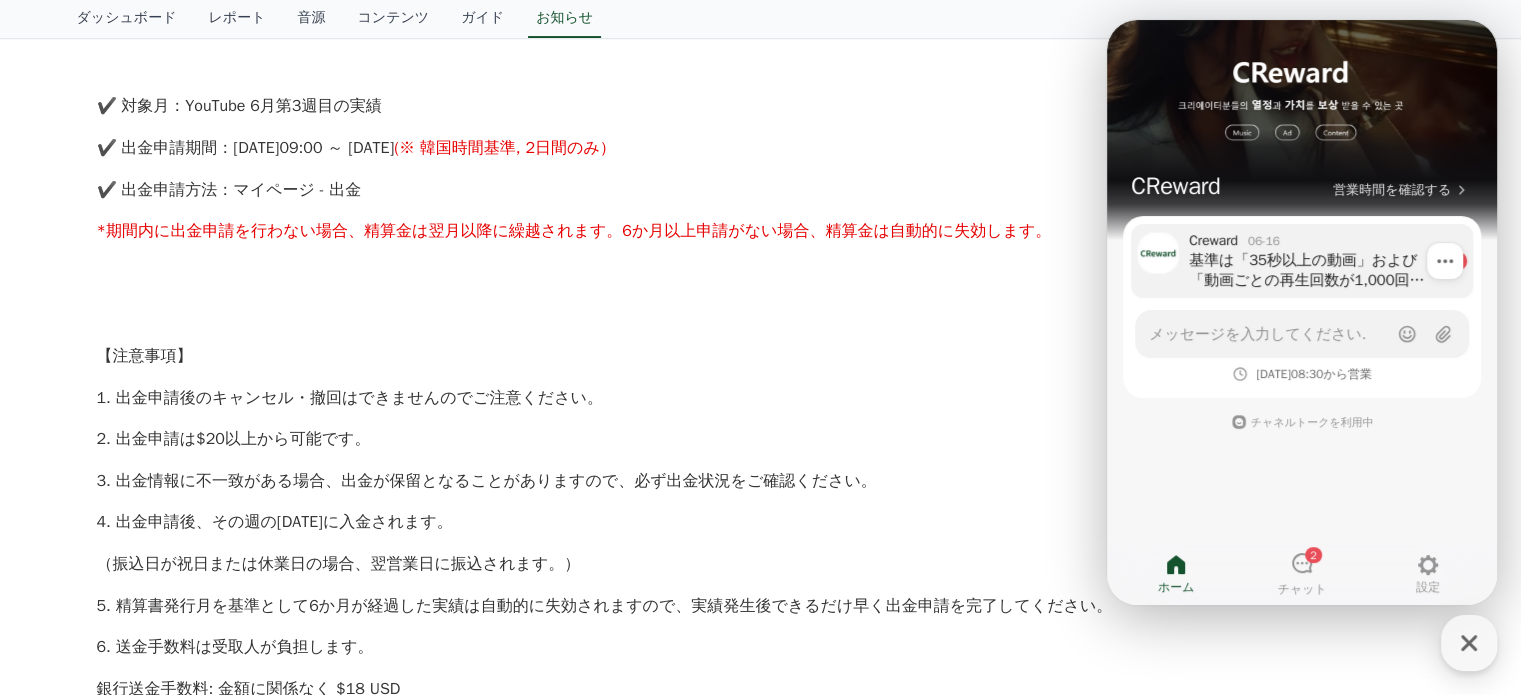 click on "基準は「35秒以上の動画」および「動画ごとの再生回数が1,000回以上」でございます。" at bounding box center (1314, 270) 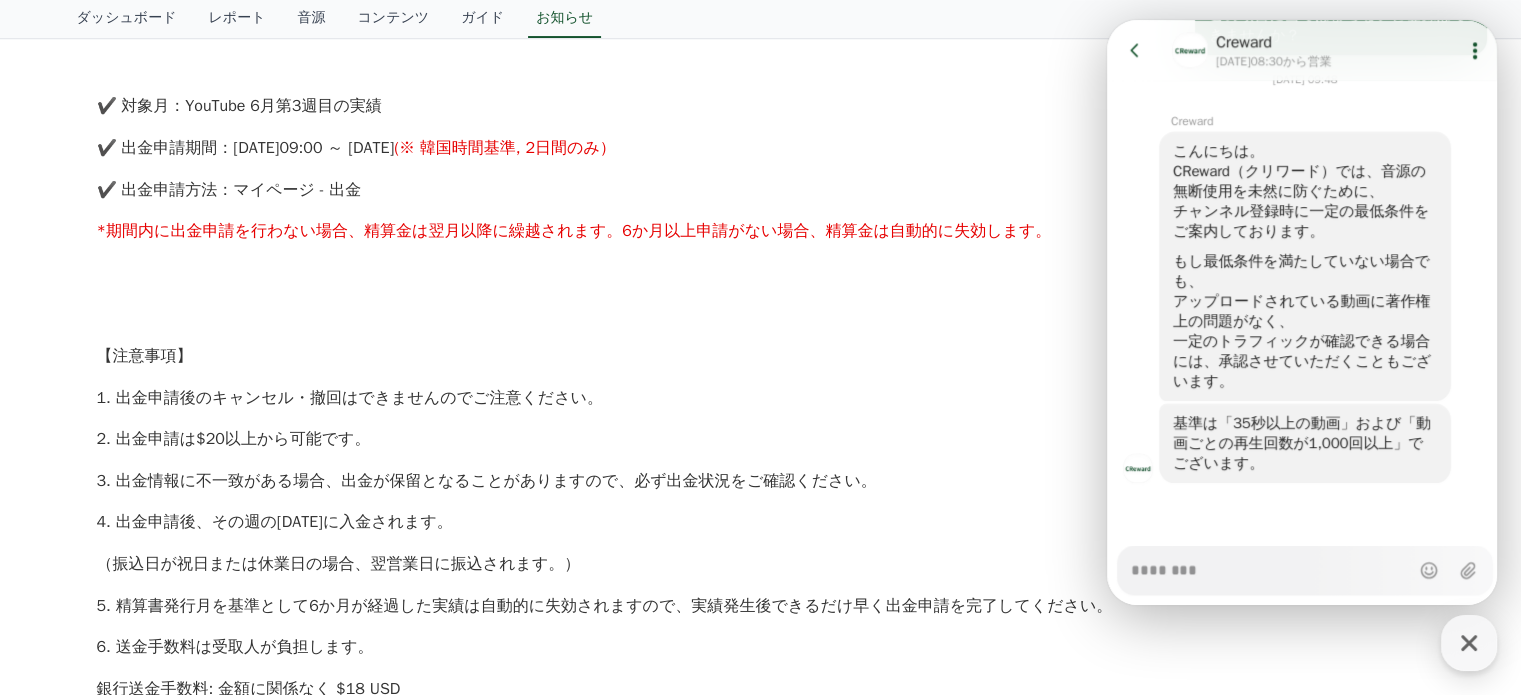scroll, scrollTop: 2915, scrollLeft: 0, axis: vertical 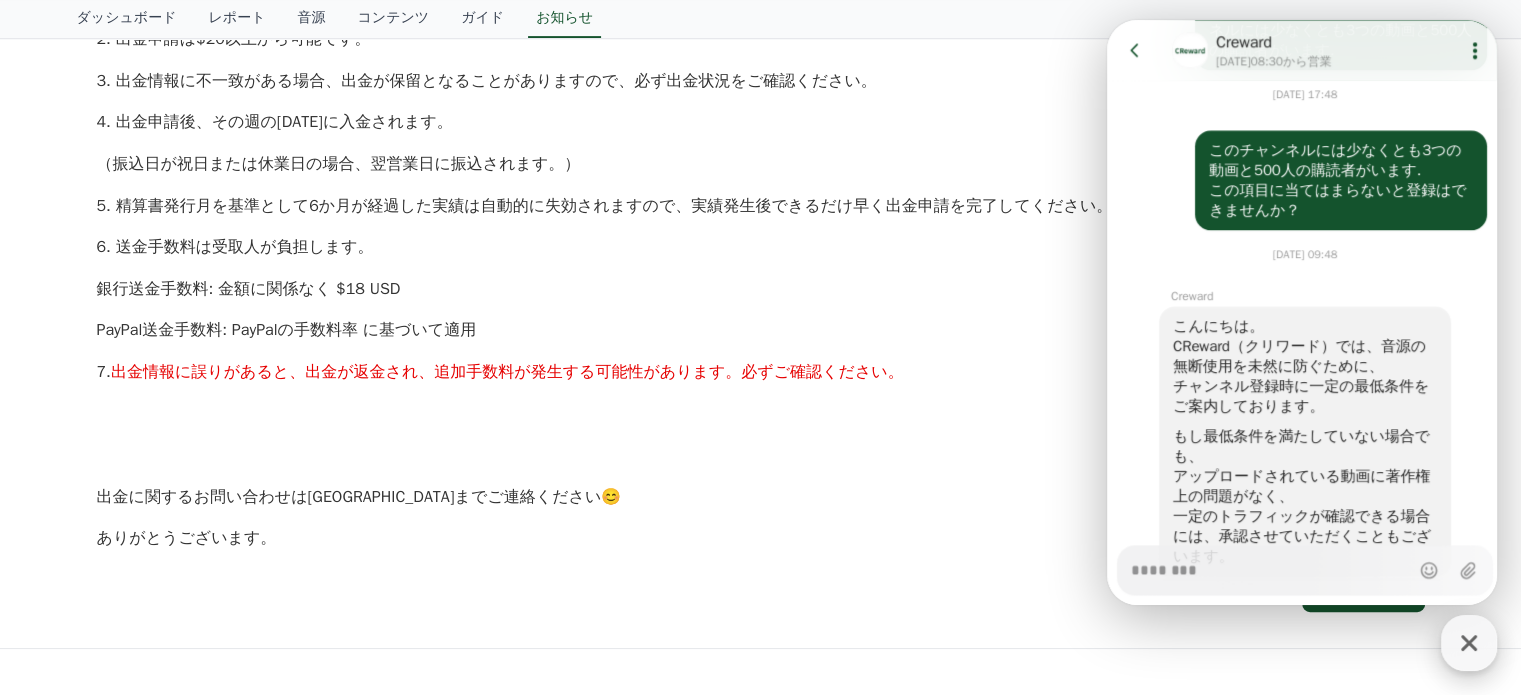 click 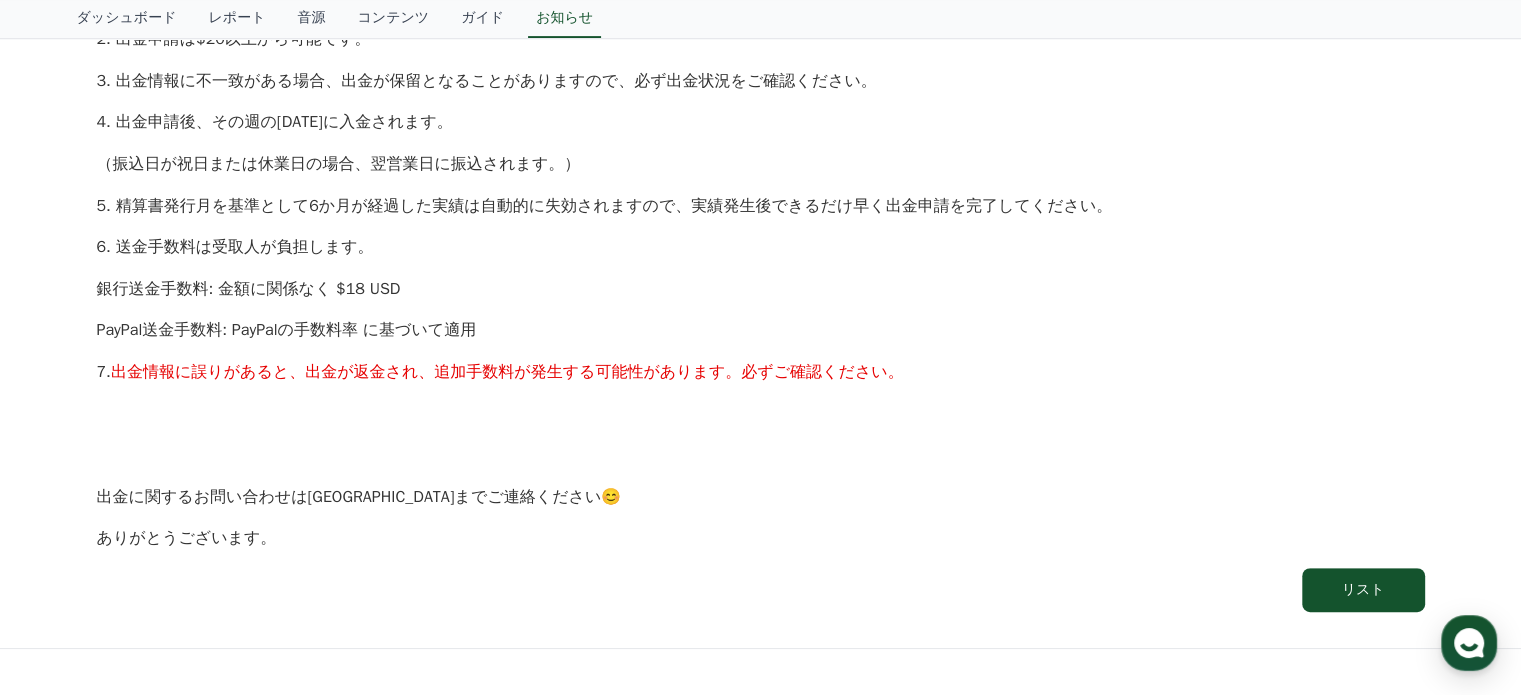 click on "ありがとうございます。" at bounding box center (761, 539) 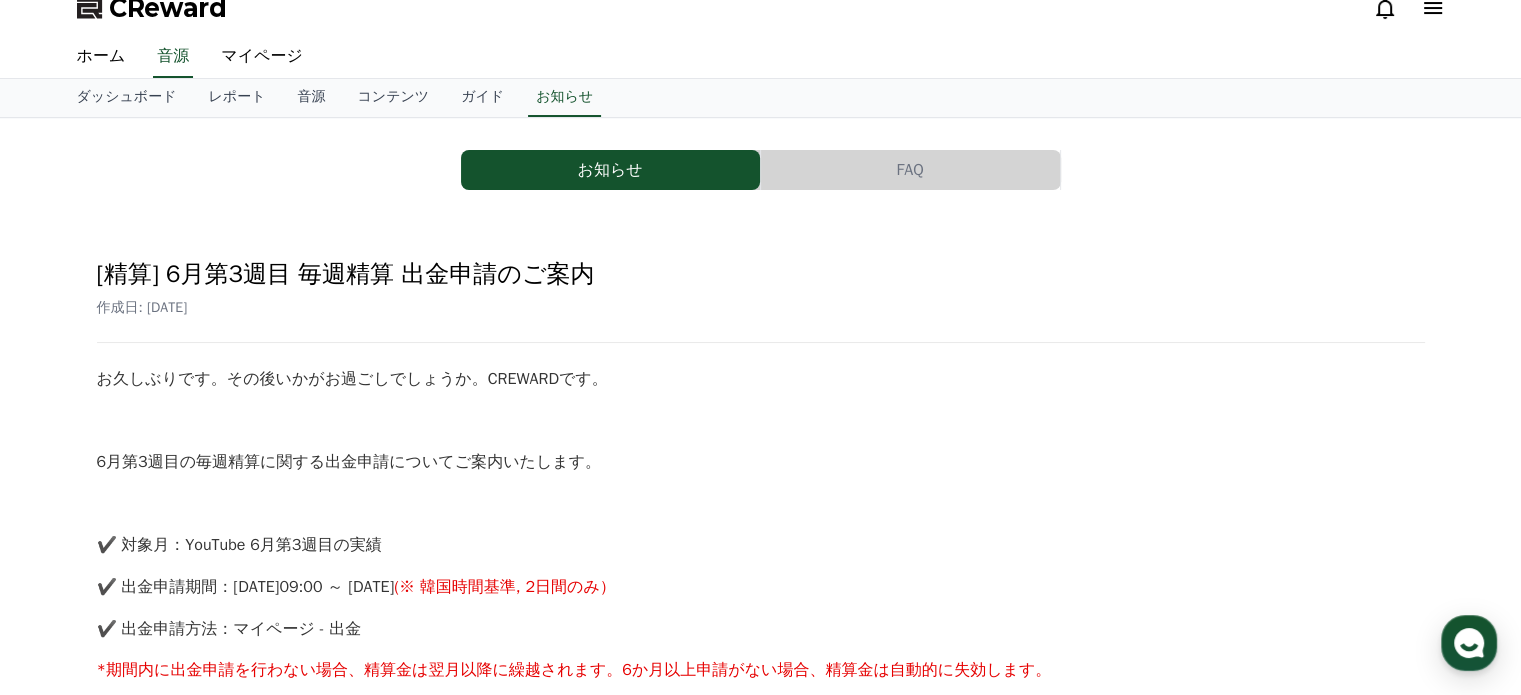 scroll, scrollTop: 0, scrollLeft: 0, axis: both 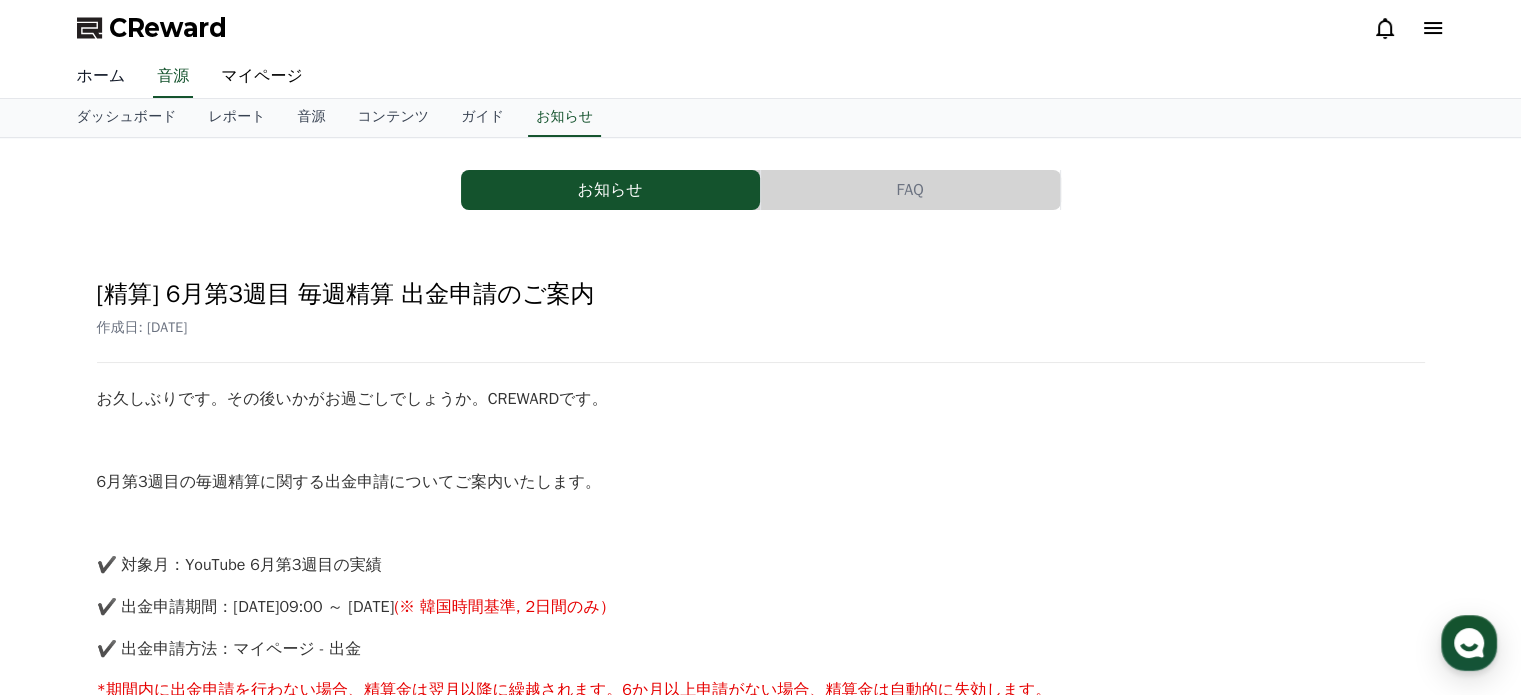 click on "ホーム" at bounding box center [101, 77] 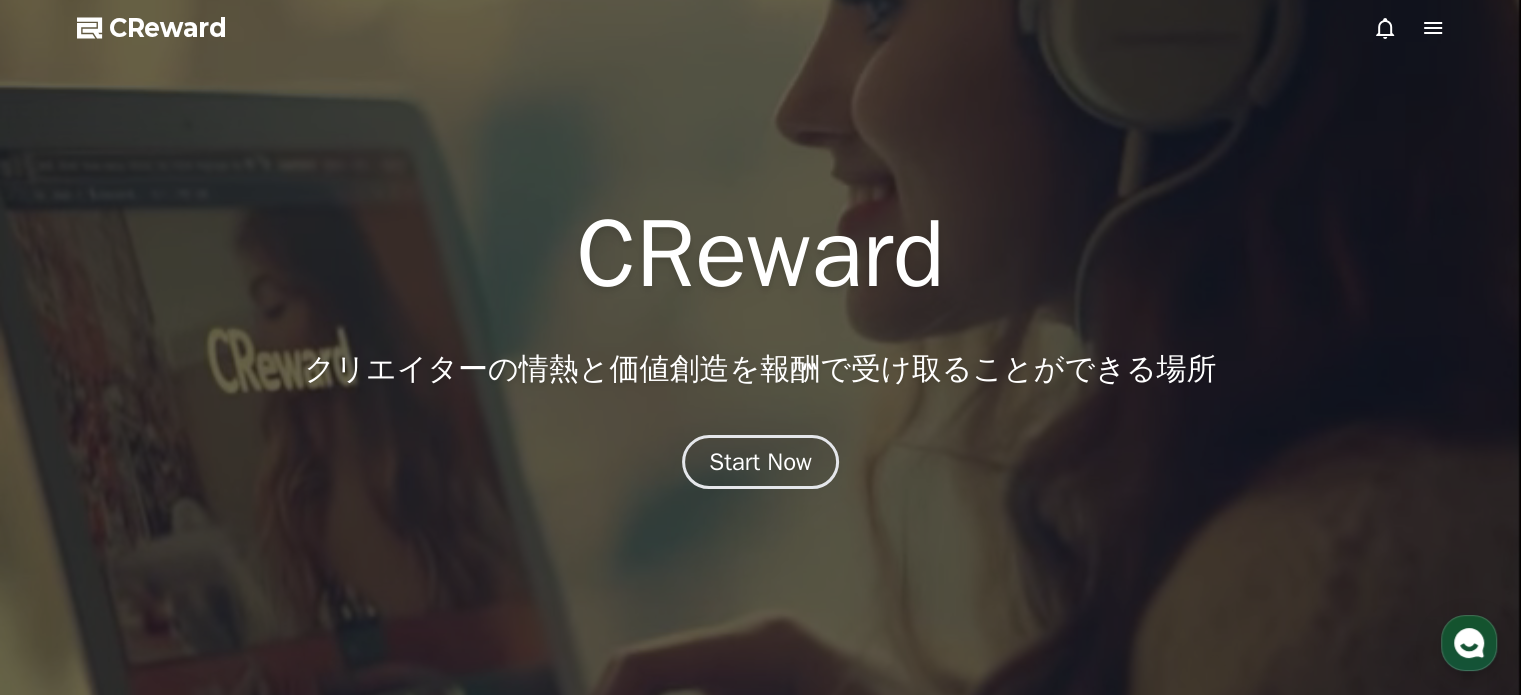 click on "CReward" at bounding box center [168, 28] 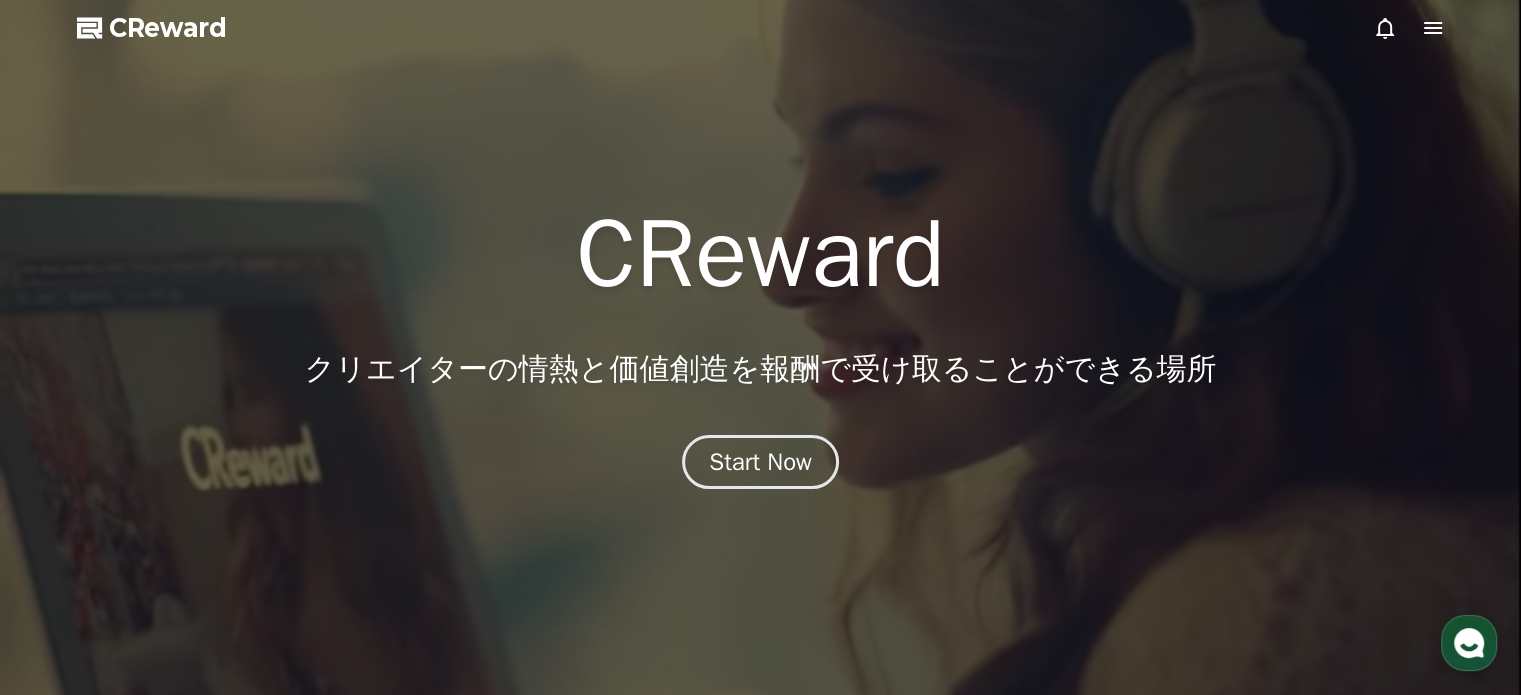click 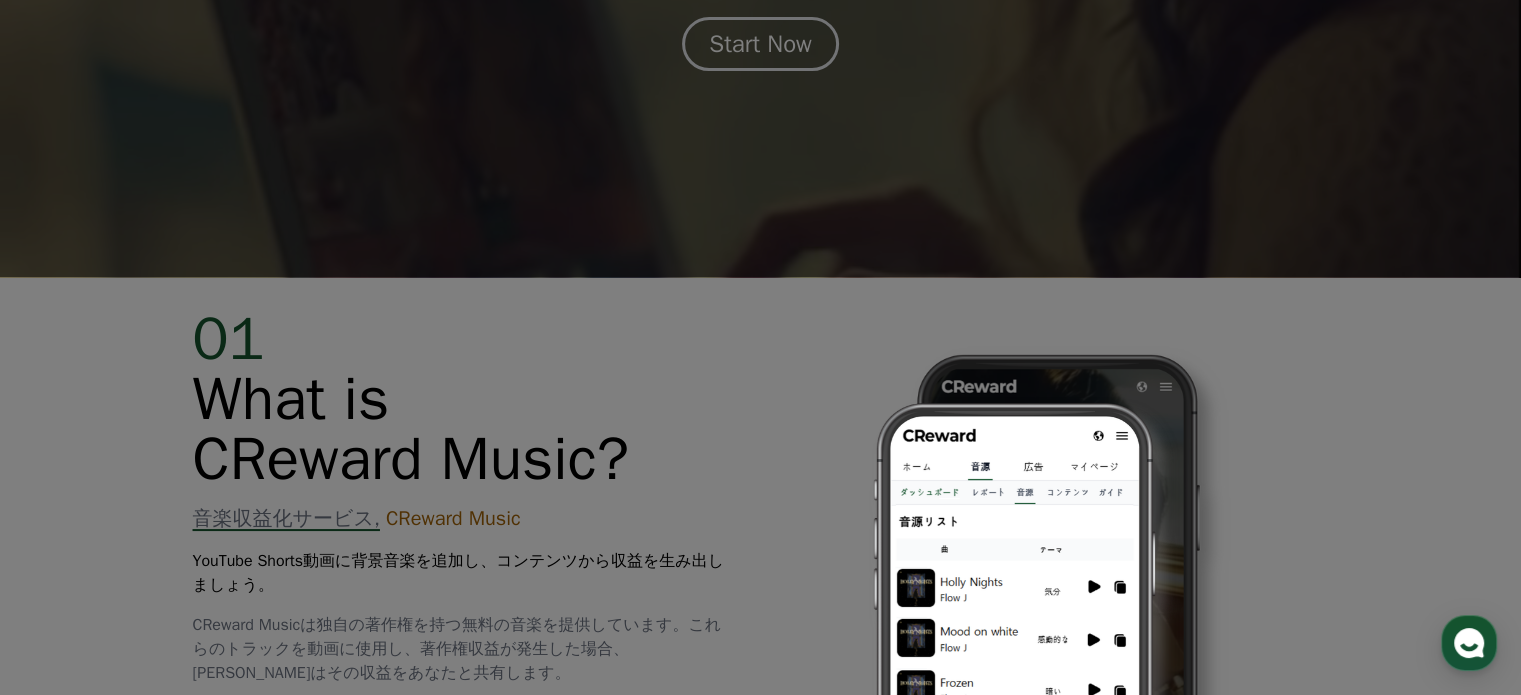 scroll, scrollTop: 18, scrollLeft: 0, axis: vertical 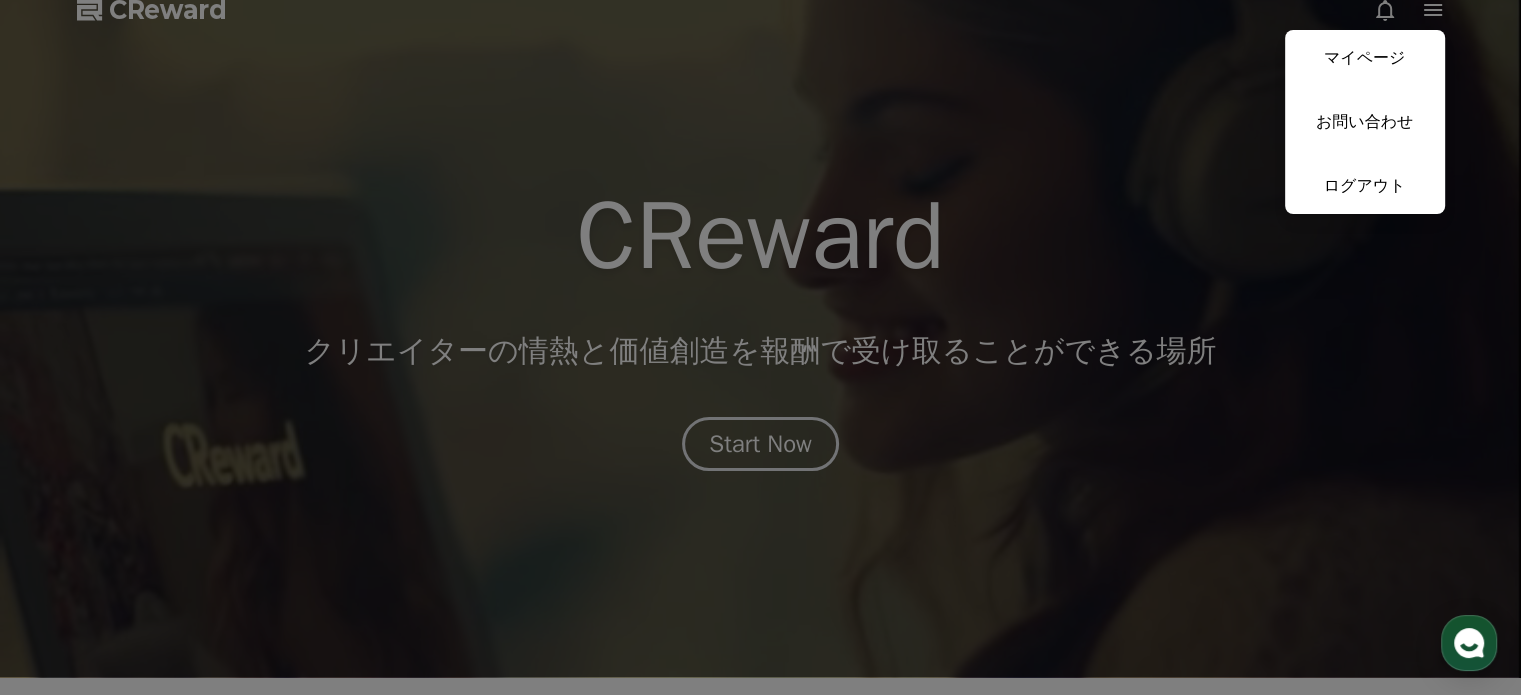 click at bounding box center (760, 347) 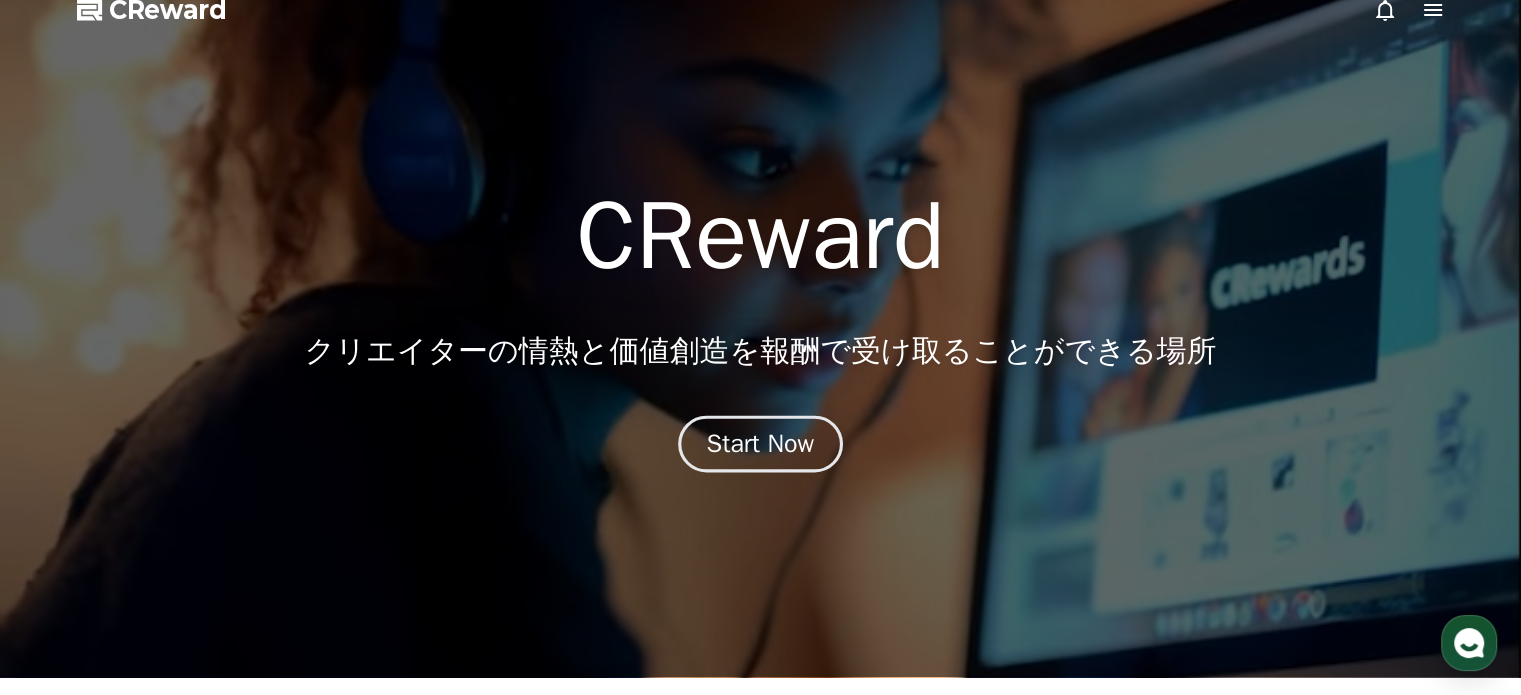 click on "Start Now" at bounding box center (761, 444) 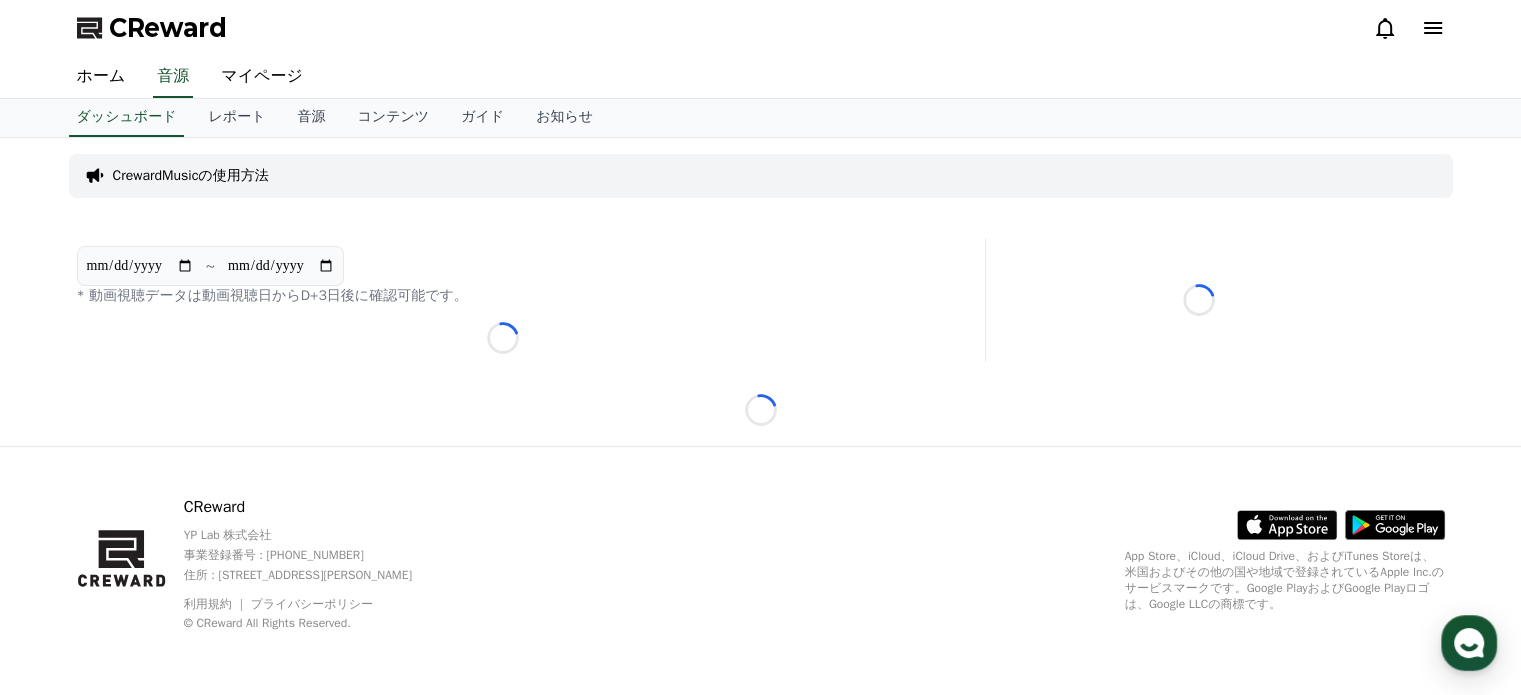 scroll, scrollTop: 0, scrollLeft: 0, axis: both 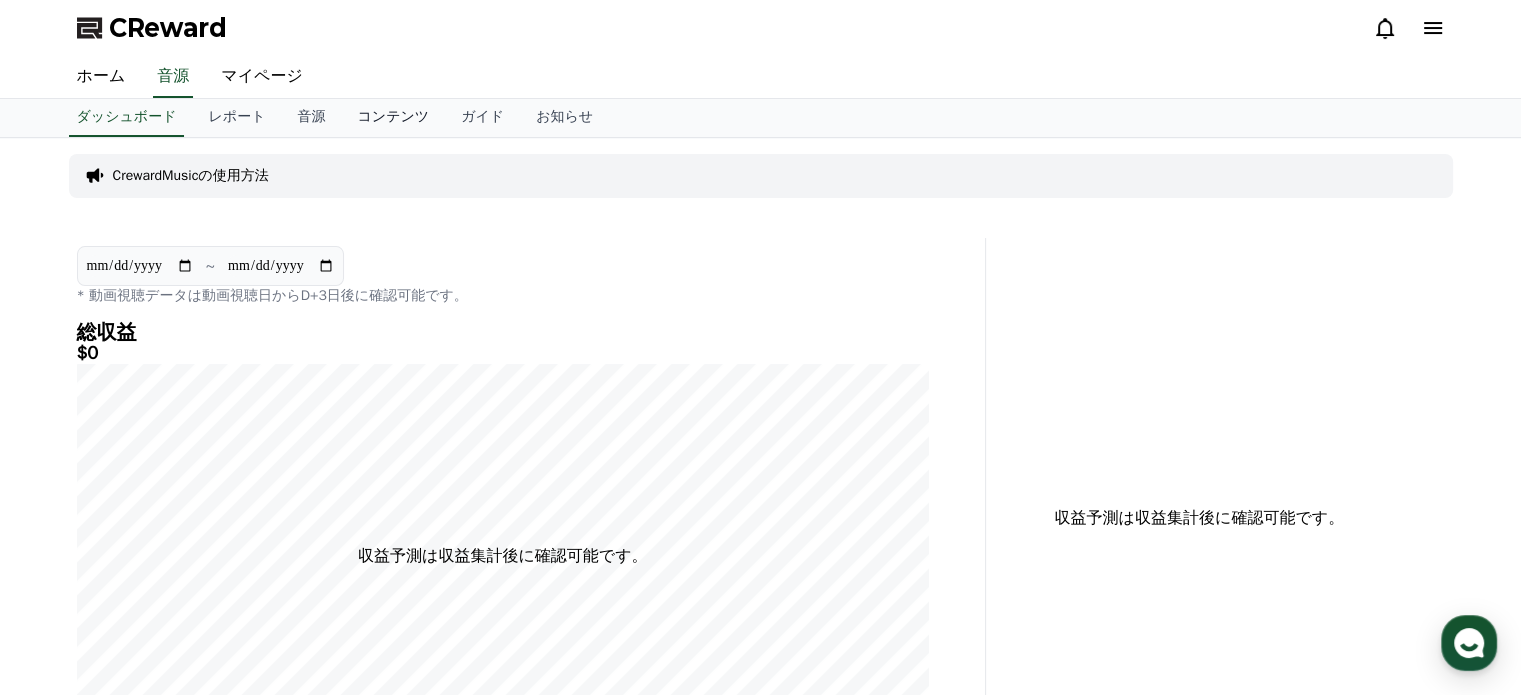 click on "コンテンツ" at bounding box center [393, 118] 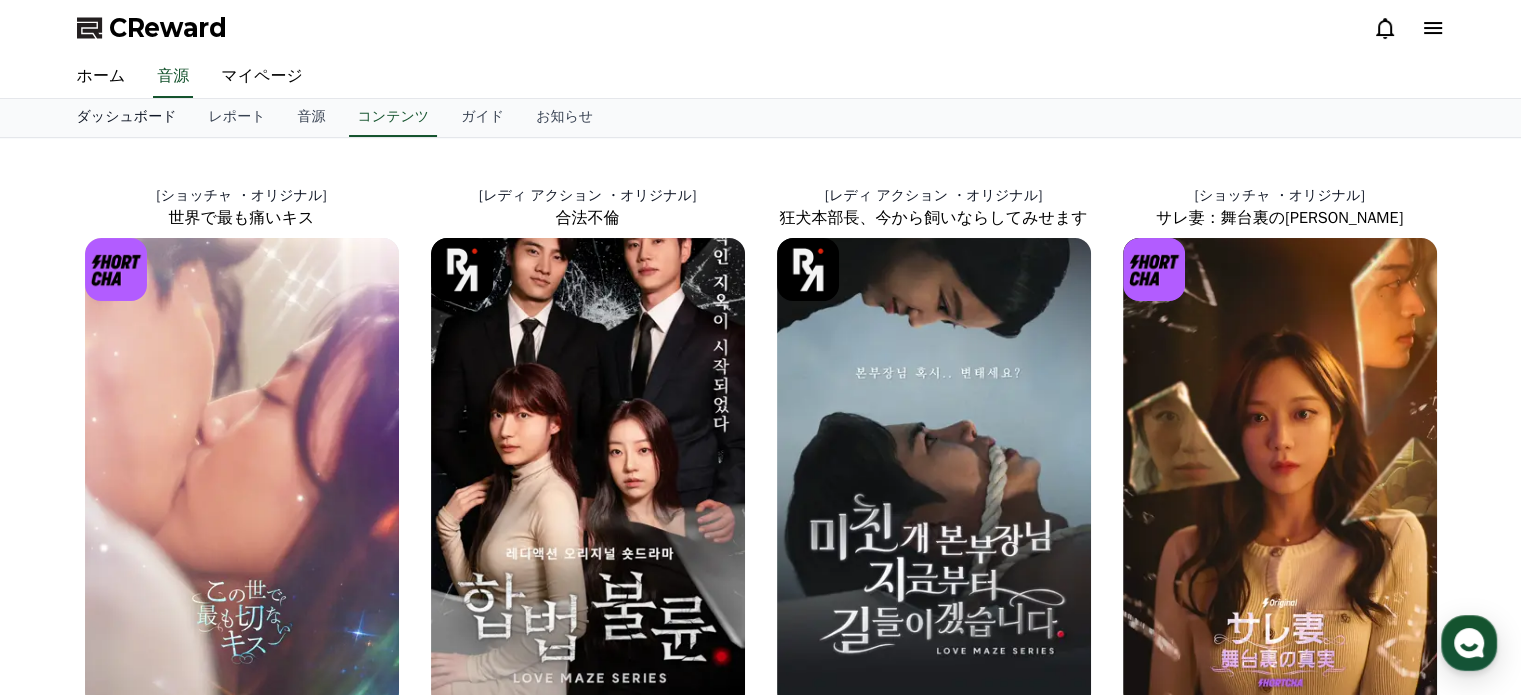 click on "ダッシュボード" at bounding box center [127, 118] 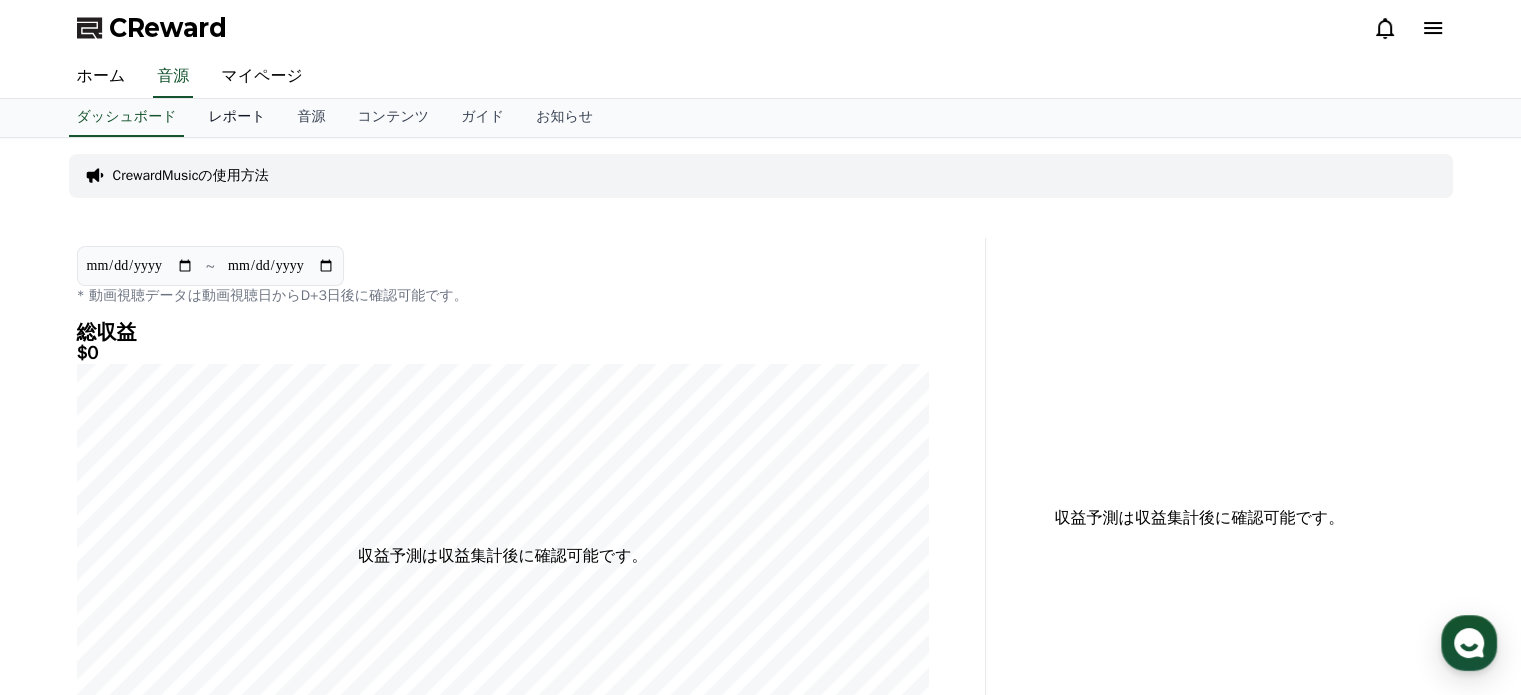 click on "レポート" at bounding box center (236, 118) 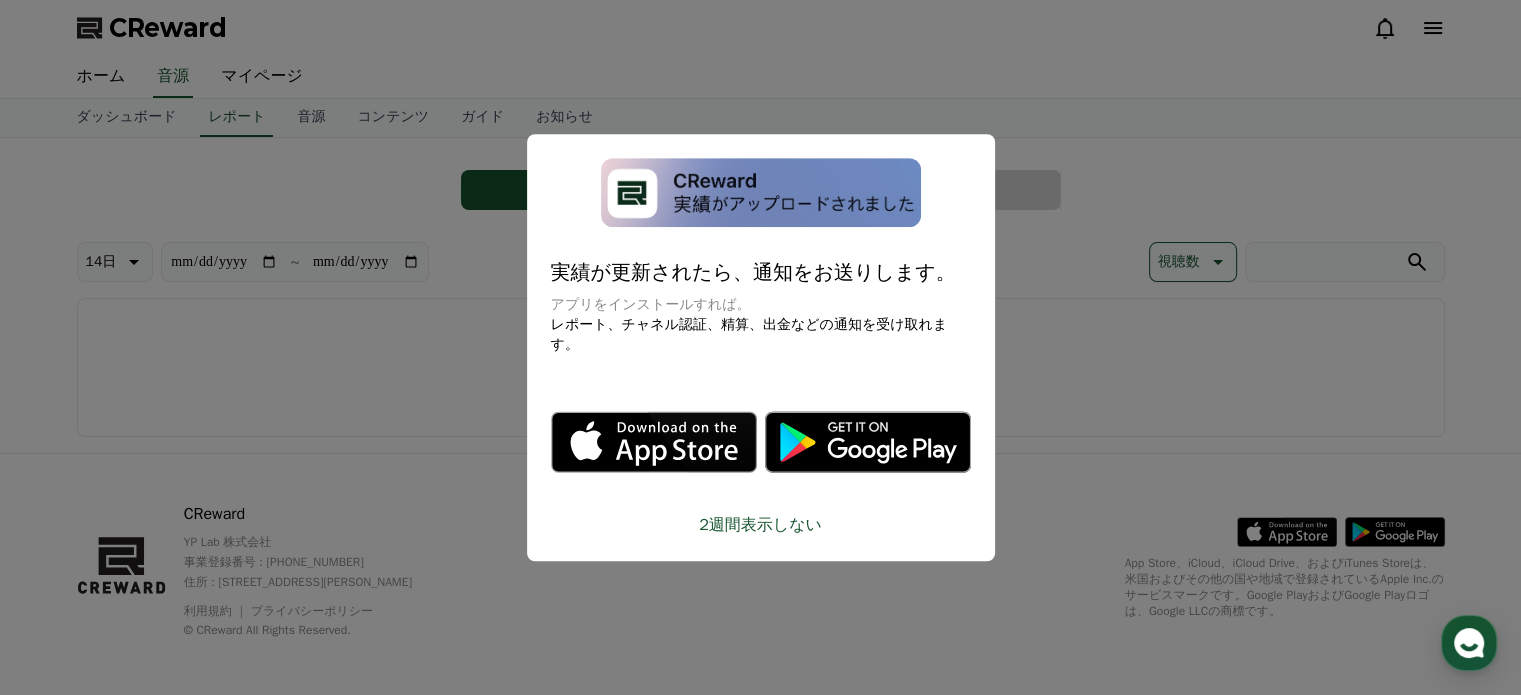 click on "2週間表示しない" at bounding box center [761, 525] 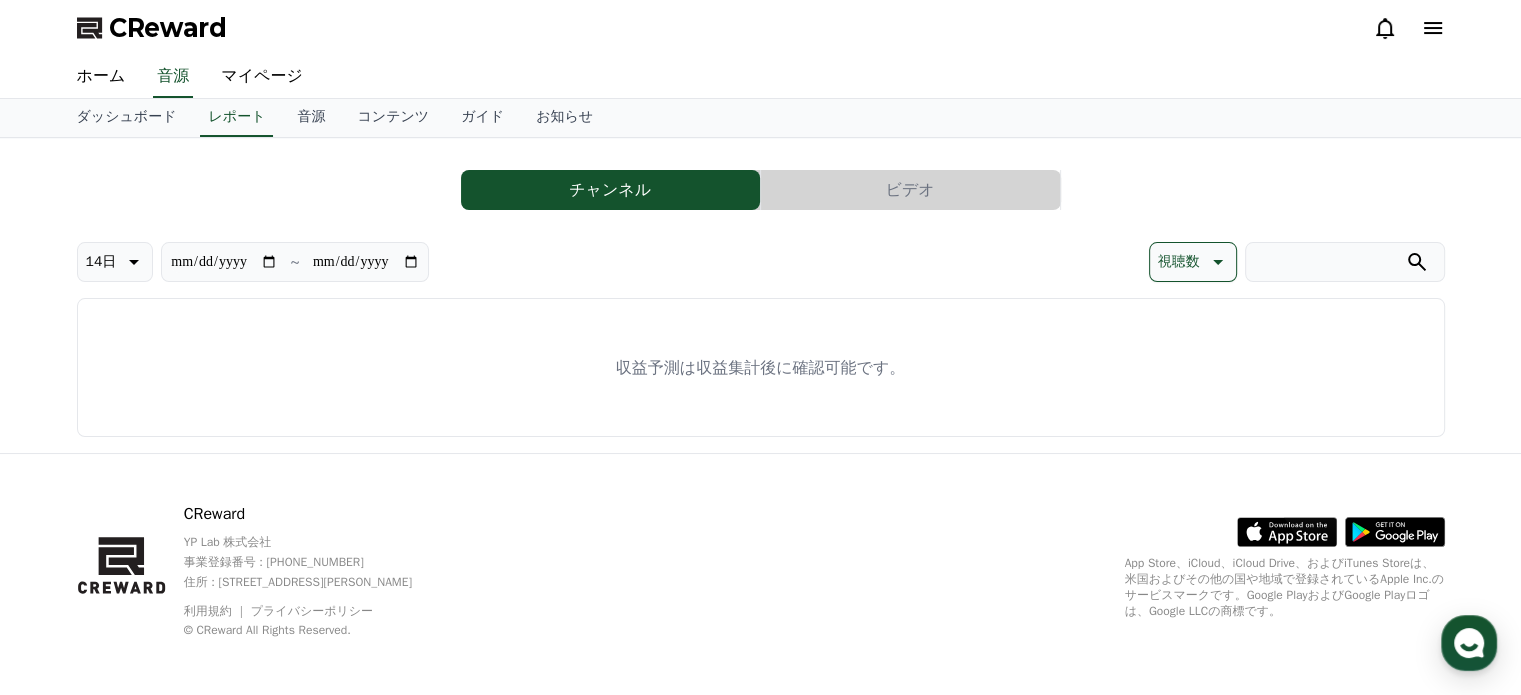 click 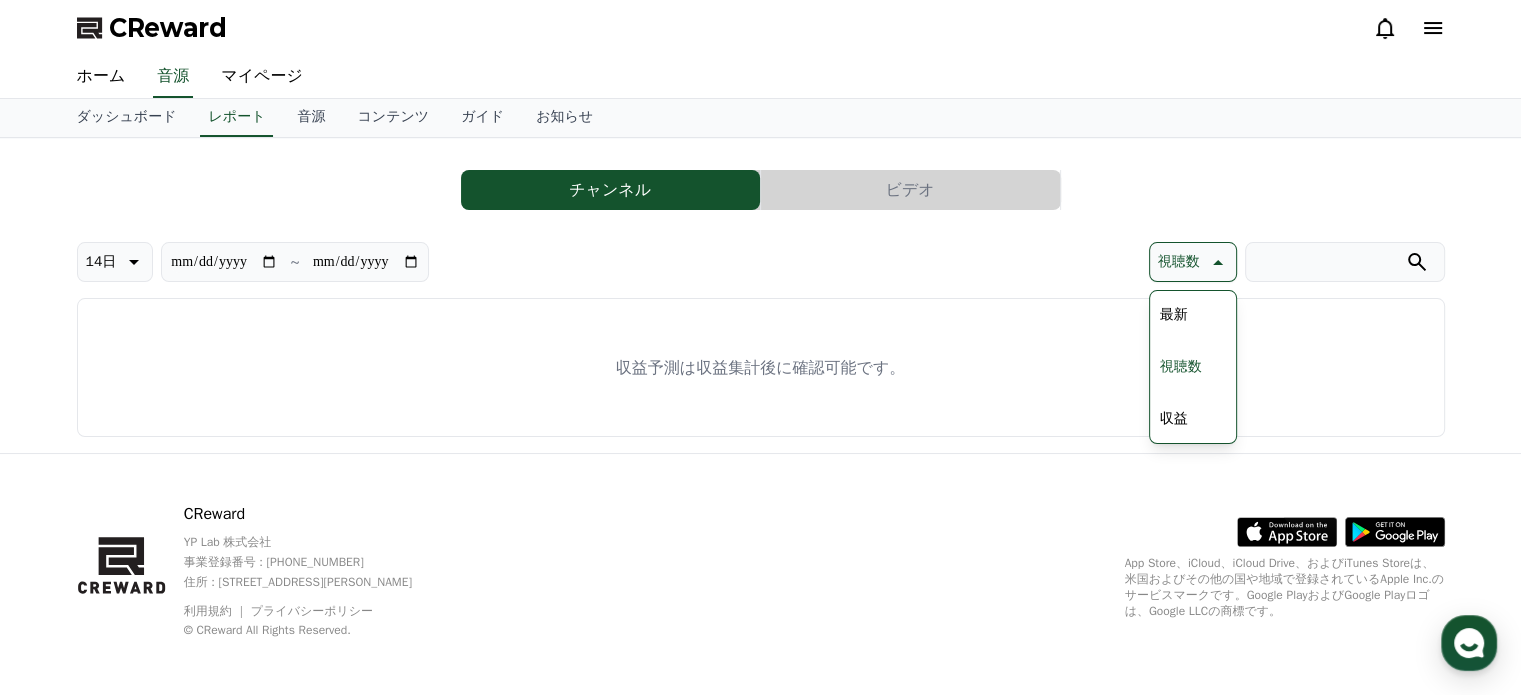click on "最新" at bounding box center (1174, 315) 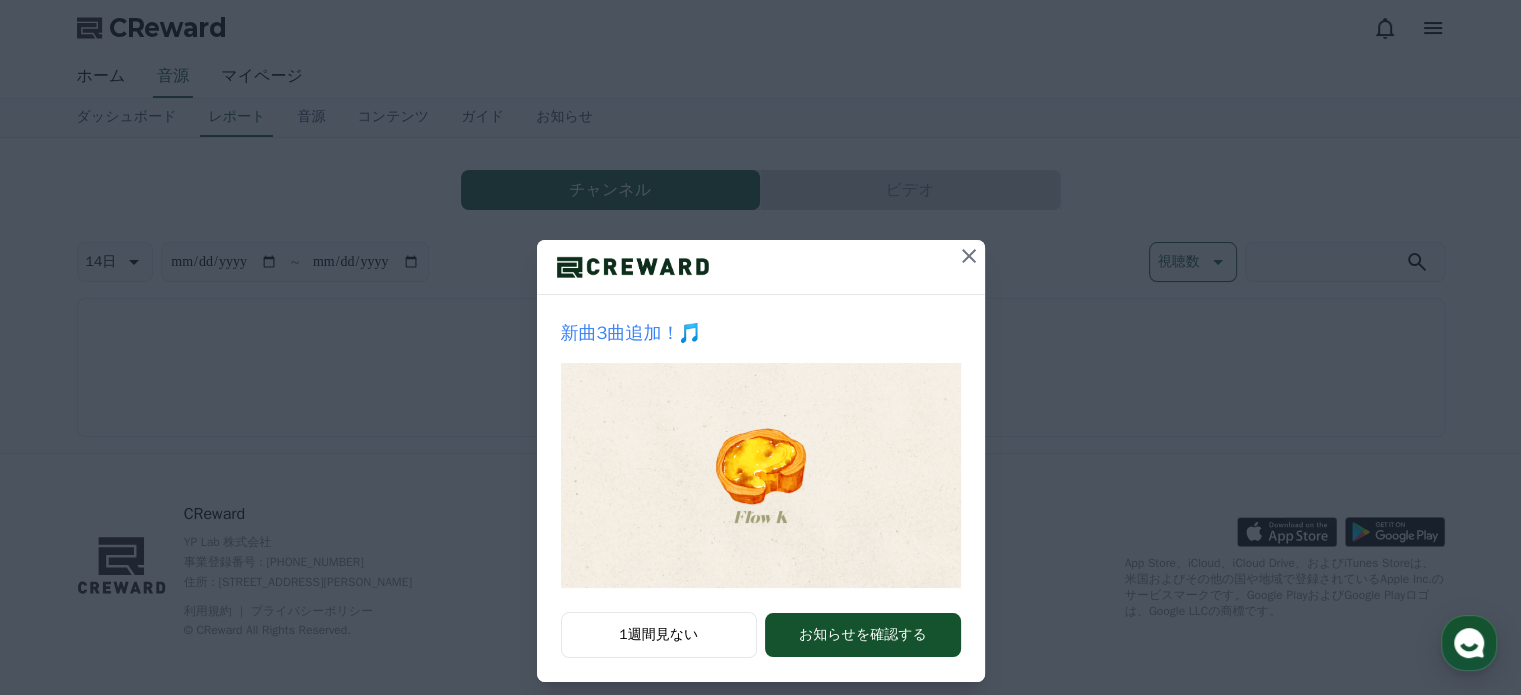 scroll, scrollTop: 0, scrollLeft: 0, axis: both 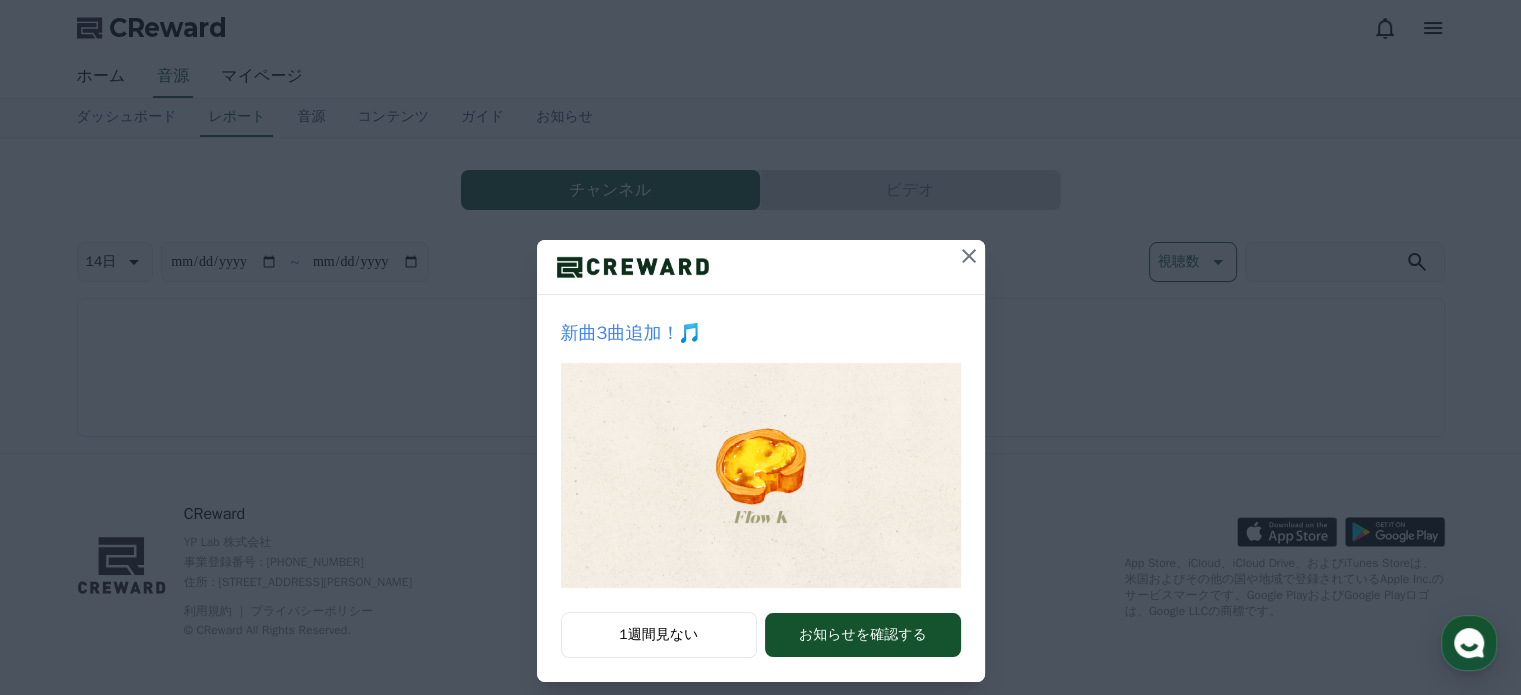 click 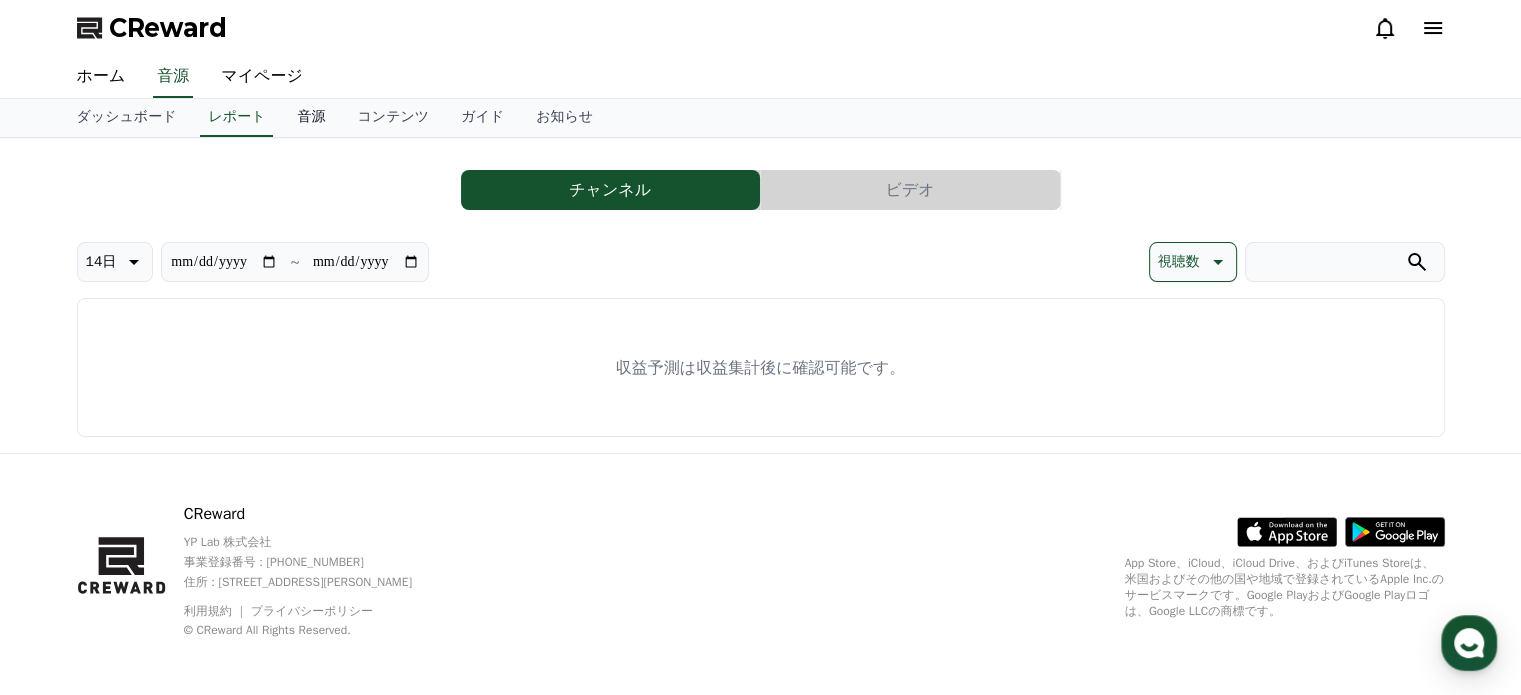 click on "音源" at bounding box center [311, 118] 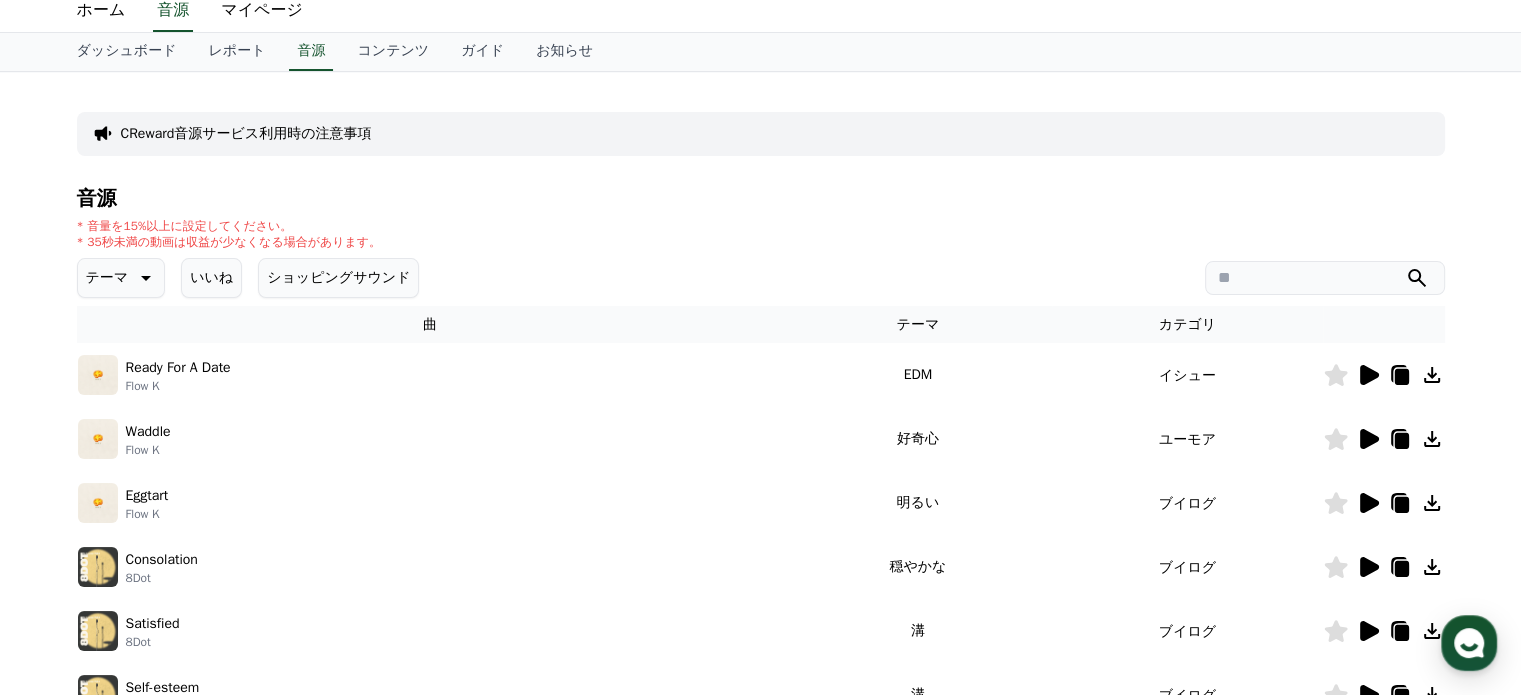 scroll, scrollTop: 0, scrollLeft: 0, axis: both 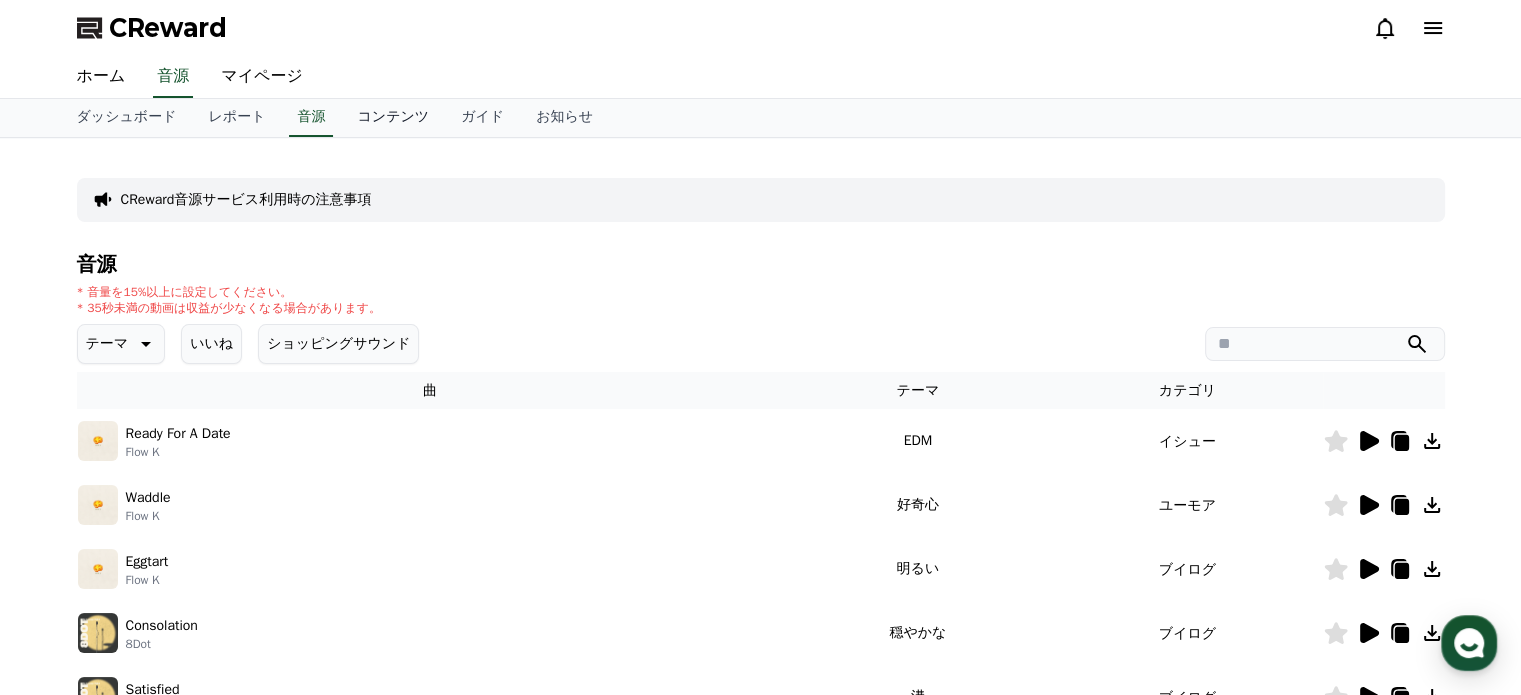 click on "コンテンツ" at bounding box center (393, 118) 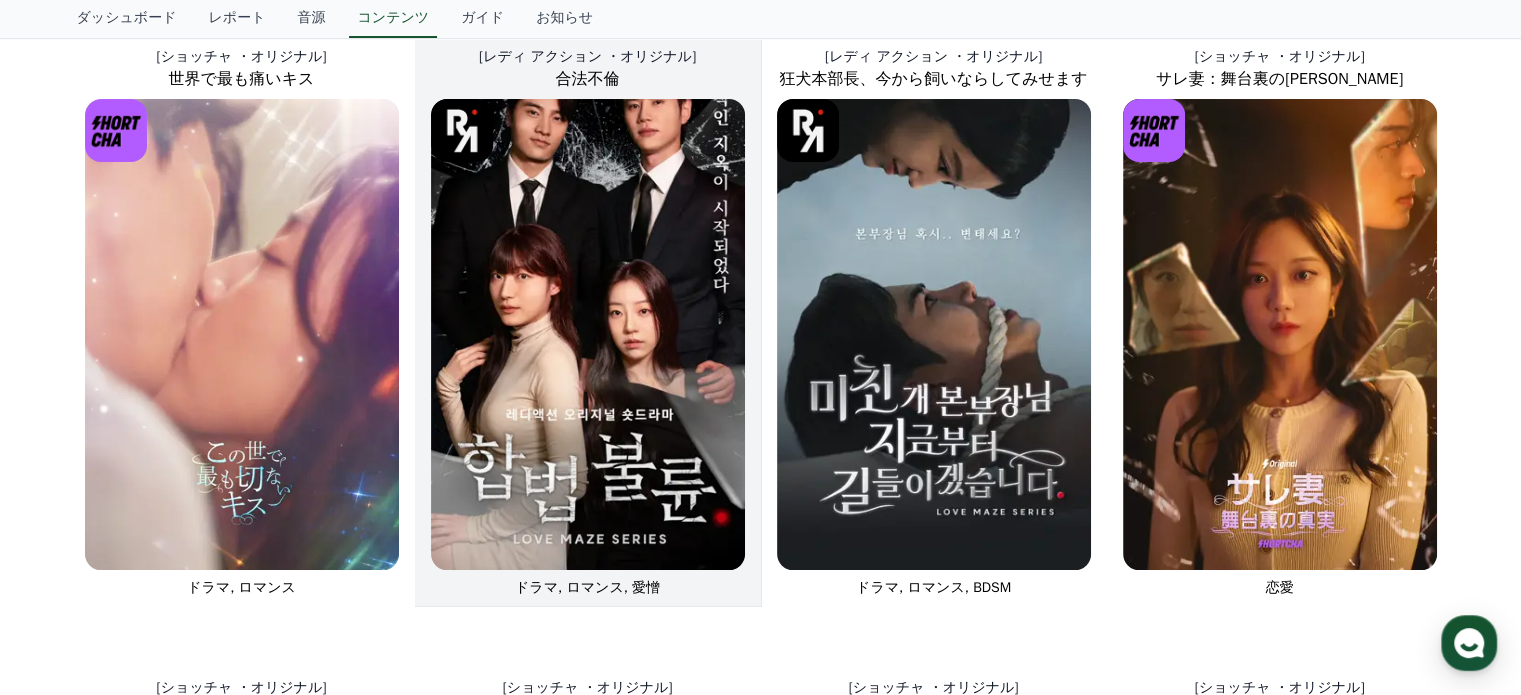 scroll, scrollTop: 0, scrollLeft: 0, axis: both 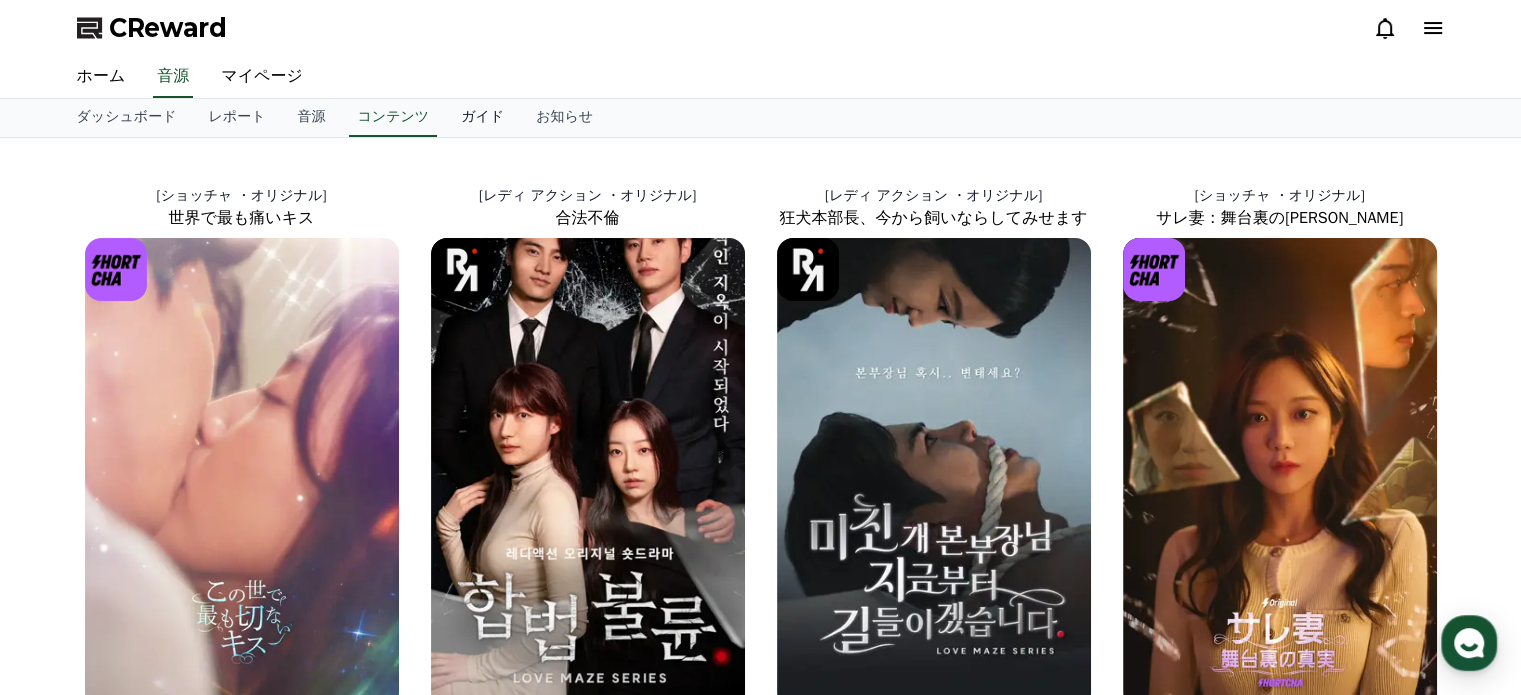 click on "ガイド" at bounding box center [482, 118] 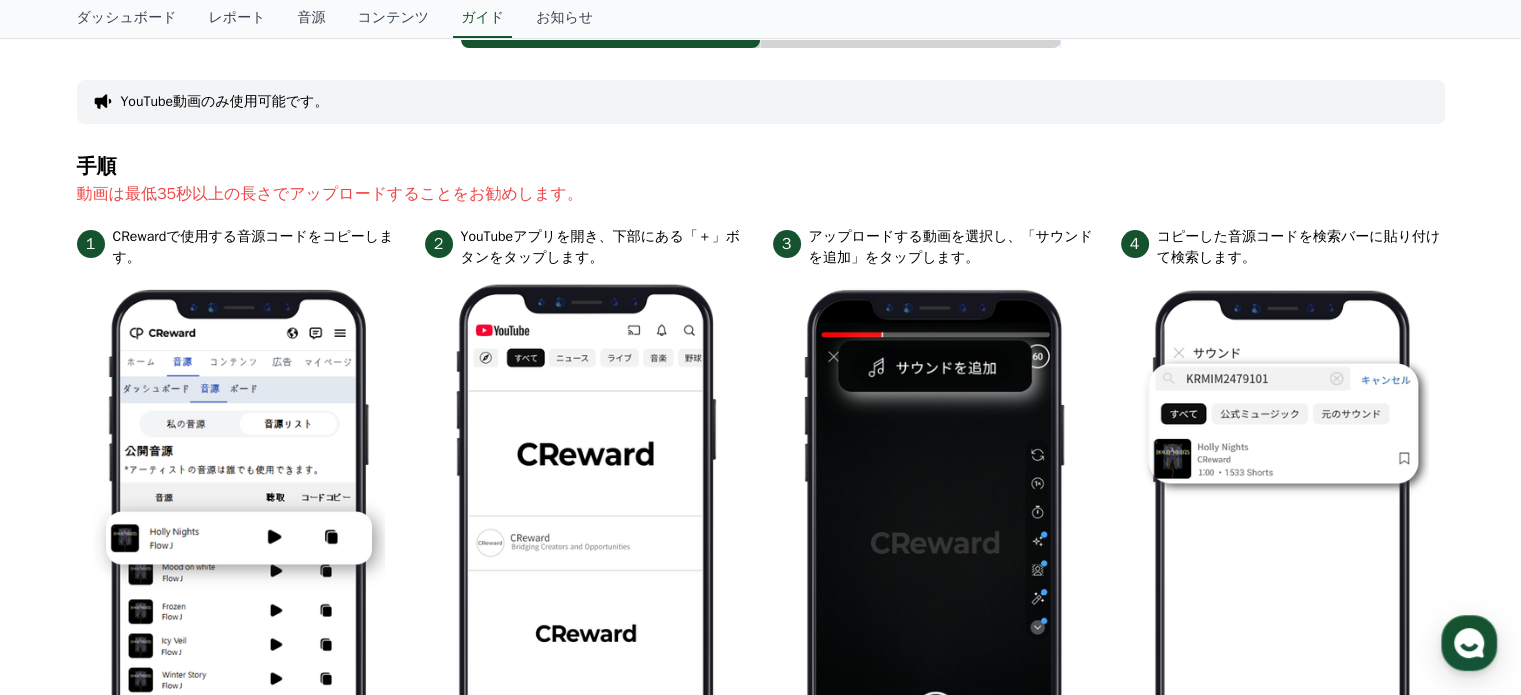scroll, scrollTop: 0, scrollLeft: 0, axis: both 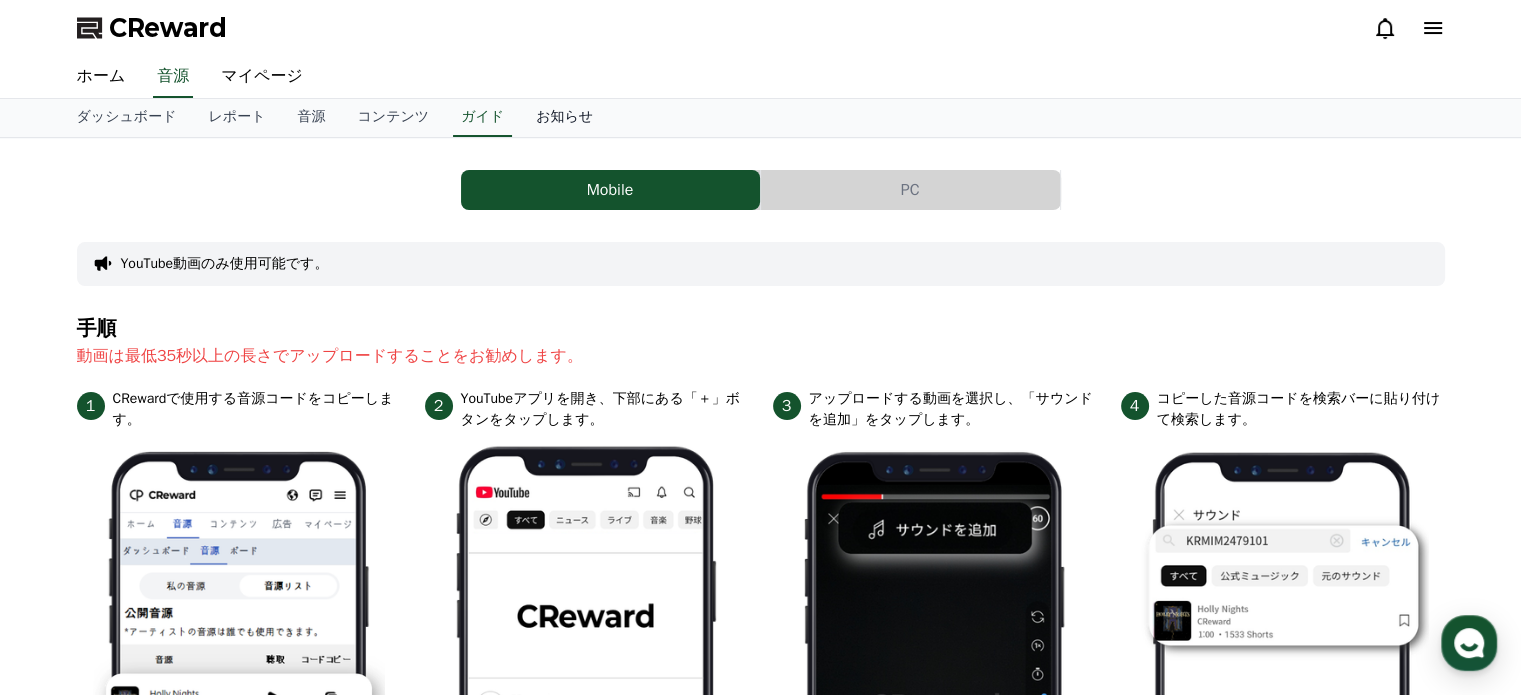 click on "お知らせ" at bounding box center [564, 118] 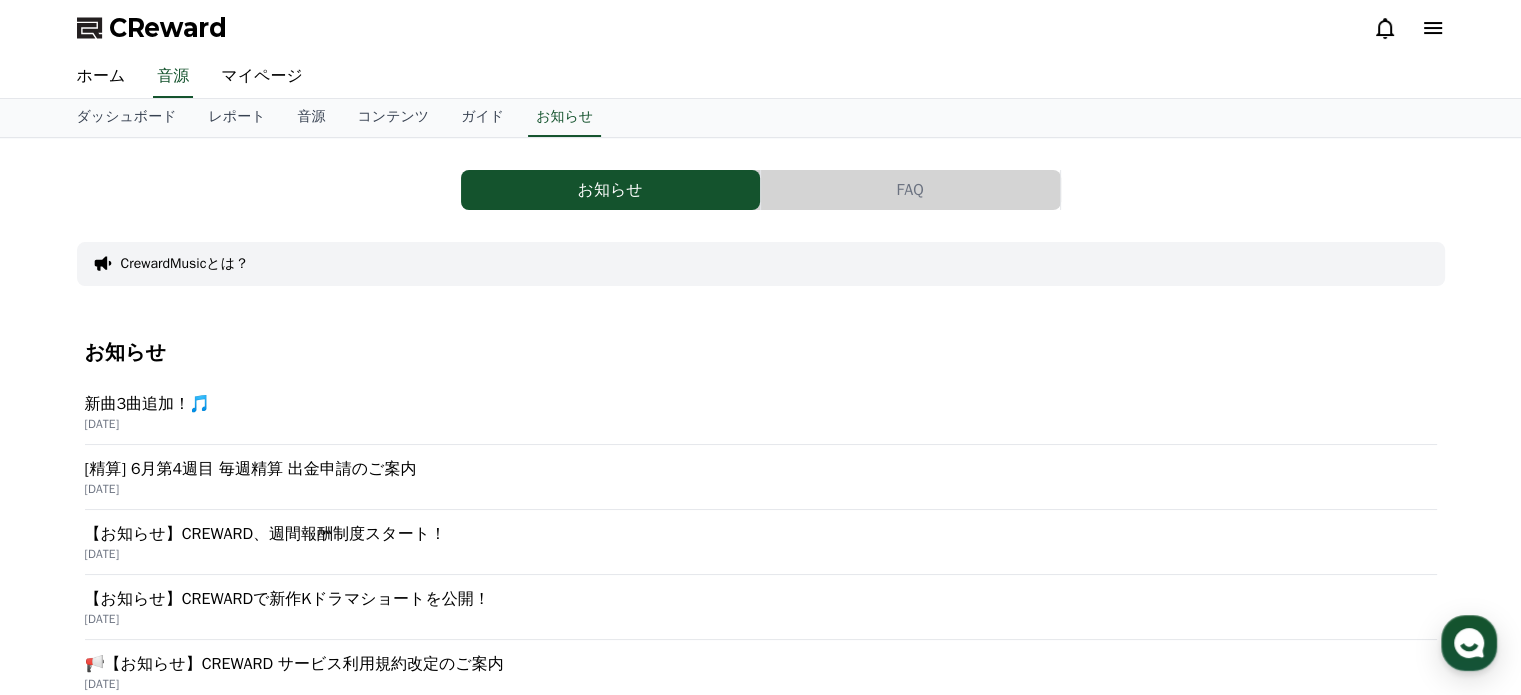 click on "新曲3曲追加！🎵" at bounding box center [761, 404] 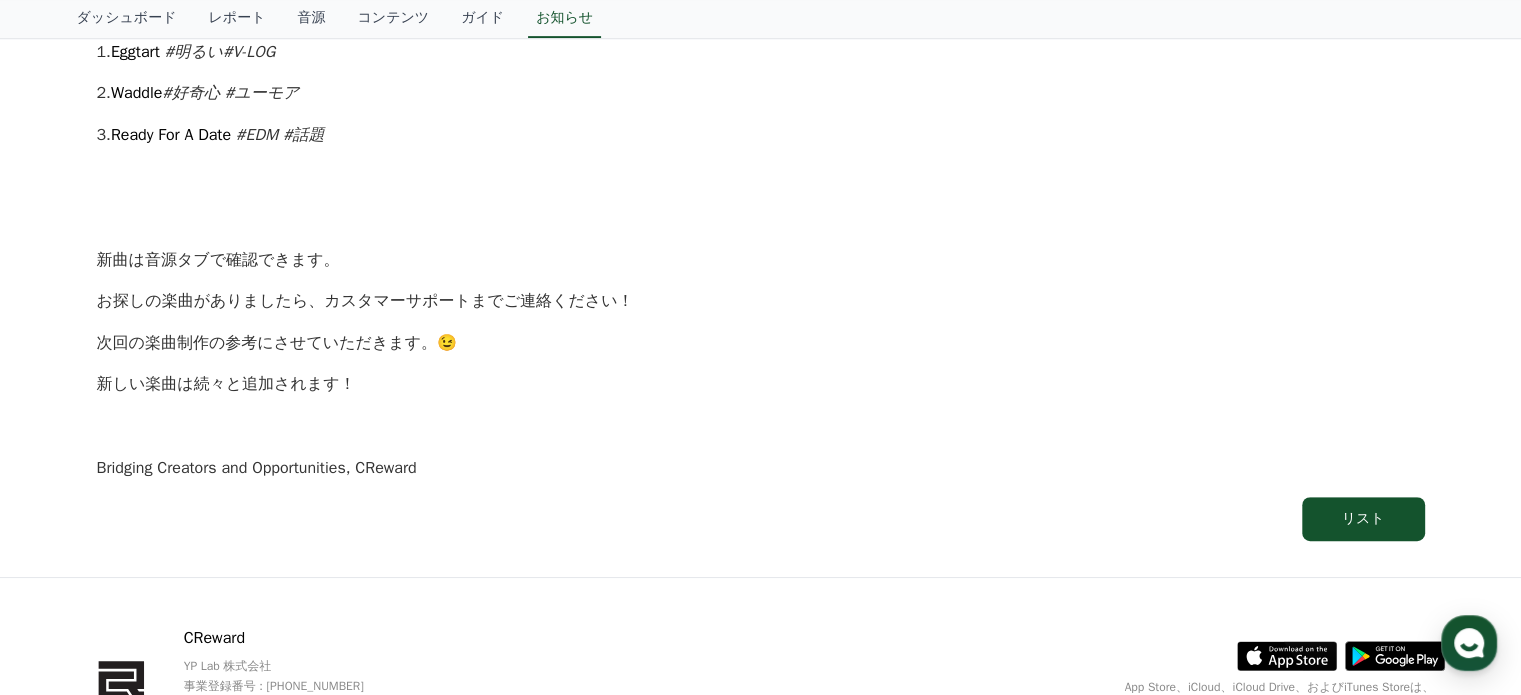 scroll, scrollTop: 1142, scrollLeft: 0, axis: vertical 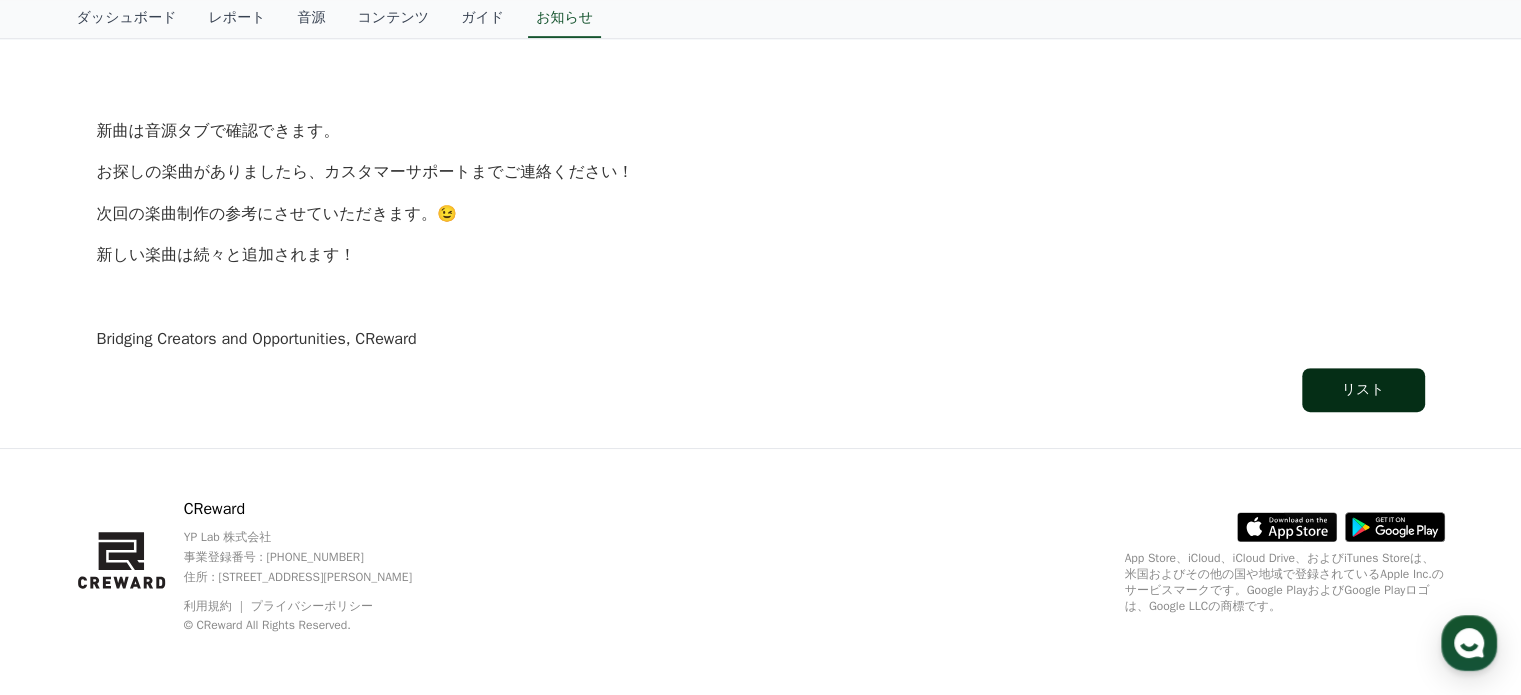 click on "リスト" at bounding box center [1363, 390] 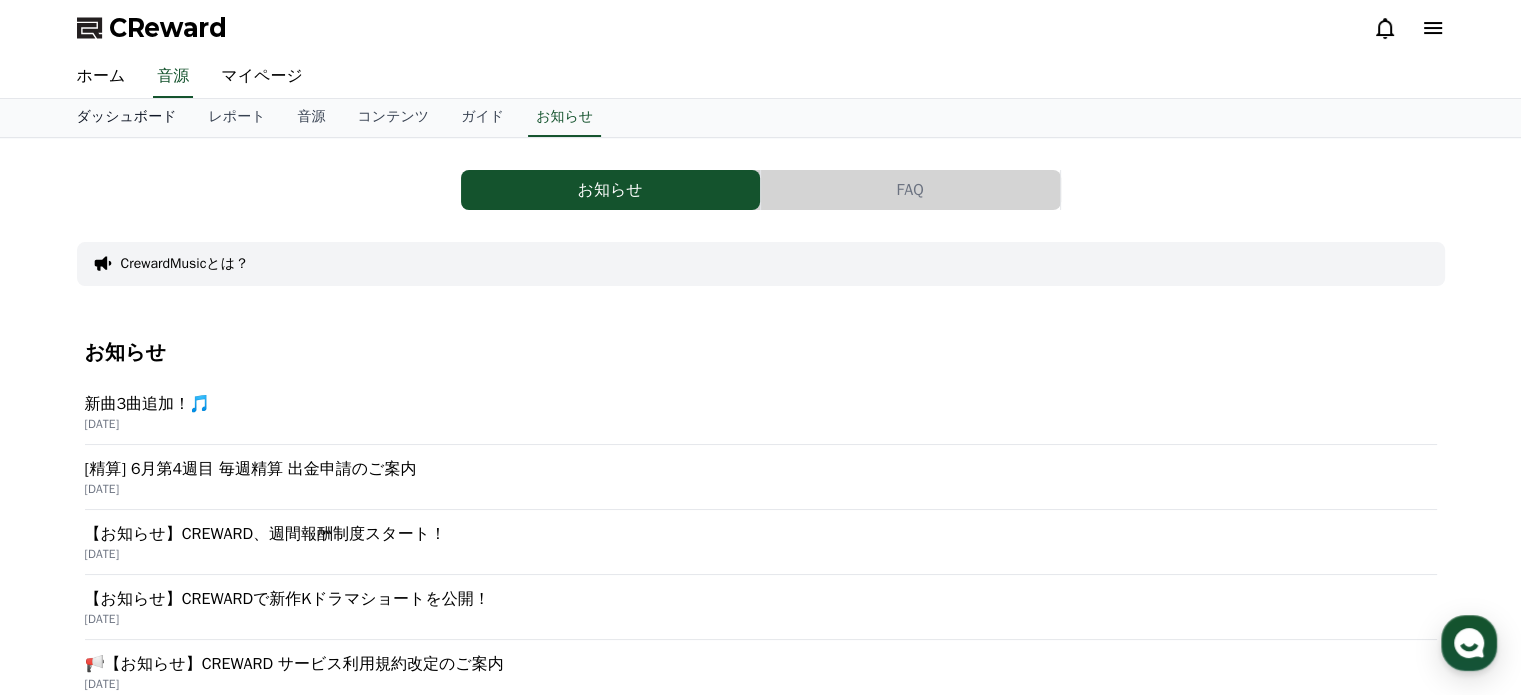 click on "ダッシュボード" at bounding box center (127, 118) 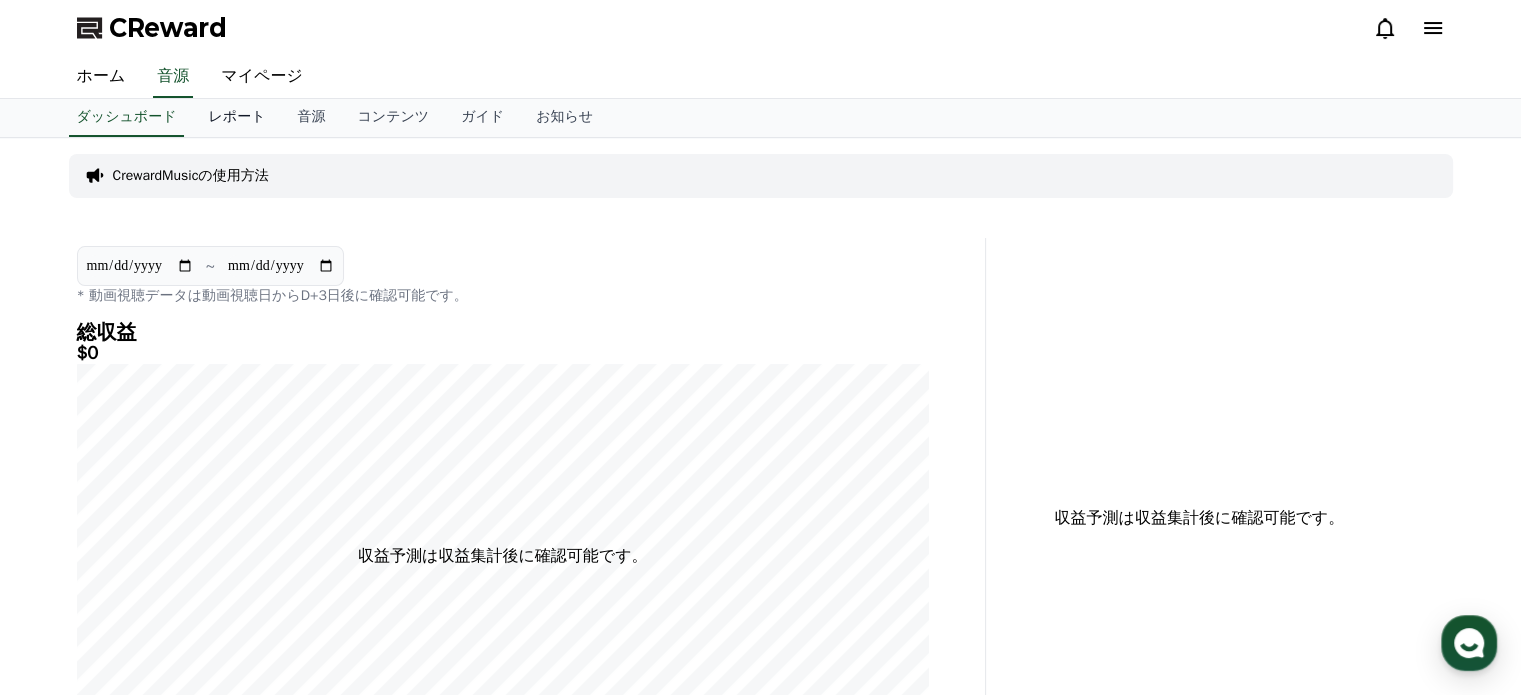 click on "レポート" at bounding box center (236, 118) 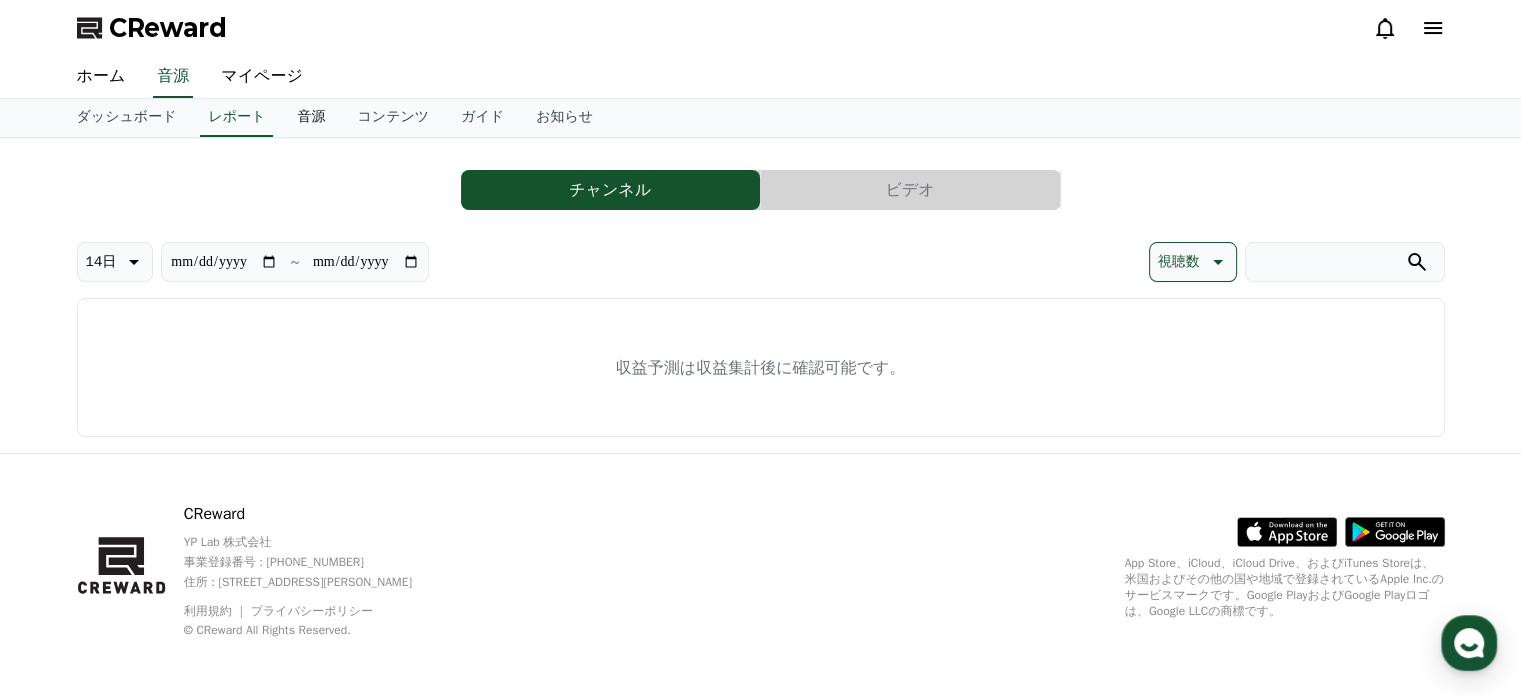 click on "音源" at bounding box center (311, 118) 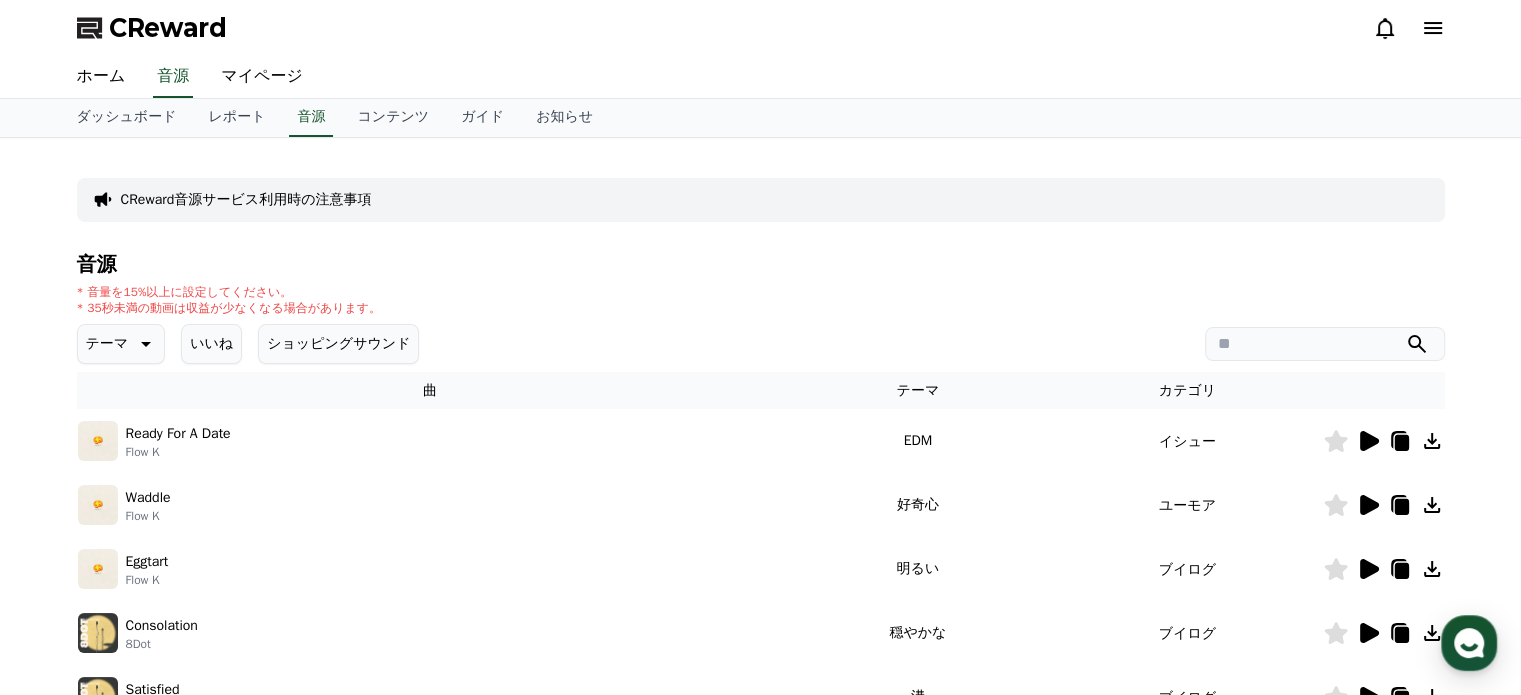 click 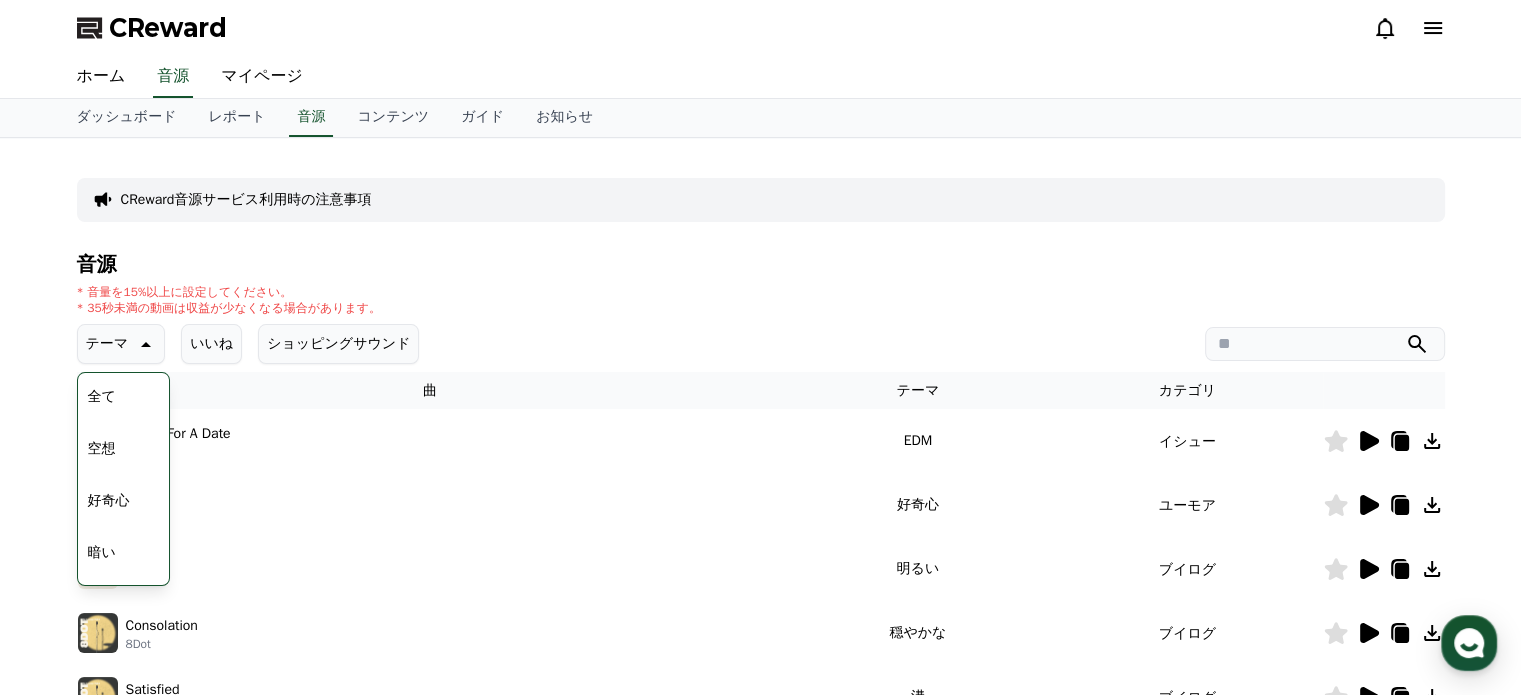 click on "全て" at bounding box center (102, 397) 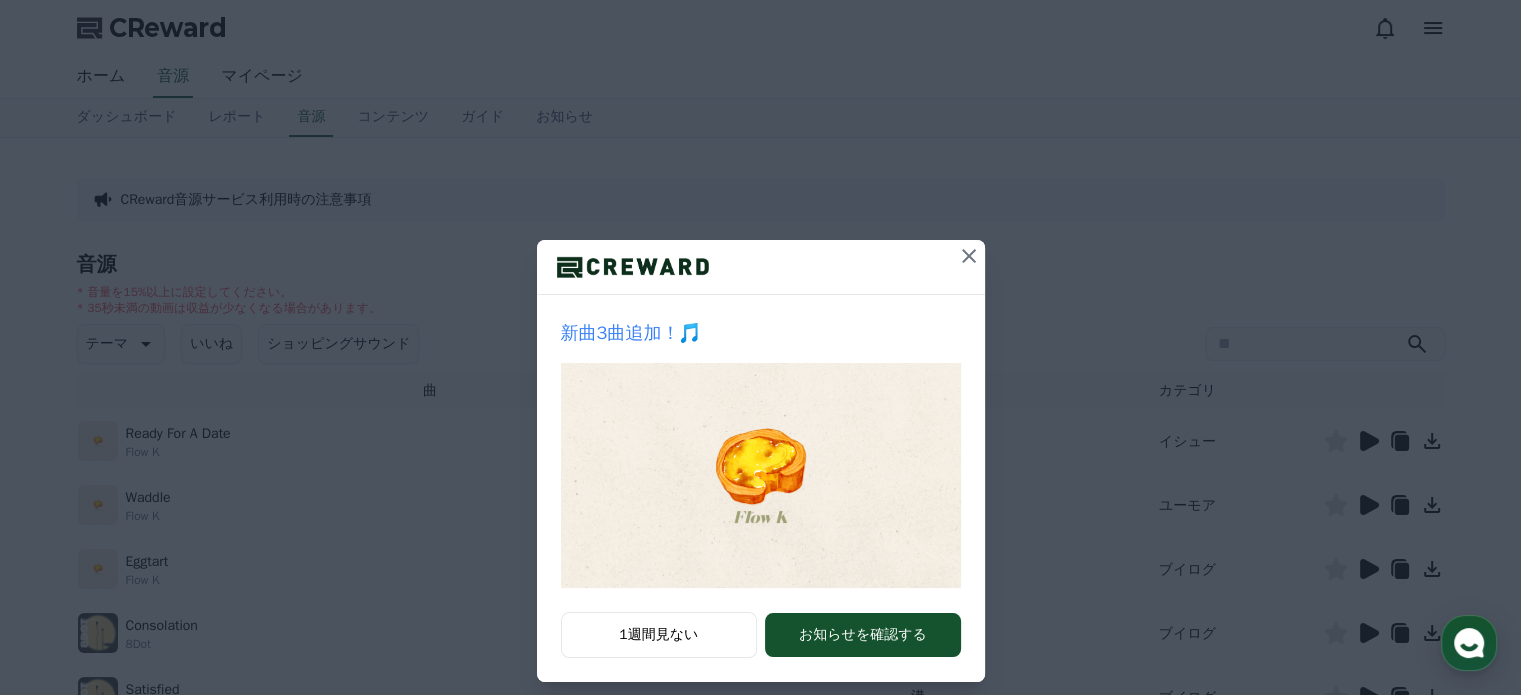 scroll, scrollTop: 0, scrollLeft: 0, axis: both 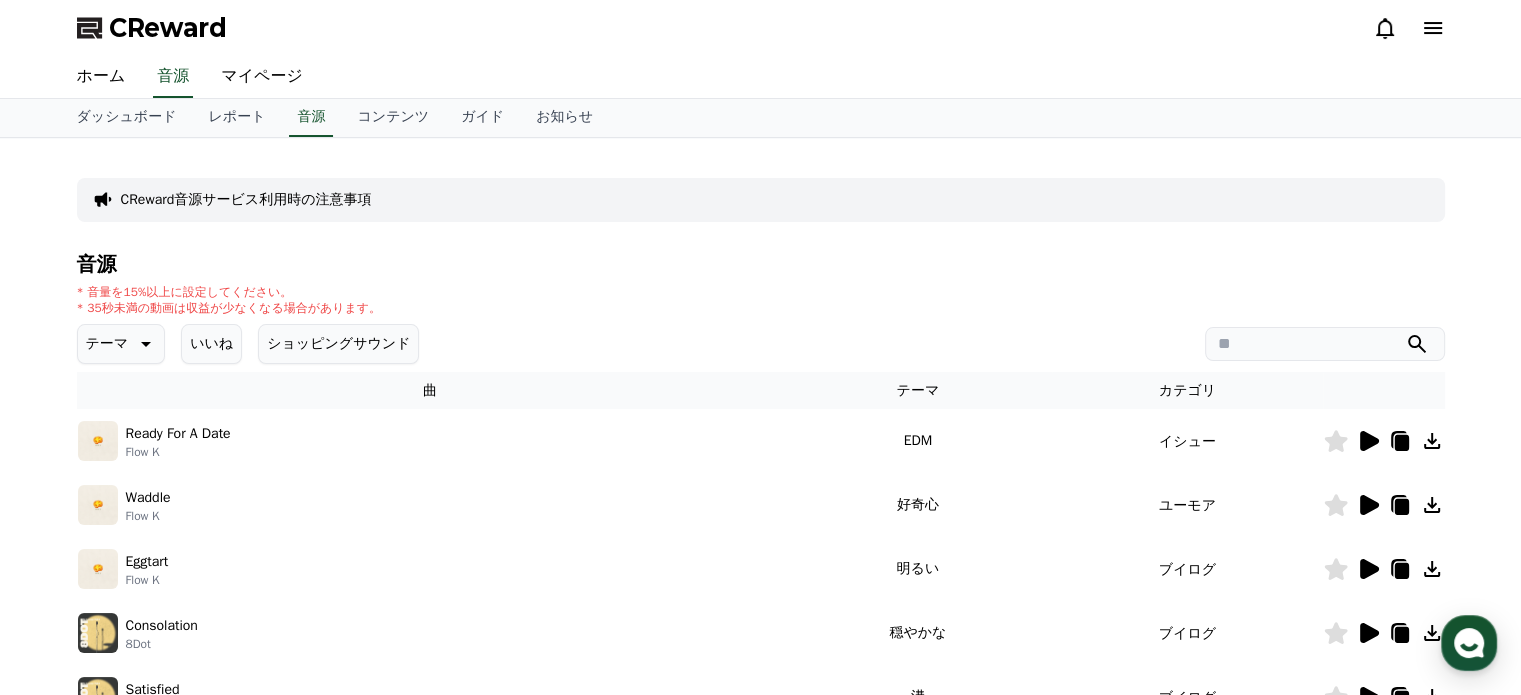 click 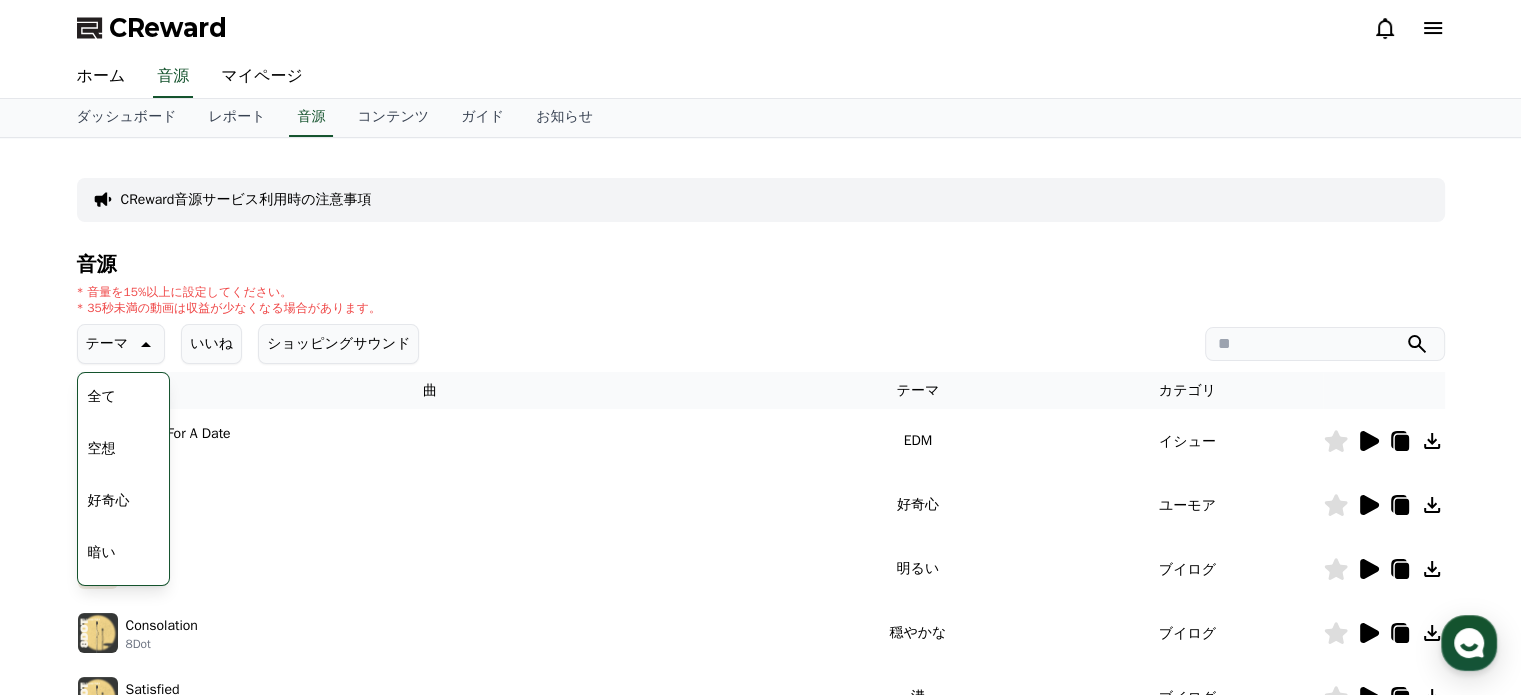 click on "全て" at bounding box center (102, 397) 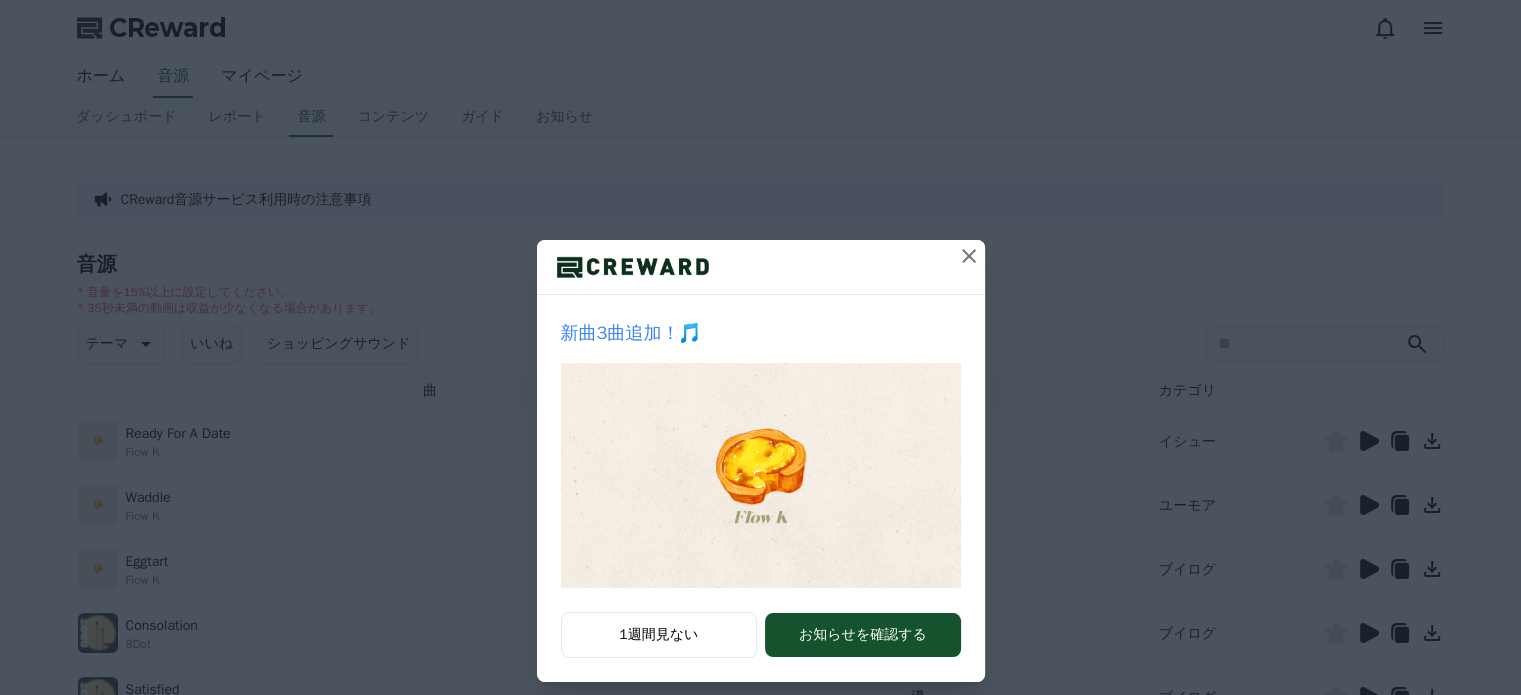 scroll, scrollTop: 0, scrollLeft: 0, axis: both 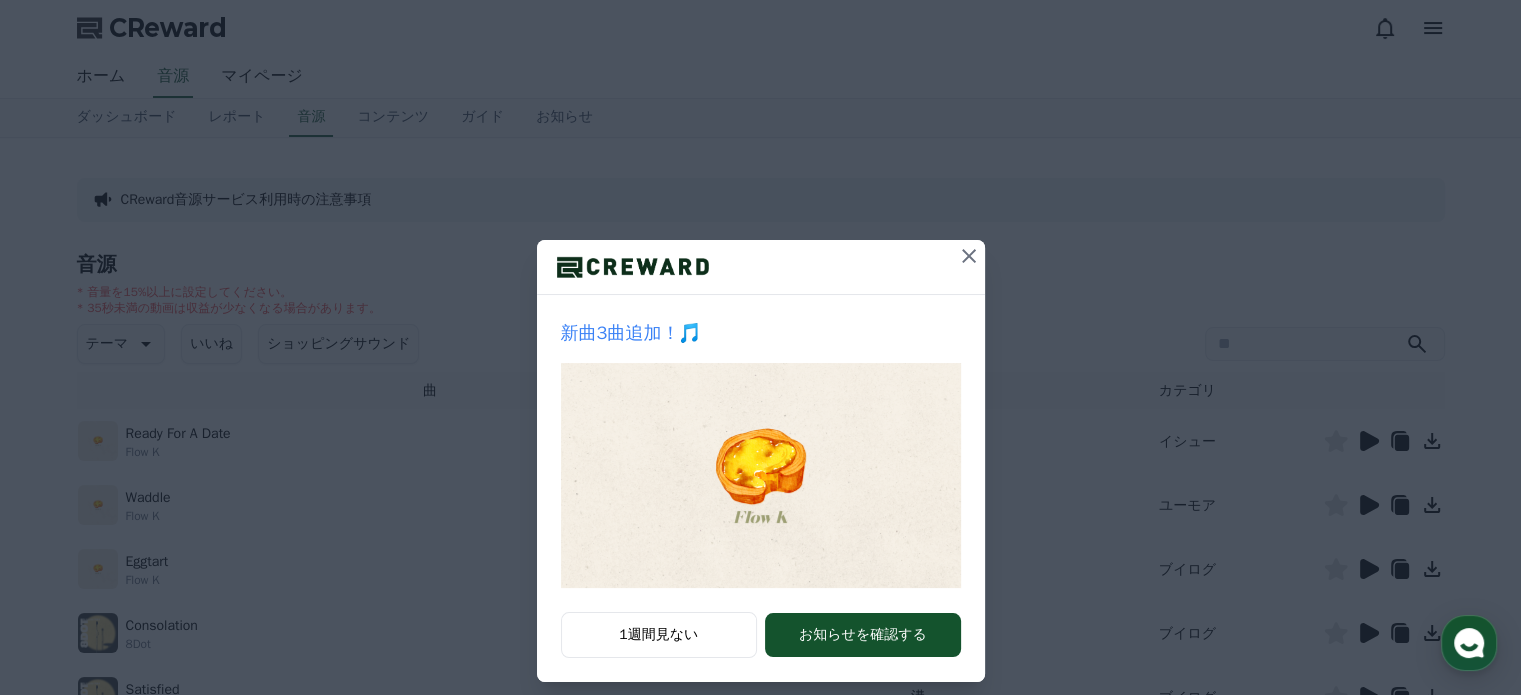 click 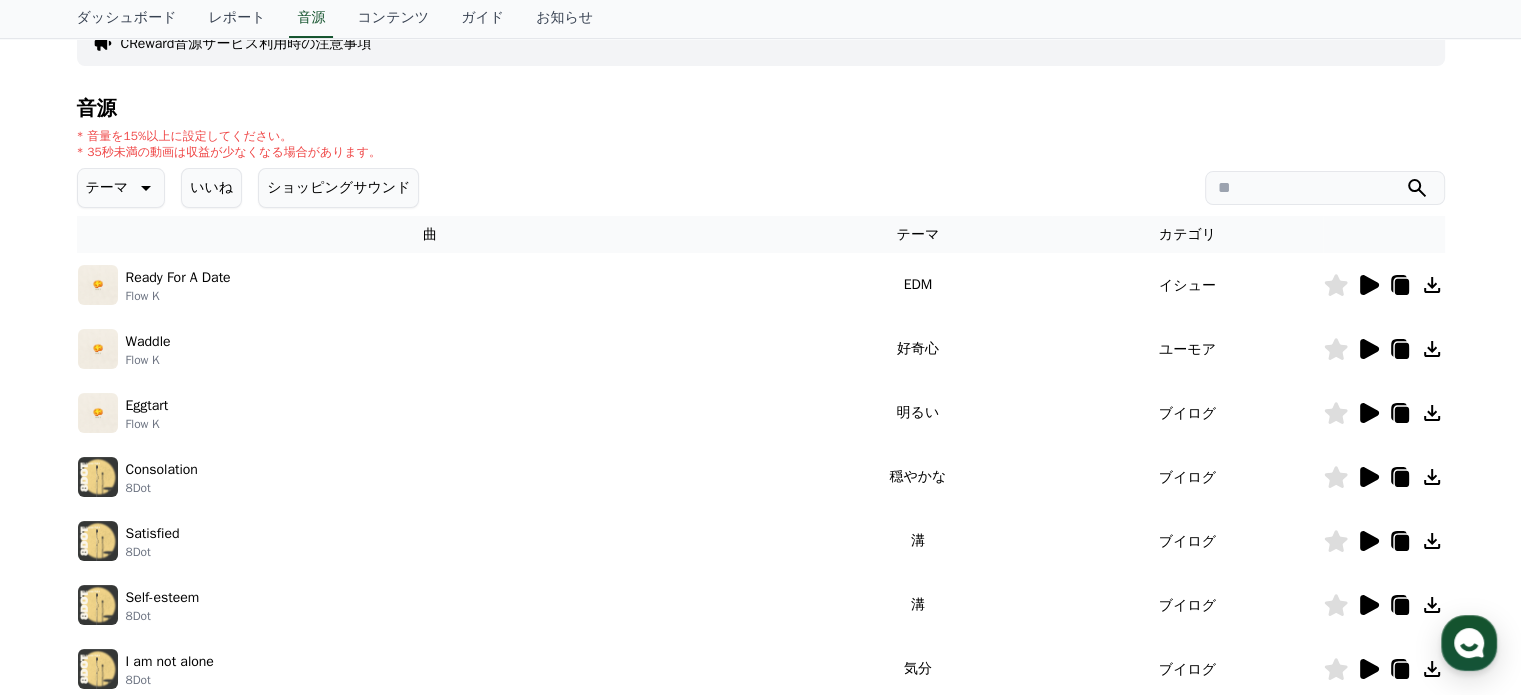 scroll, scrollTop: 0, scrollLeft: 0, axis: both 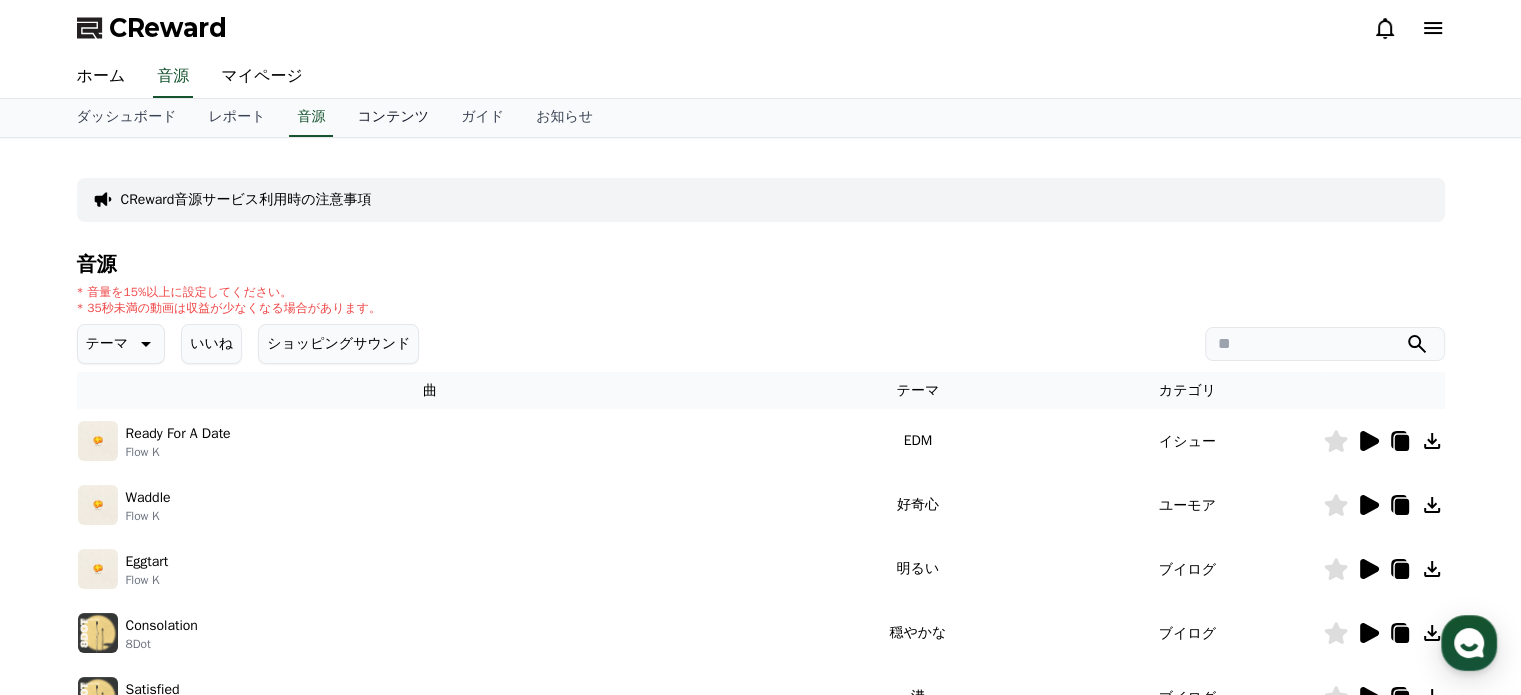 click on "コンテンツ" at bounding box center (393, 118) 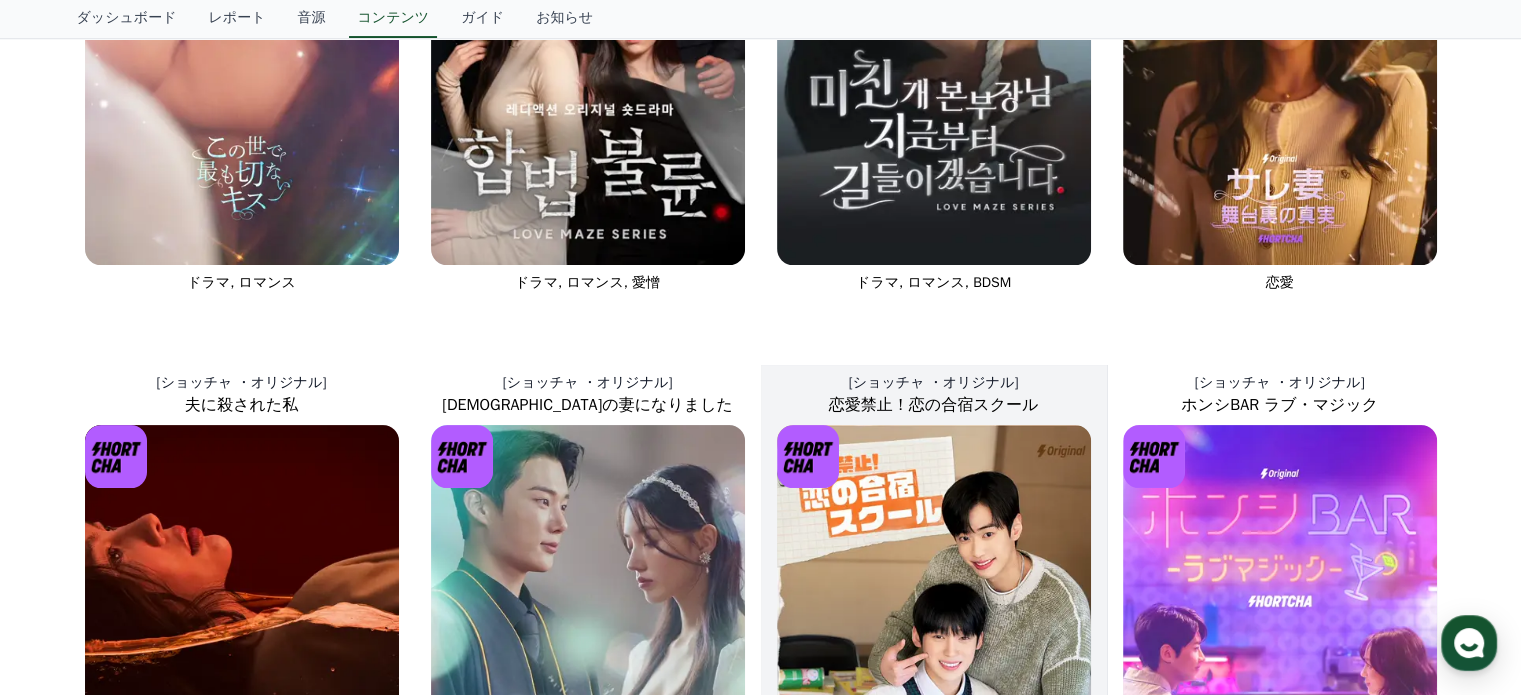 scroll, scrollTop: 0, scrollLeft: 0, axis: both 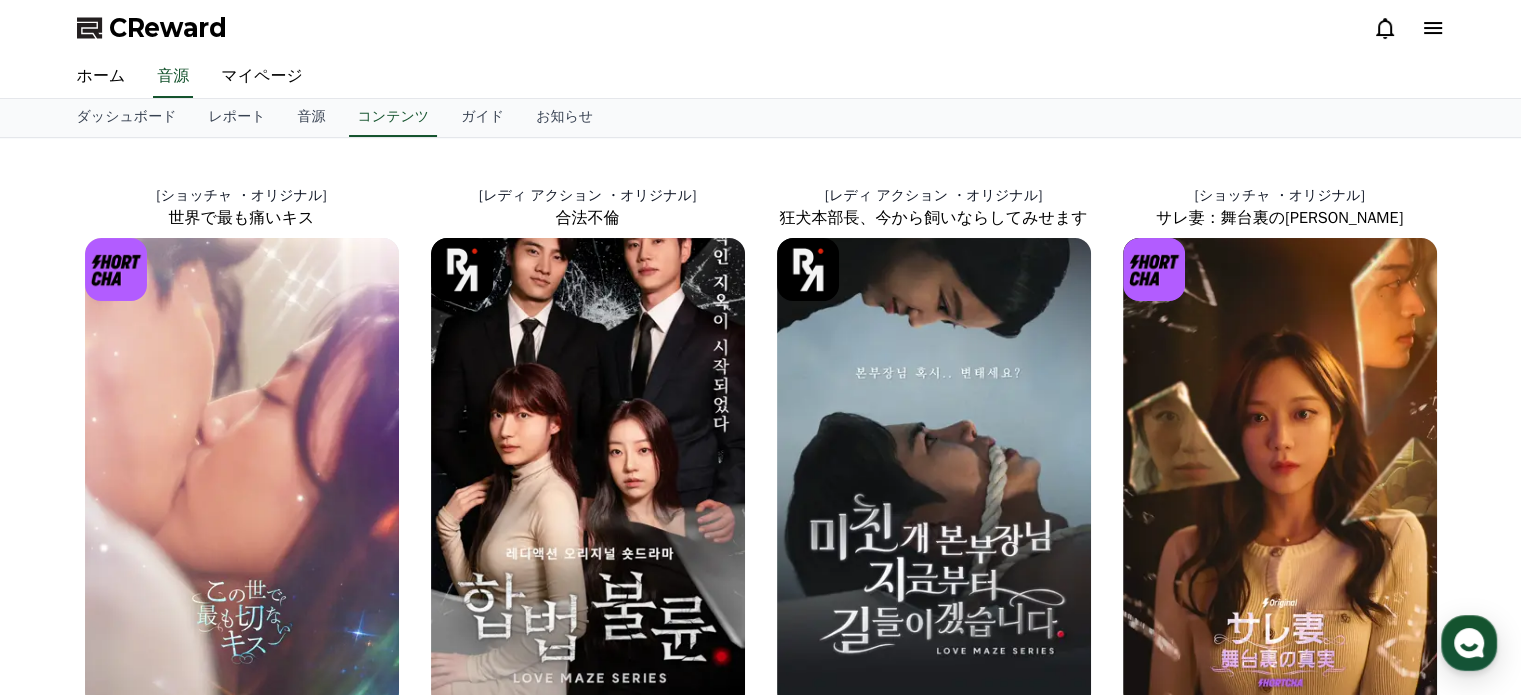 click on "CReward" at bounding box center (168, 28) 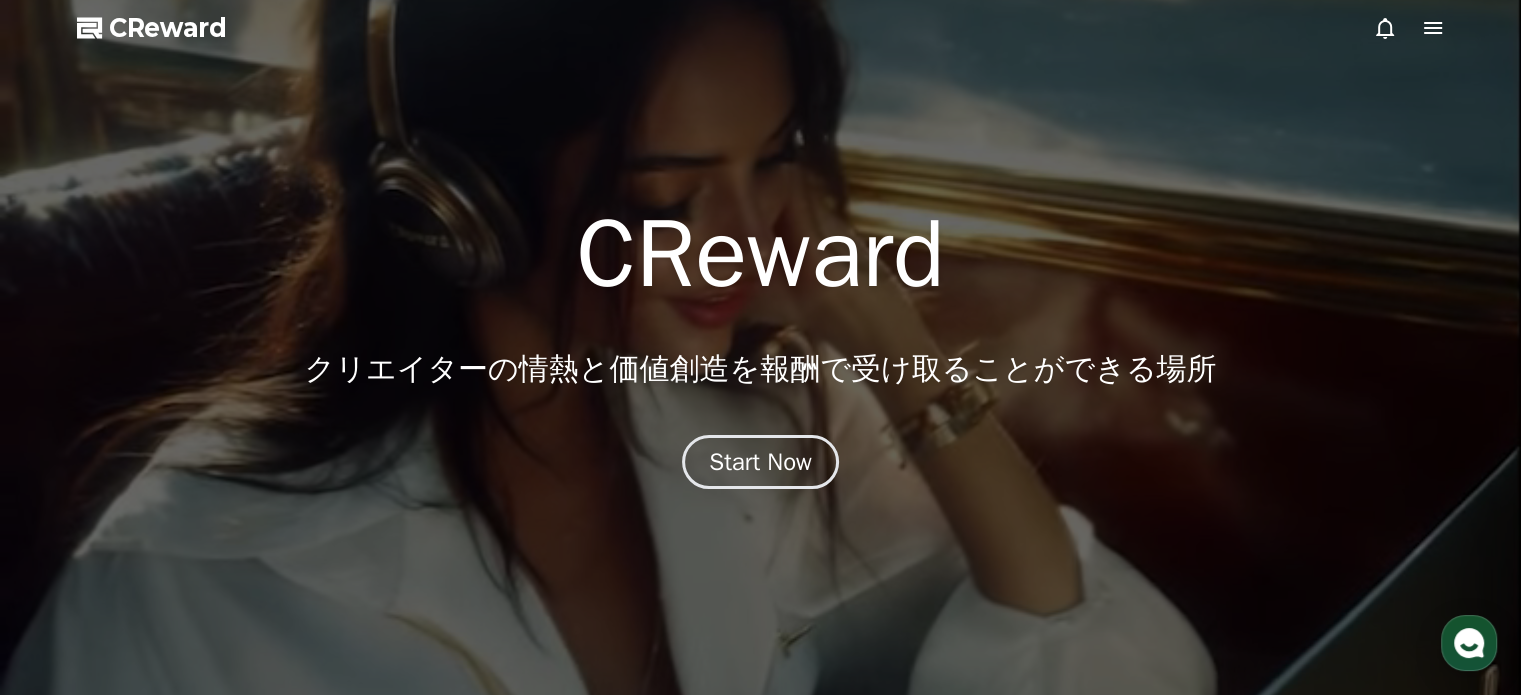 click on "CReward" at bounding box center (168, 28) 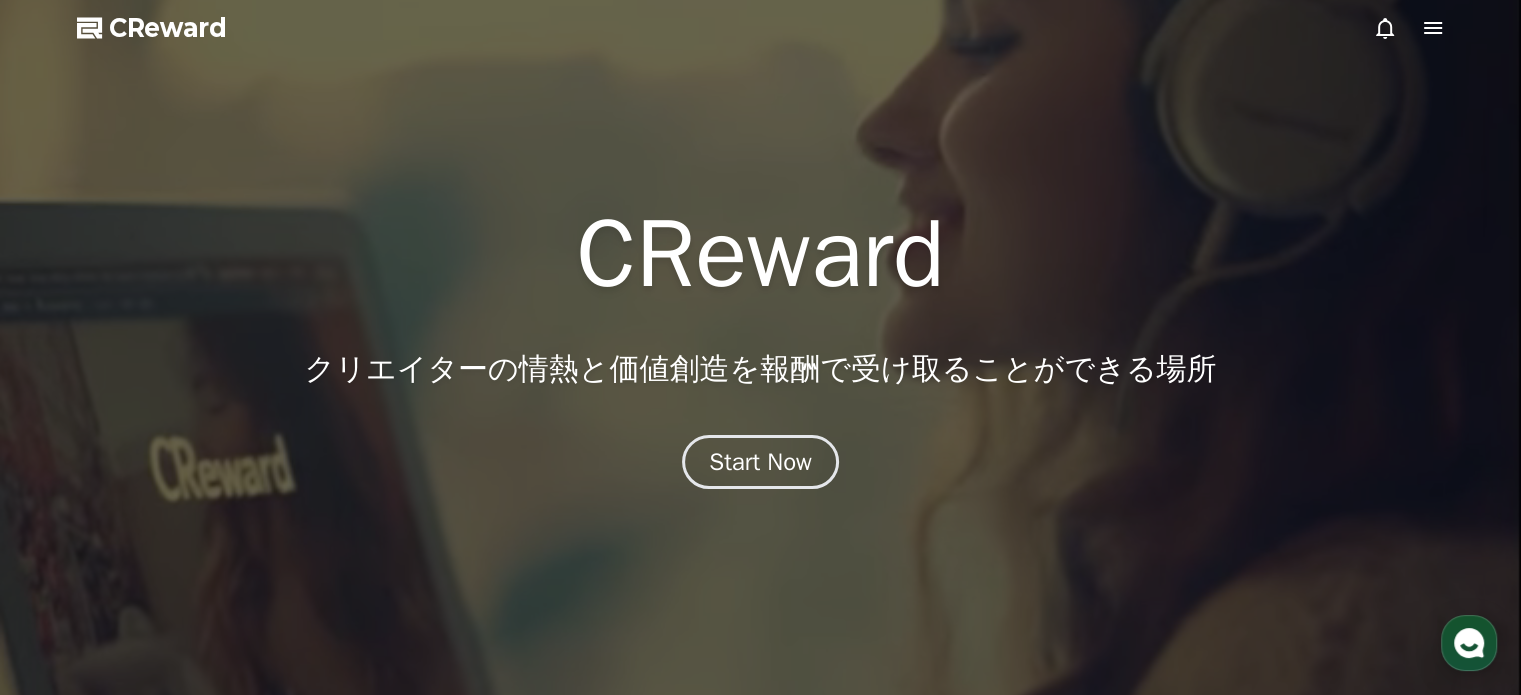 click 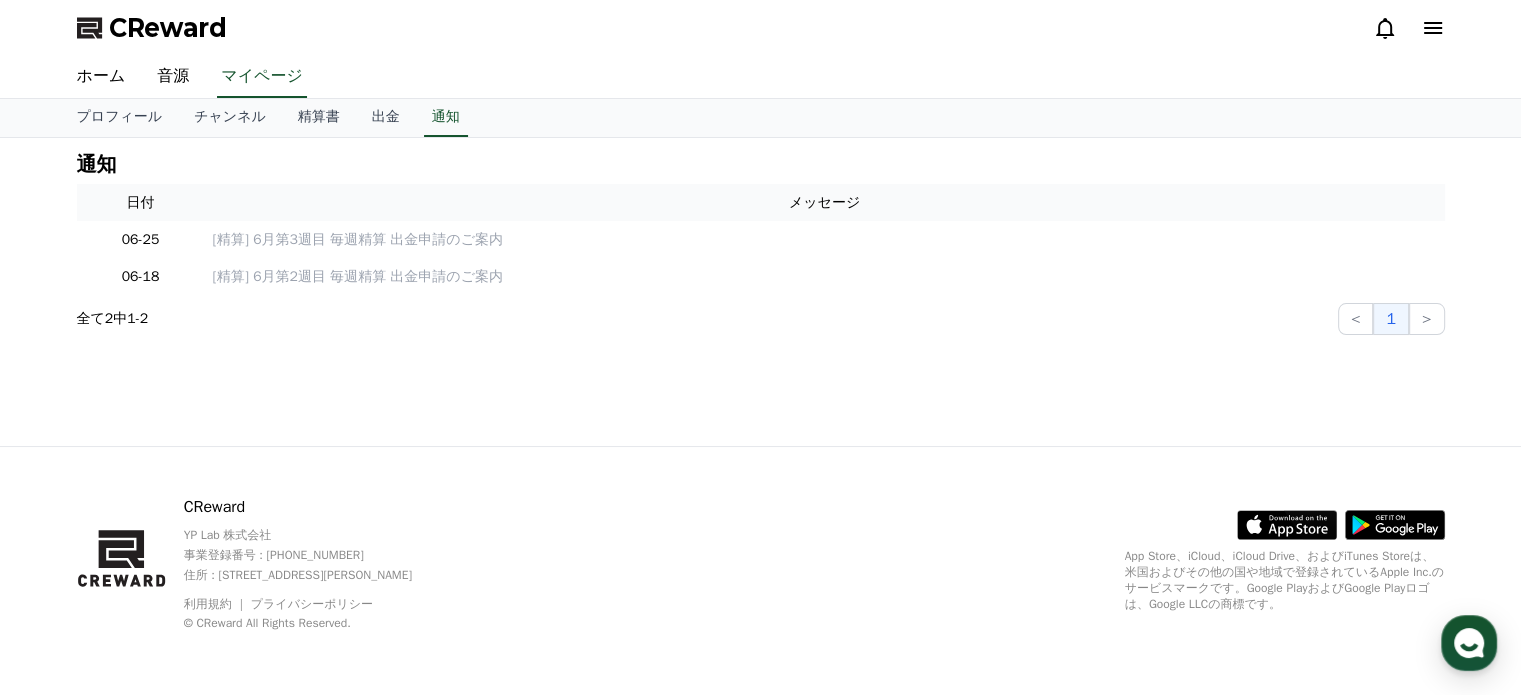 click 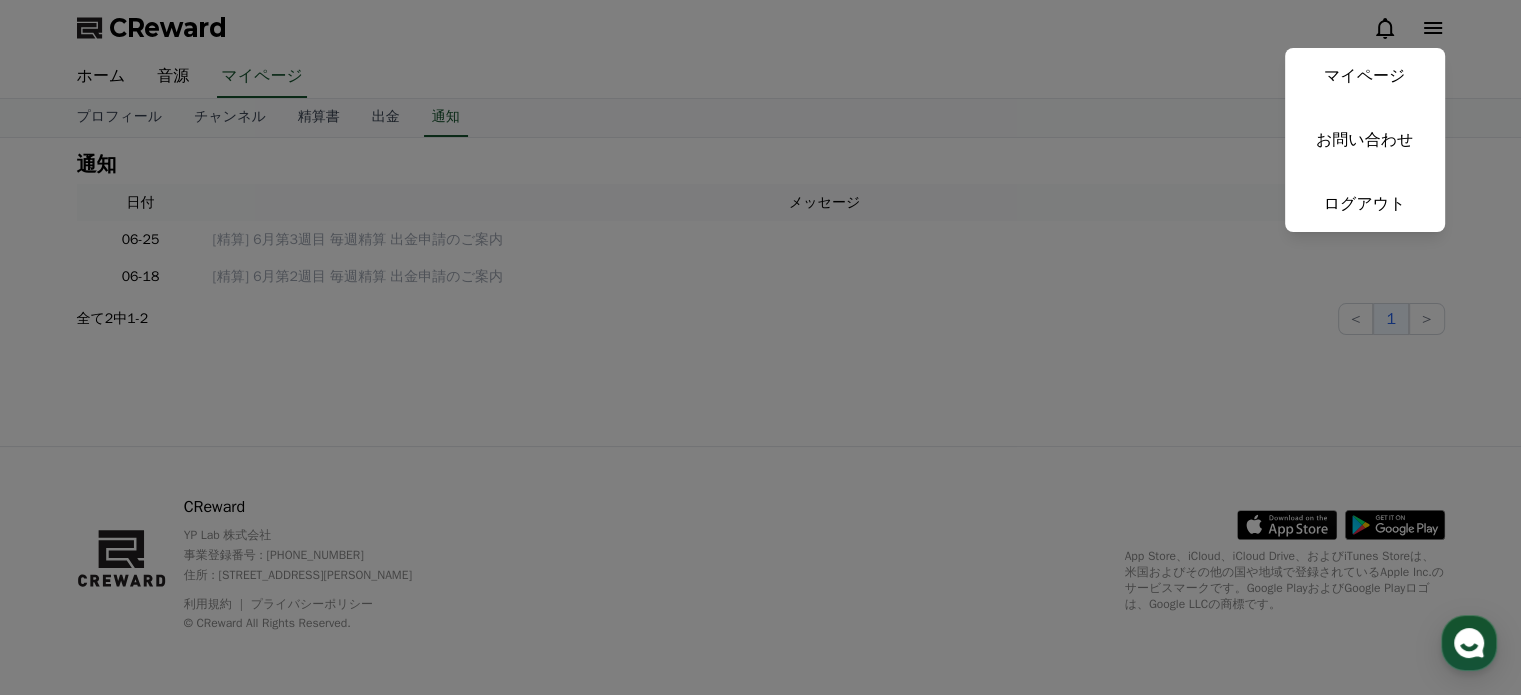 click at bounding box center (760, 347) 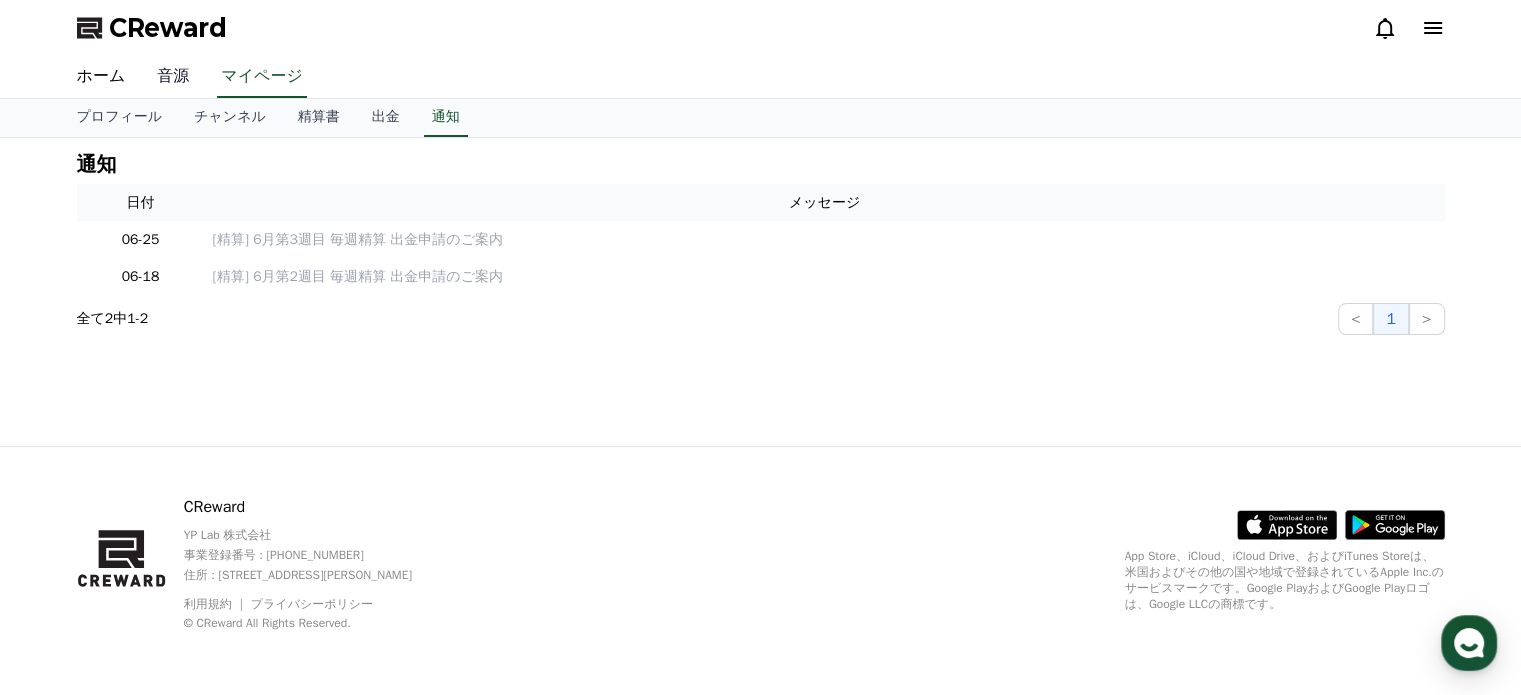 click on "音源" at bounding box center [173, 77] 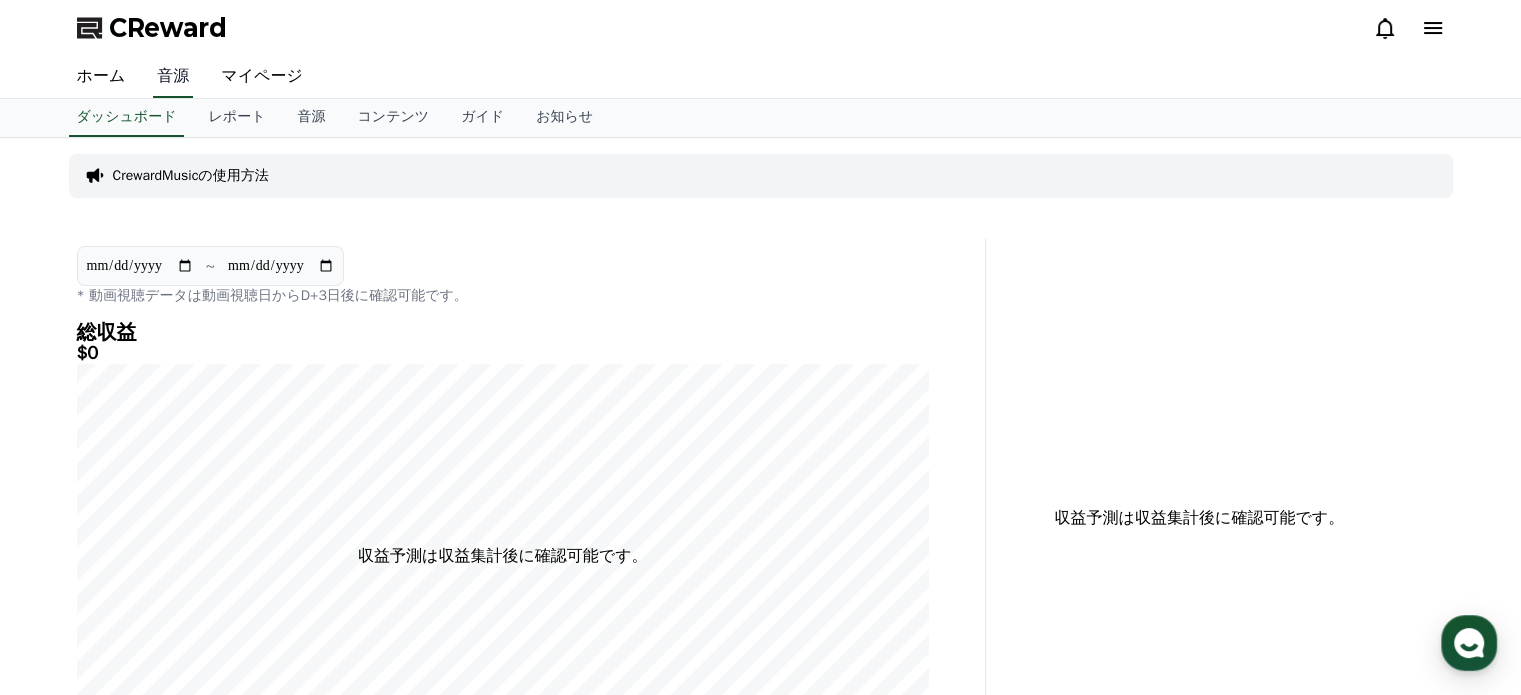 click on "音源" at bounding box center (173, 77) 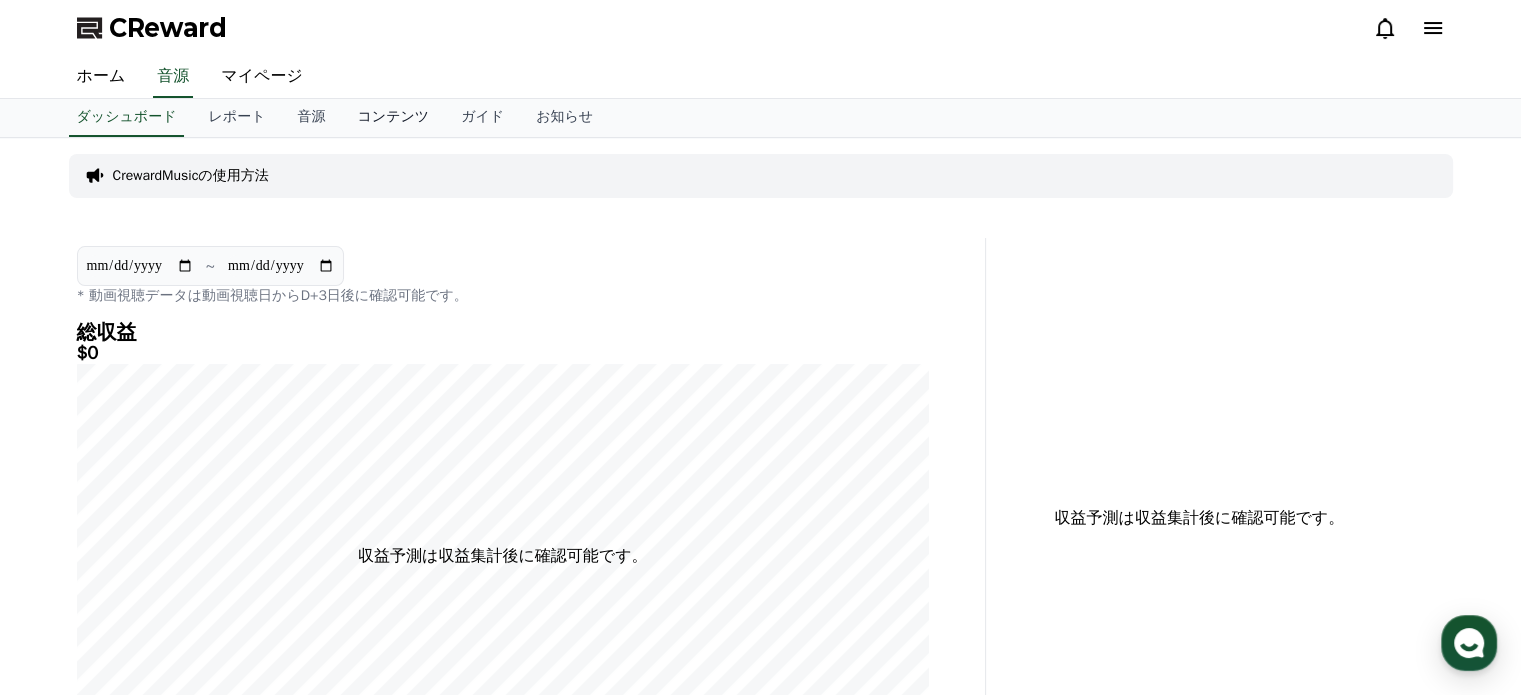 click on "コンテンツ" at bounding box center (393, 118) 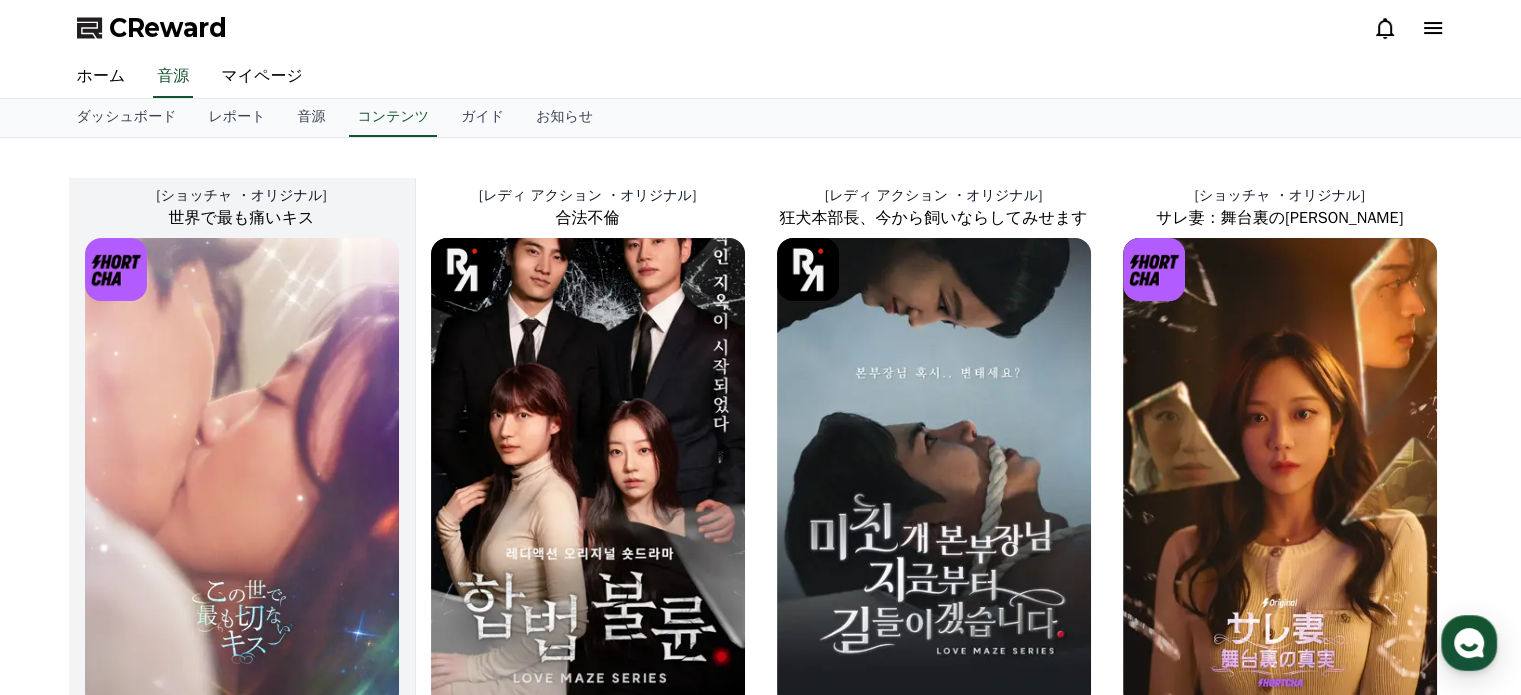 click on "[ショッチャ ・オリジナル]" at bounding box center (242, 196) 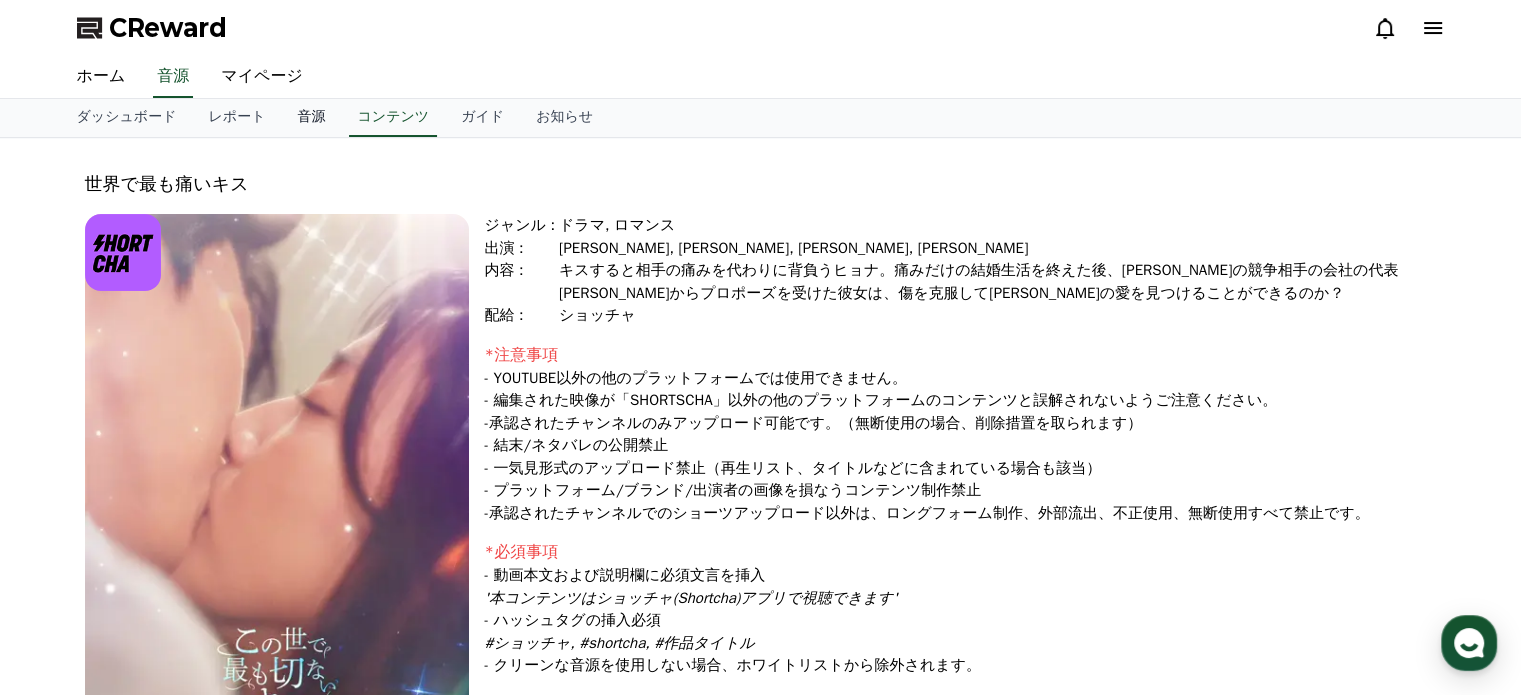 click on "音源" at bounding box center [311, 118] 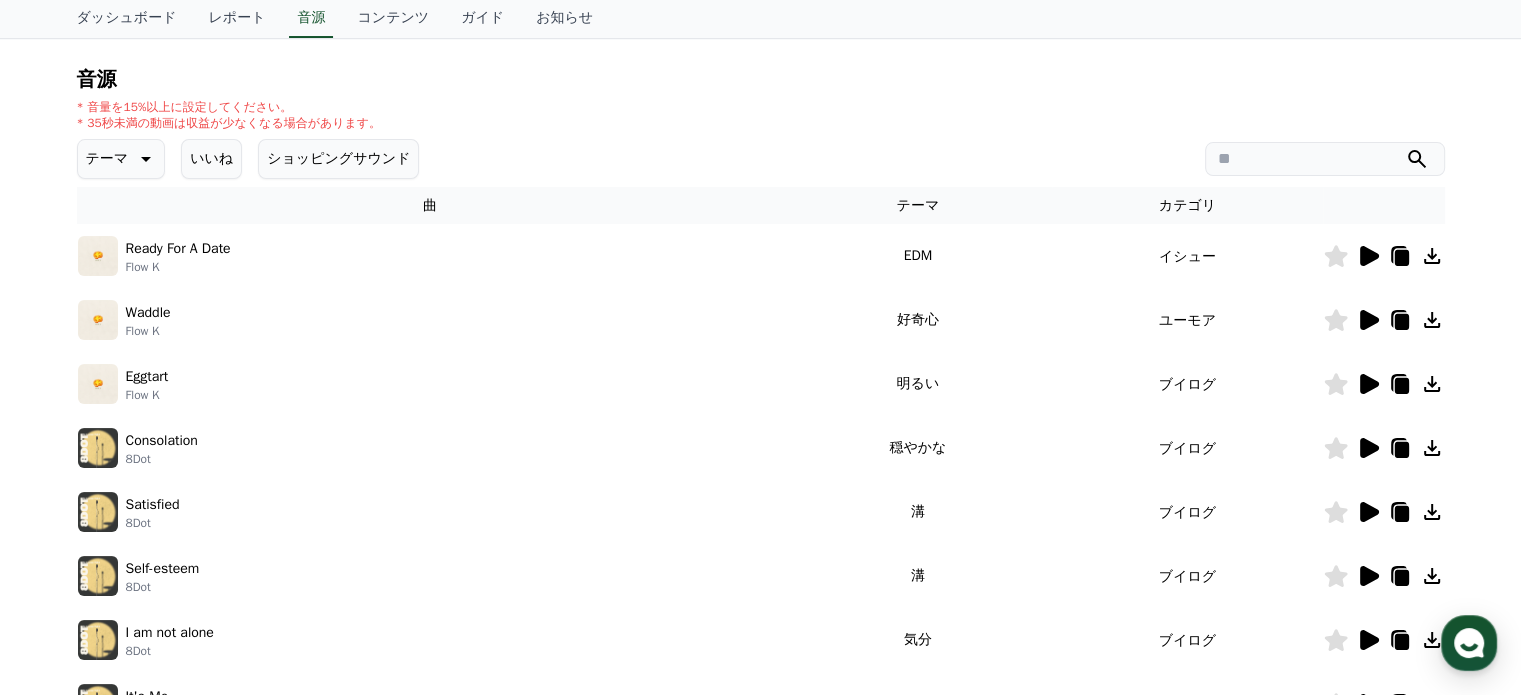 scroll, scrollTop: 0, scrollLeft: 0, axis: both 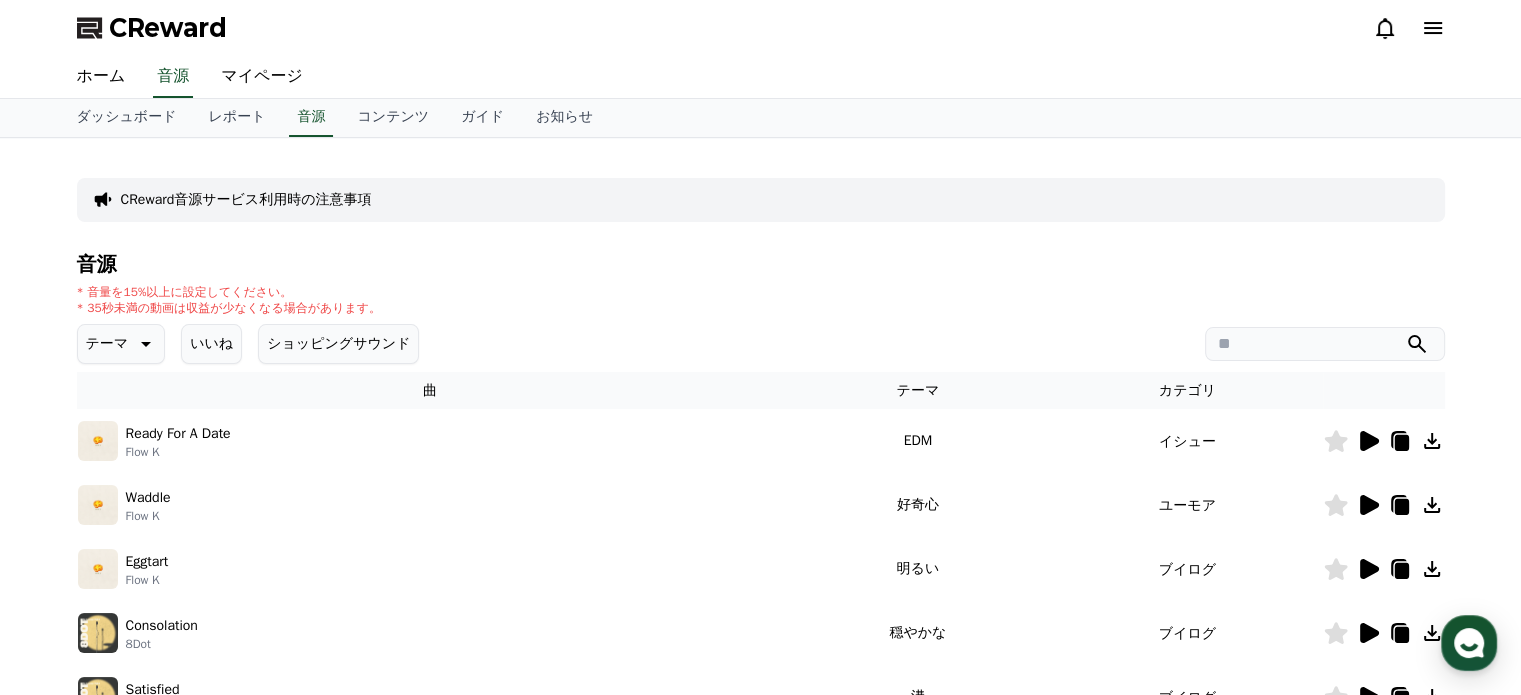 click on "CReward音源サービス利用時の注意事項" at bounding box center (761, 200) 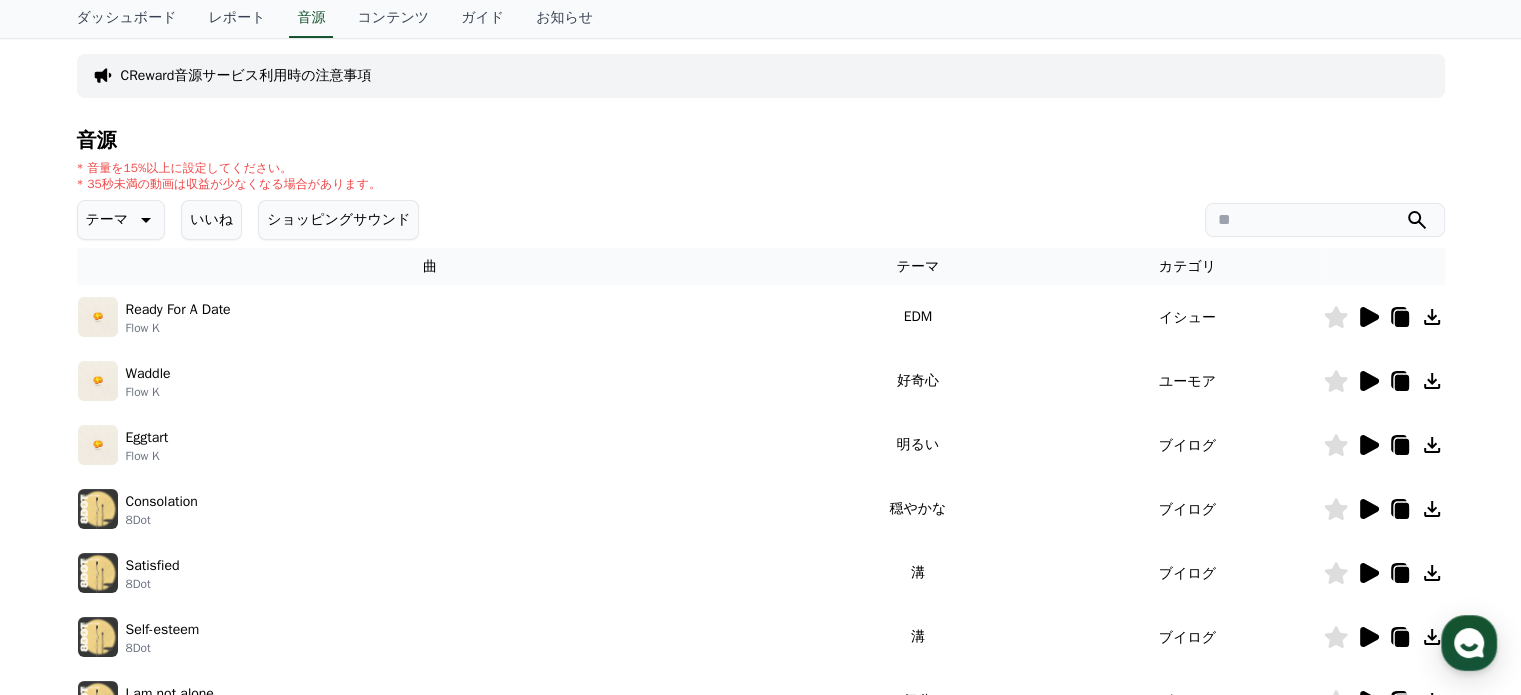scroll, scrollTop: 200, scrollLeft: 0, axis: vertical 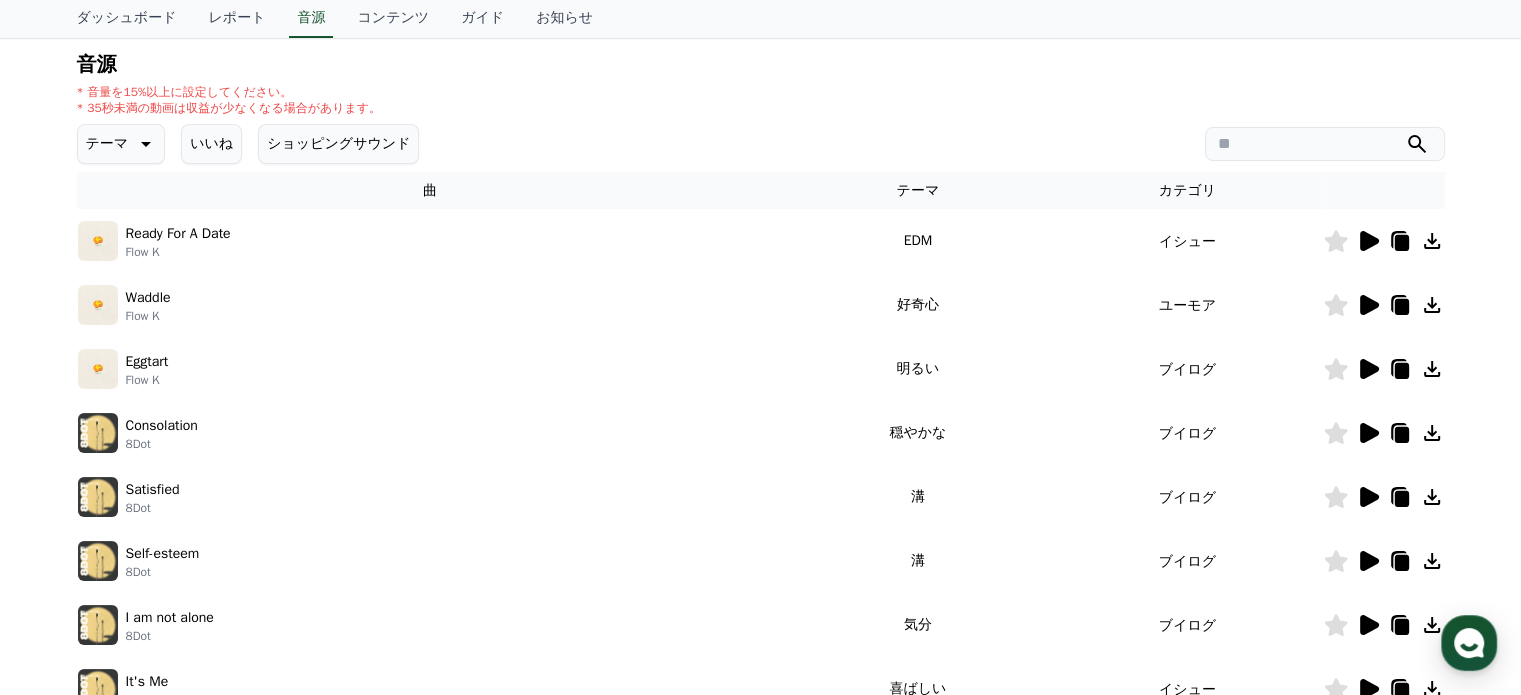 click 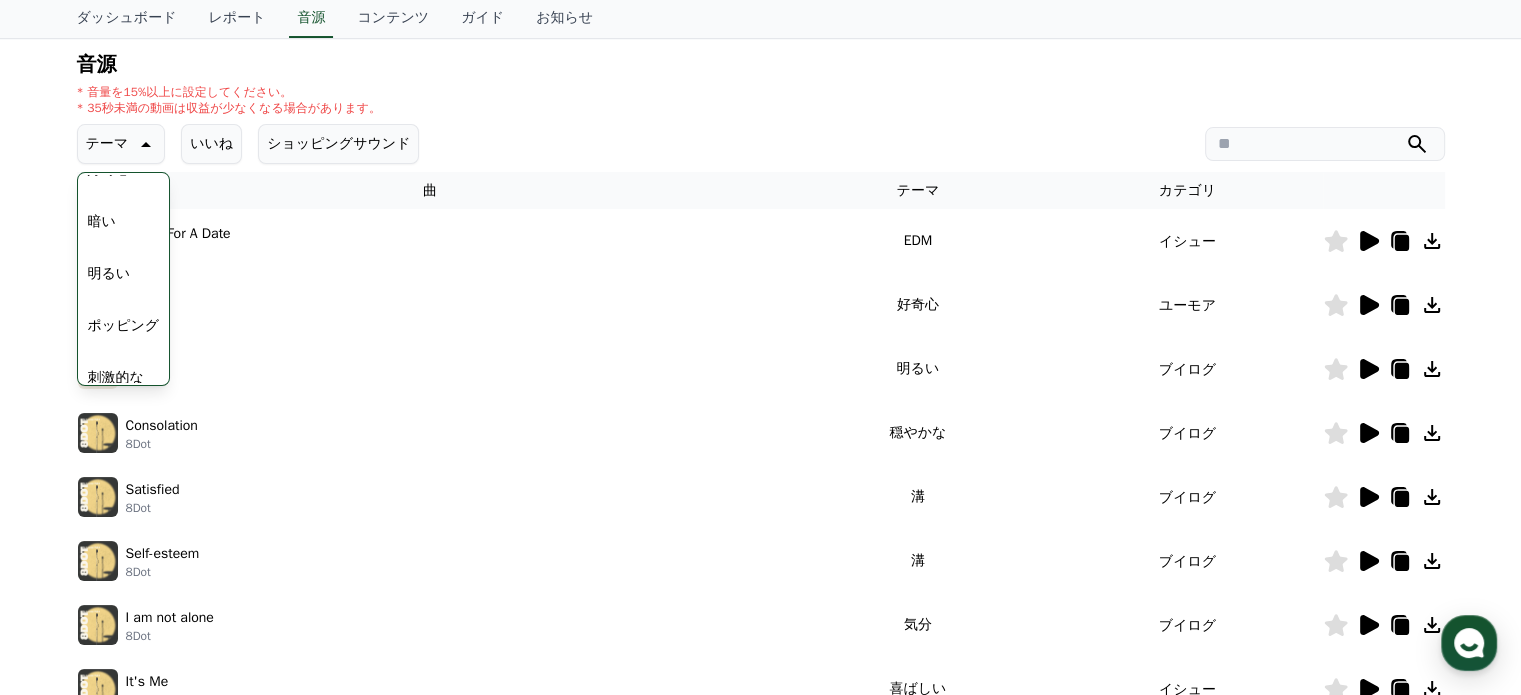 scroll, scrollTop: 122, scrollLeft: 0, axis: vertical 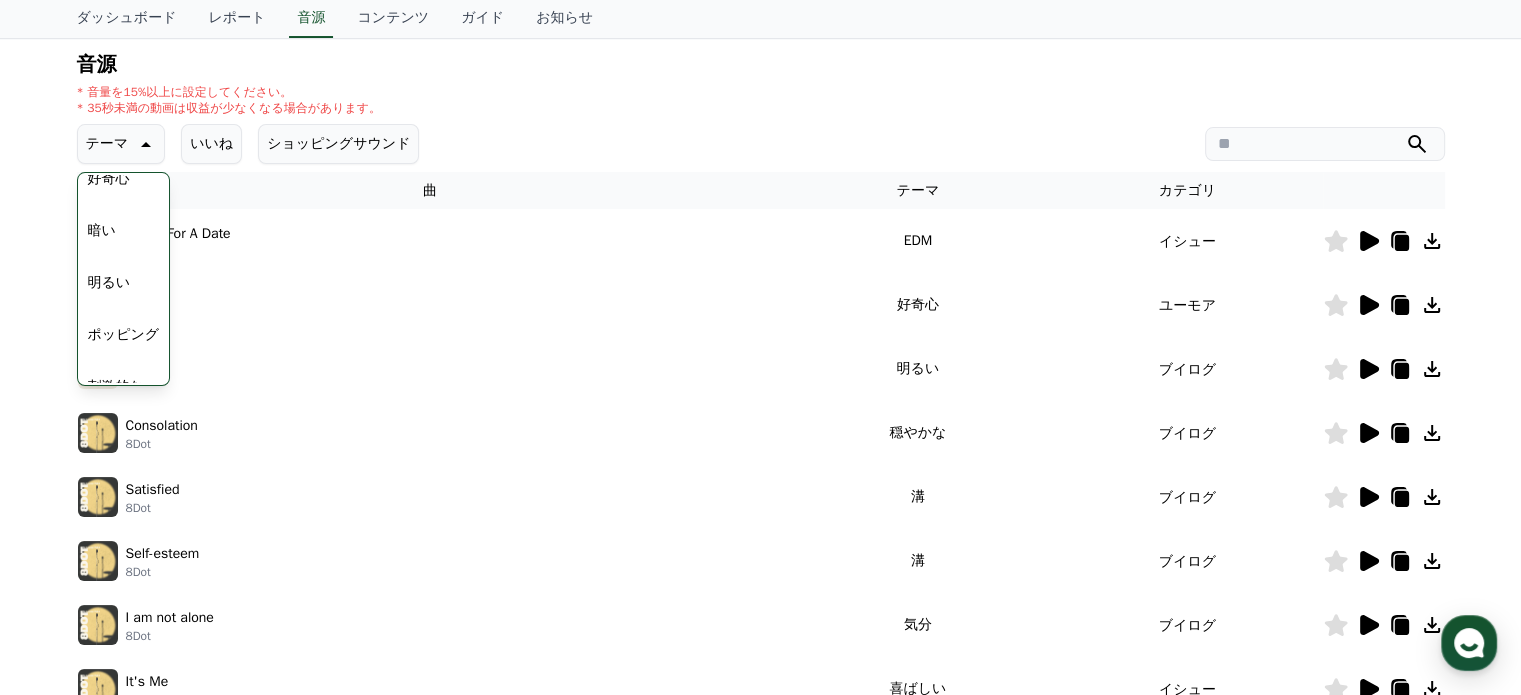 click on "明るい" at bounding box center [109, 283] 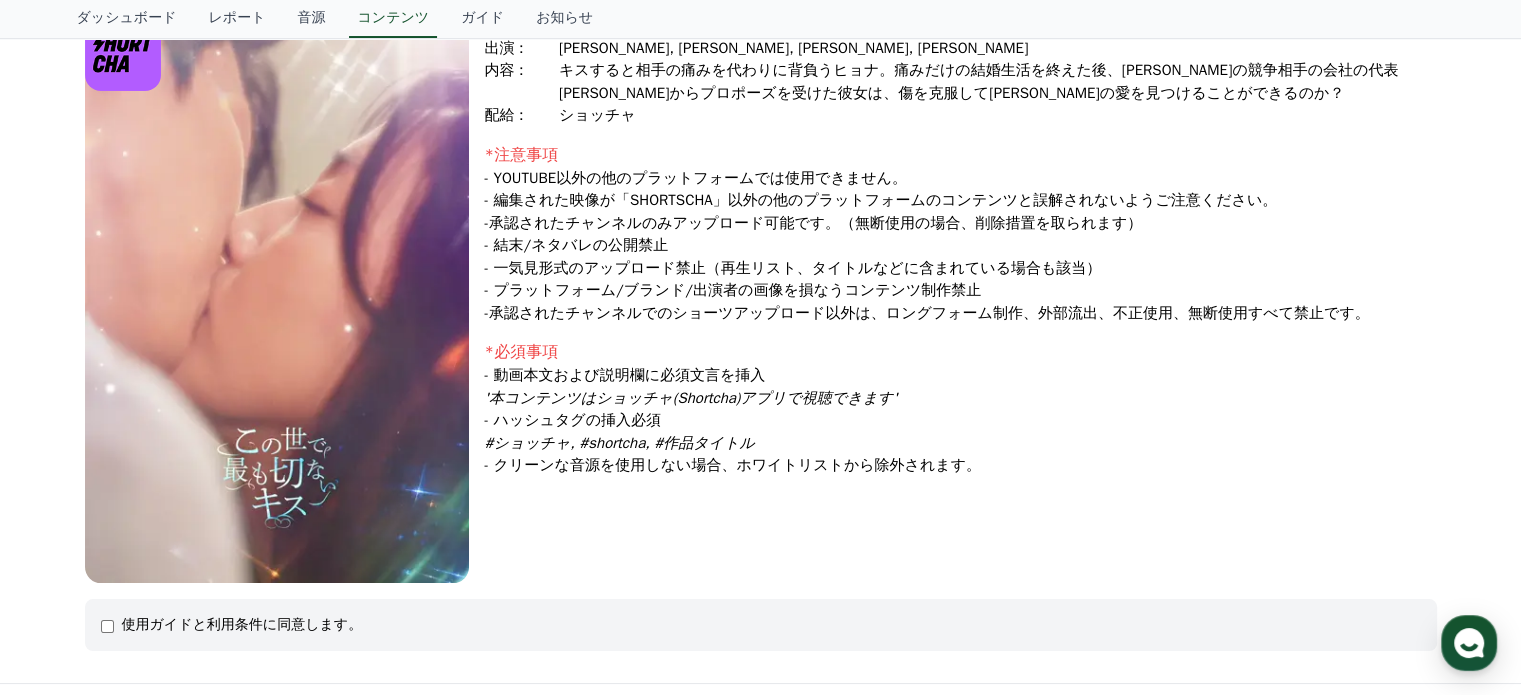 scroll, scrollTop: 0, scrollLeft: 0, axis: both 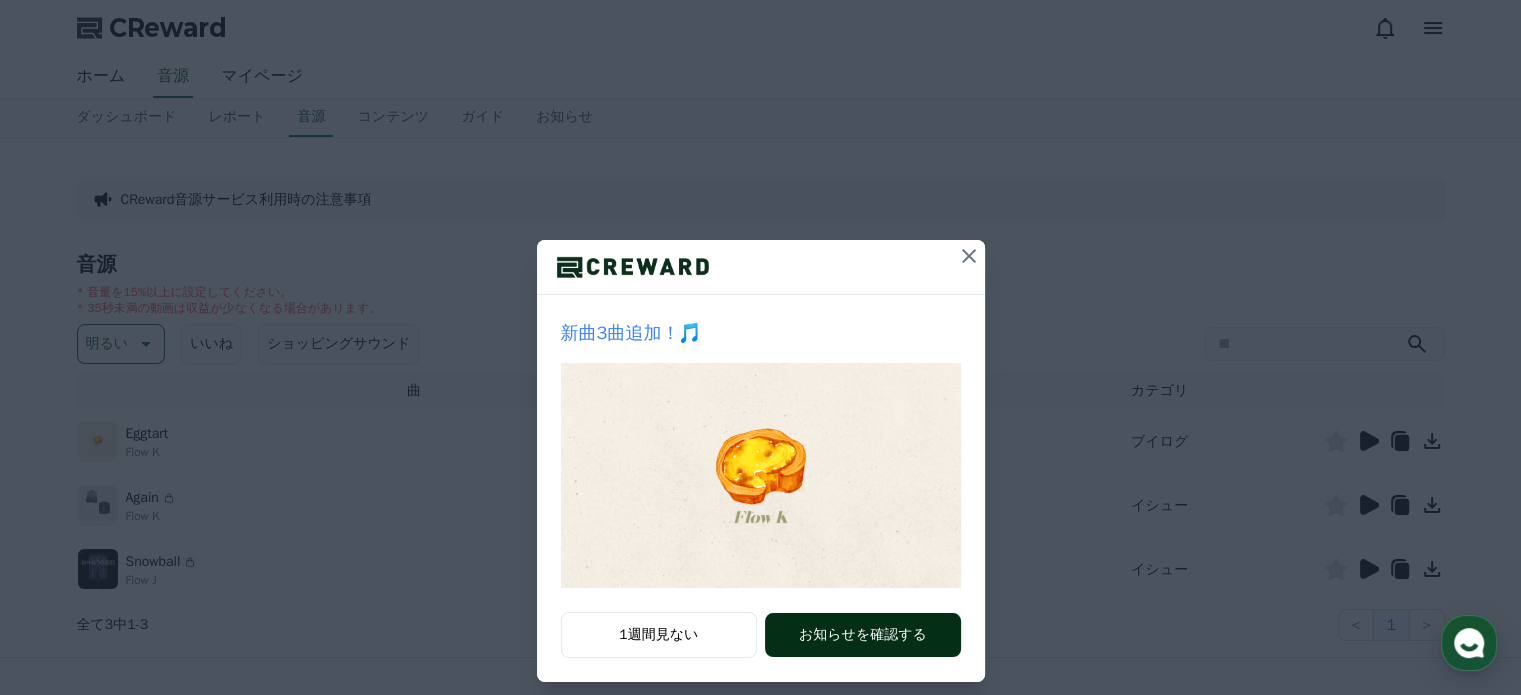 click on "お知らせを確認する" at bounding box center [862, 635] 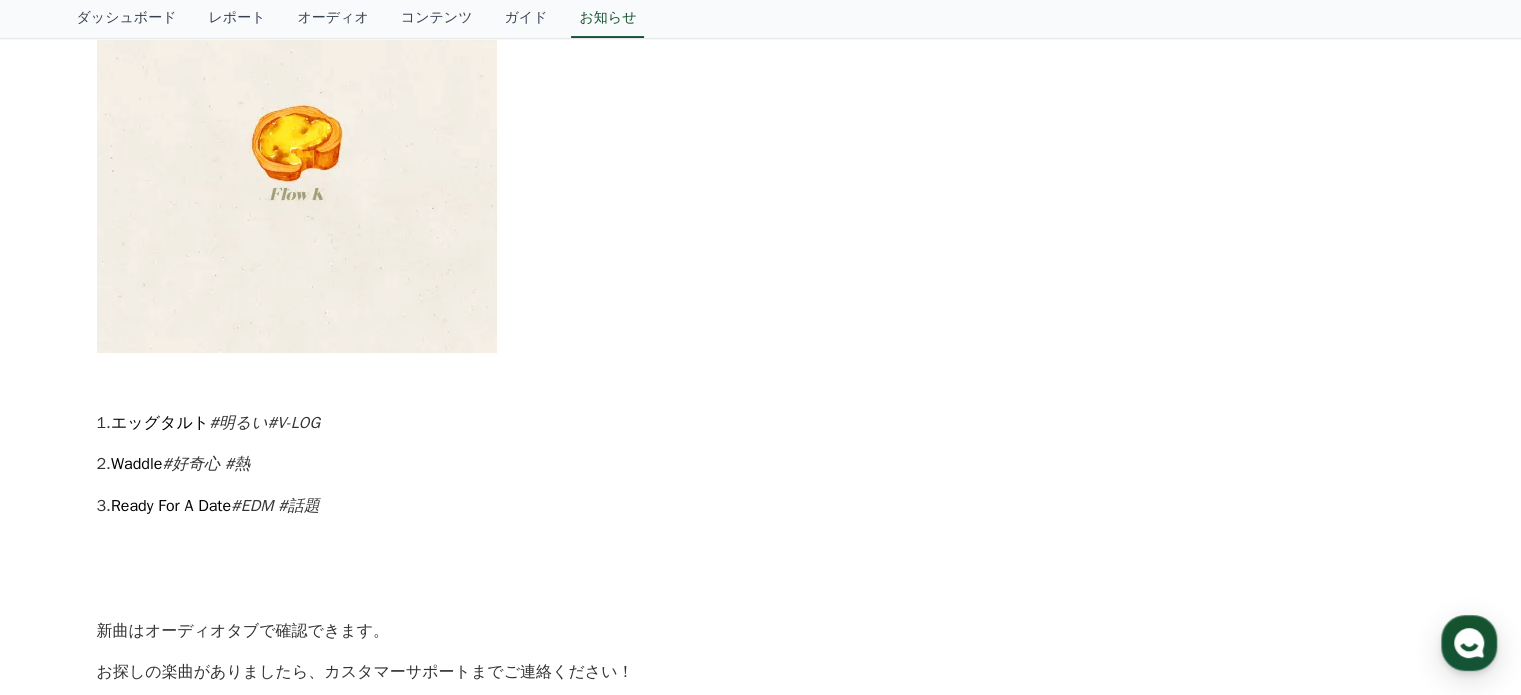 scroll, scrollTop: 142, scrollLeft: 0, axis: vertical 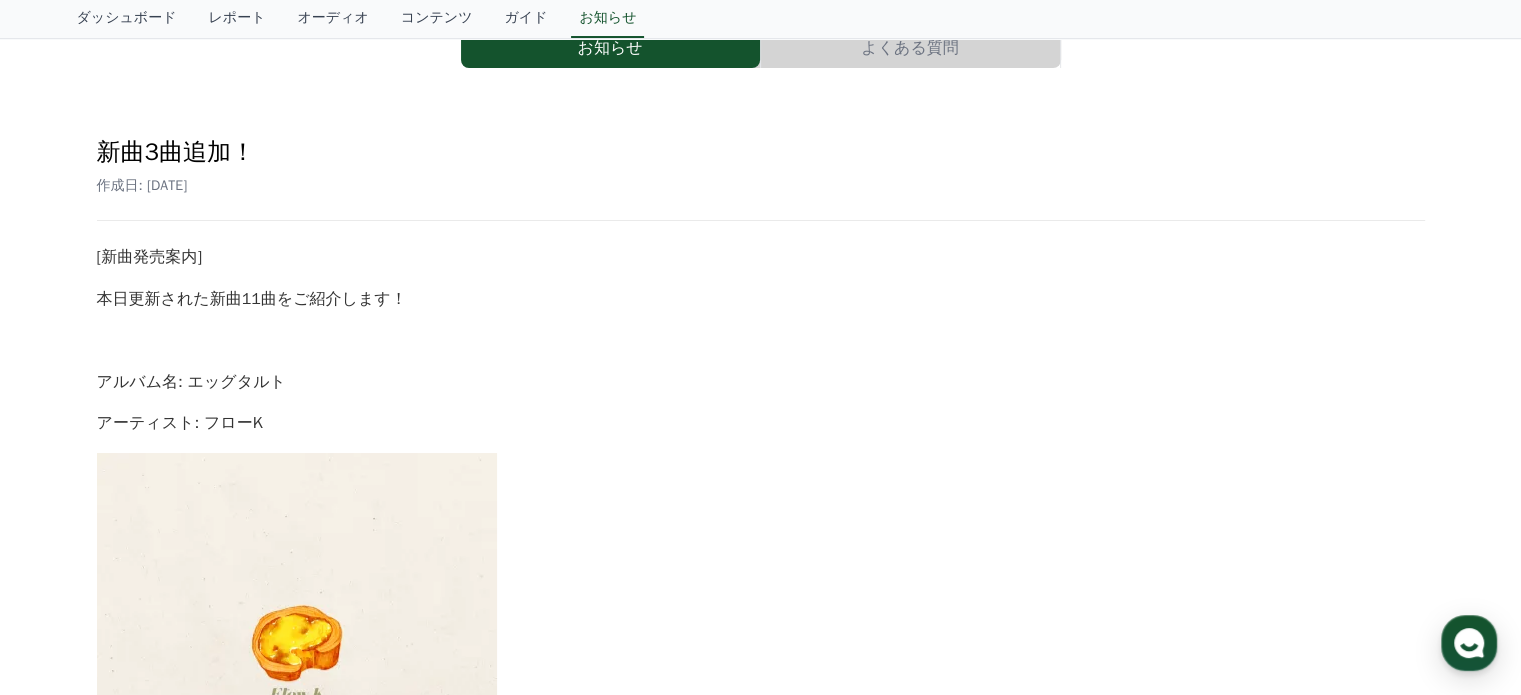 click at bounding box center [297, 653] 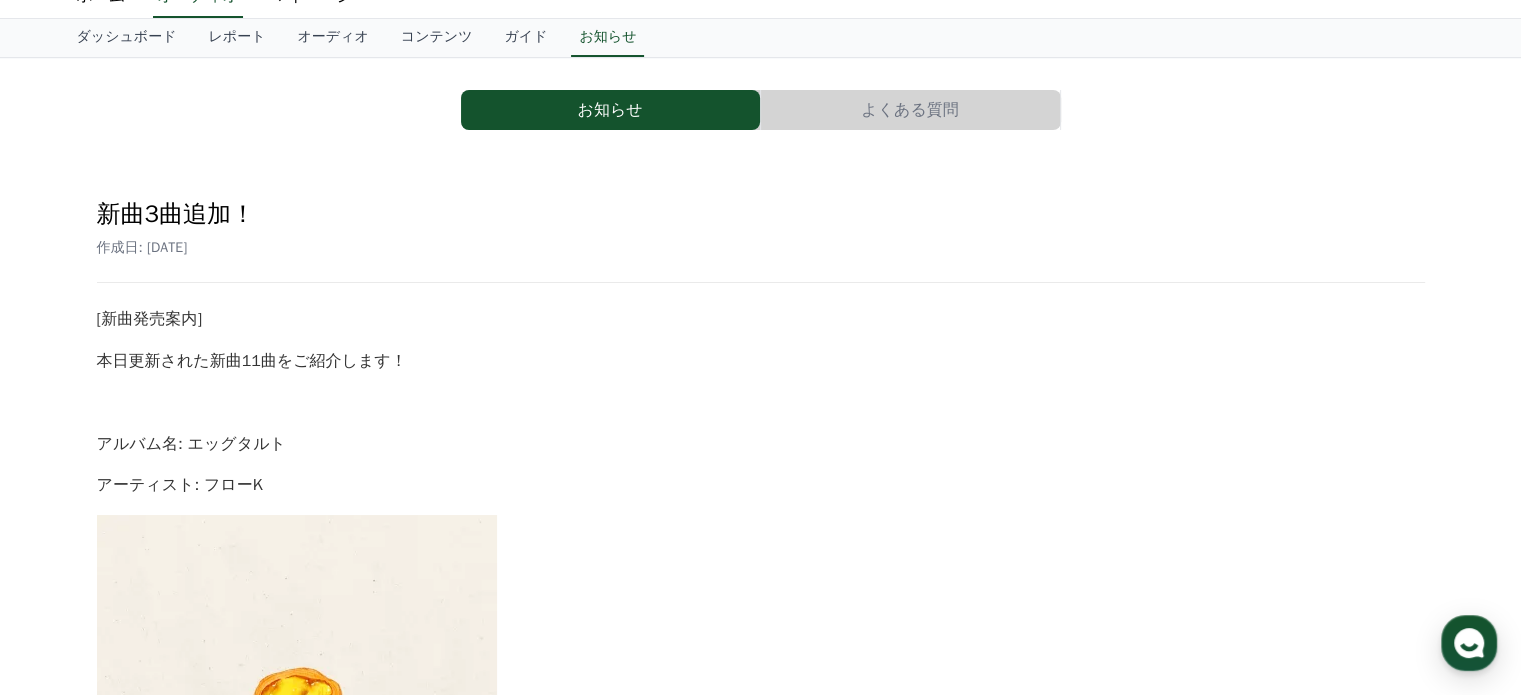 scroll, scrollTop: 0, scrollLeft: 0, axis: both 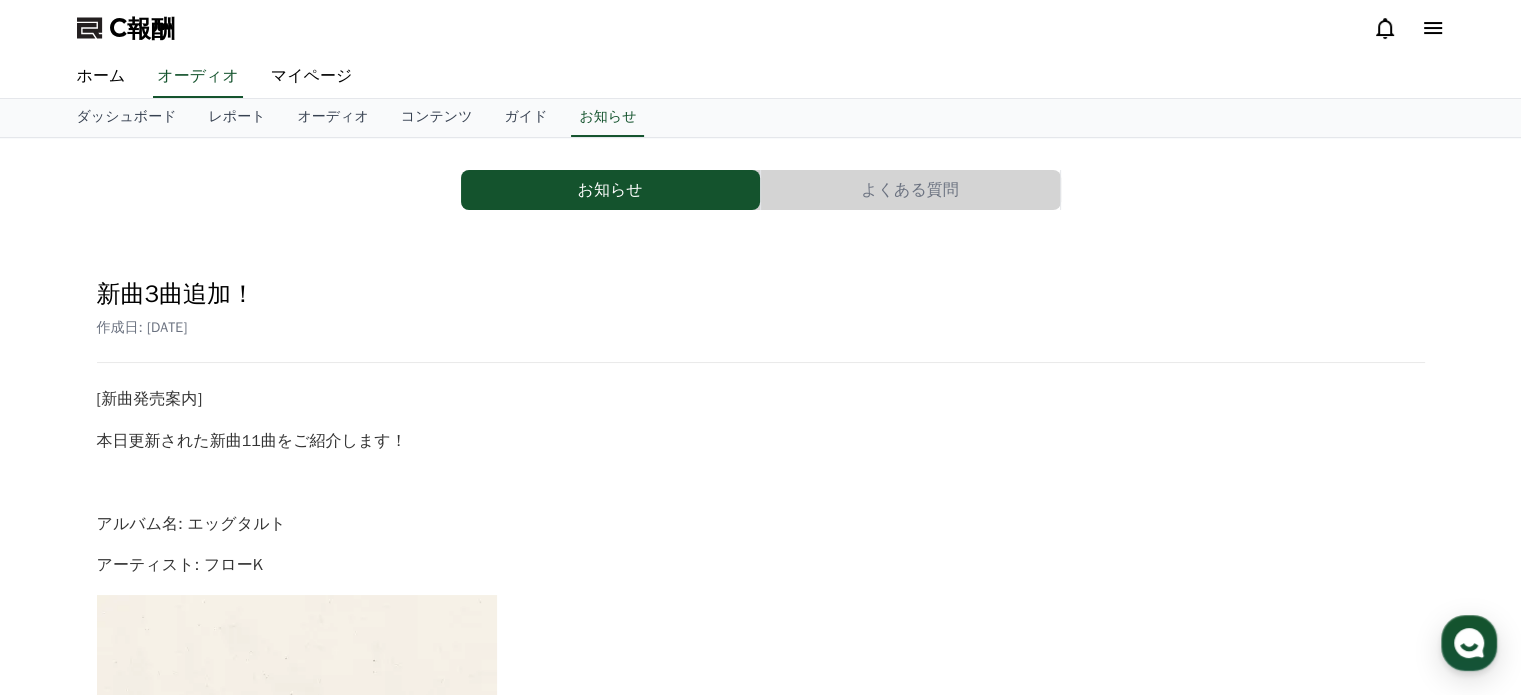 click on "よくある質問" at bounding box center (910, 190) 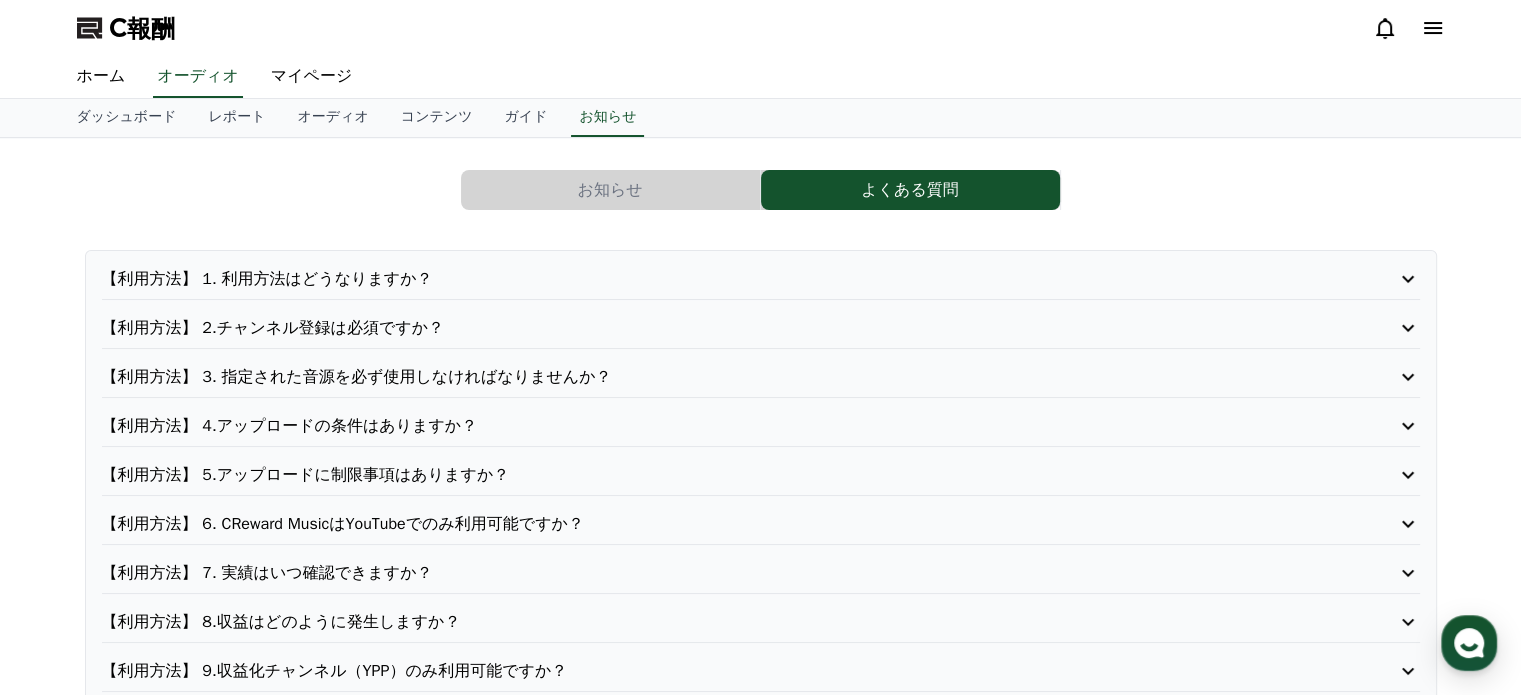 drag, startPoint x: 428, startPoint y: 293, endPoint x: 476, endPoint y: 284, distance: 48.83646 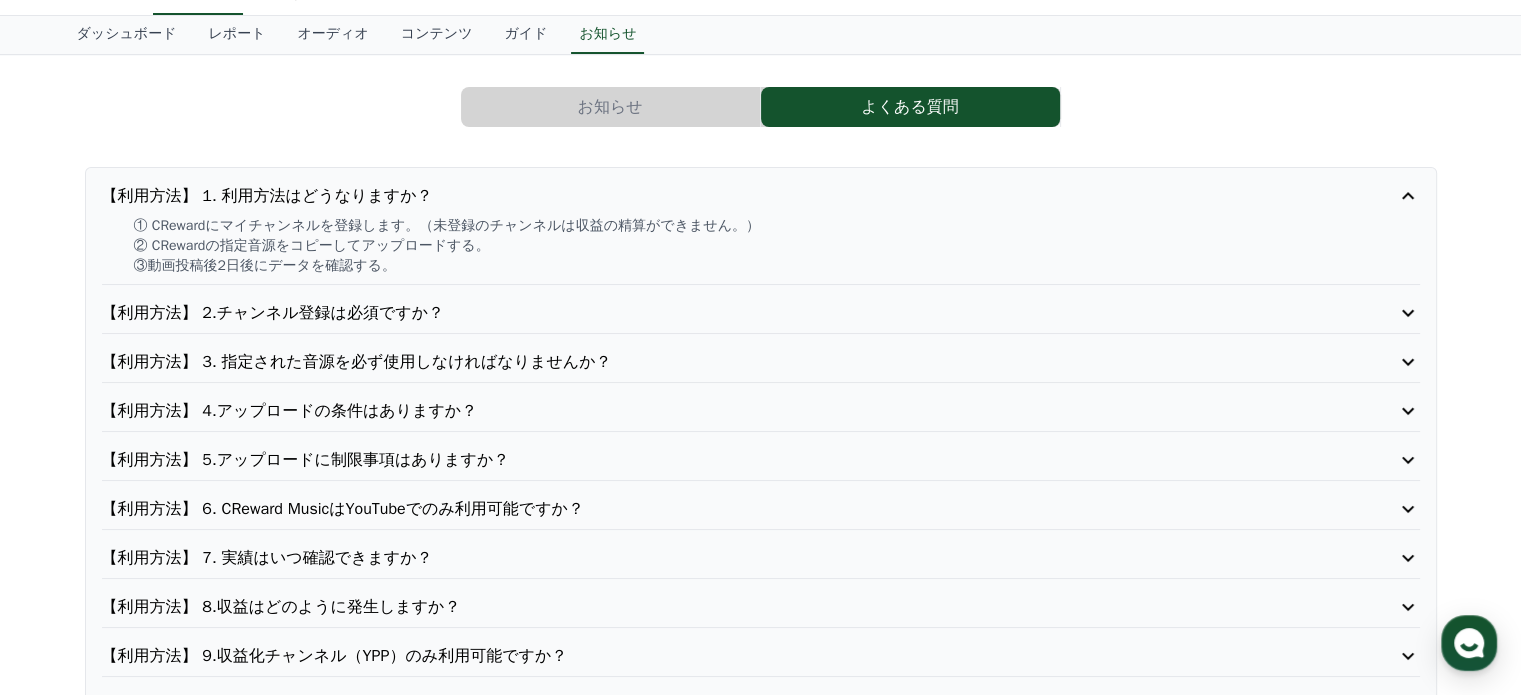 scroll, scrollTop: 200, scrollLeft: 0, axis: vertical 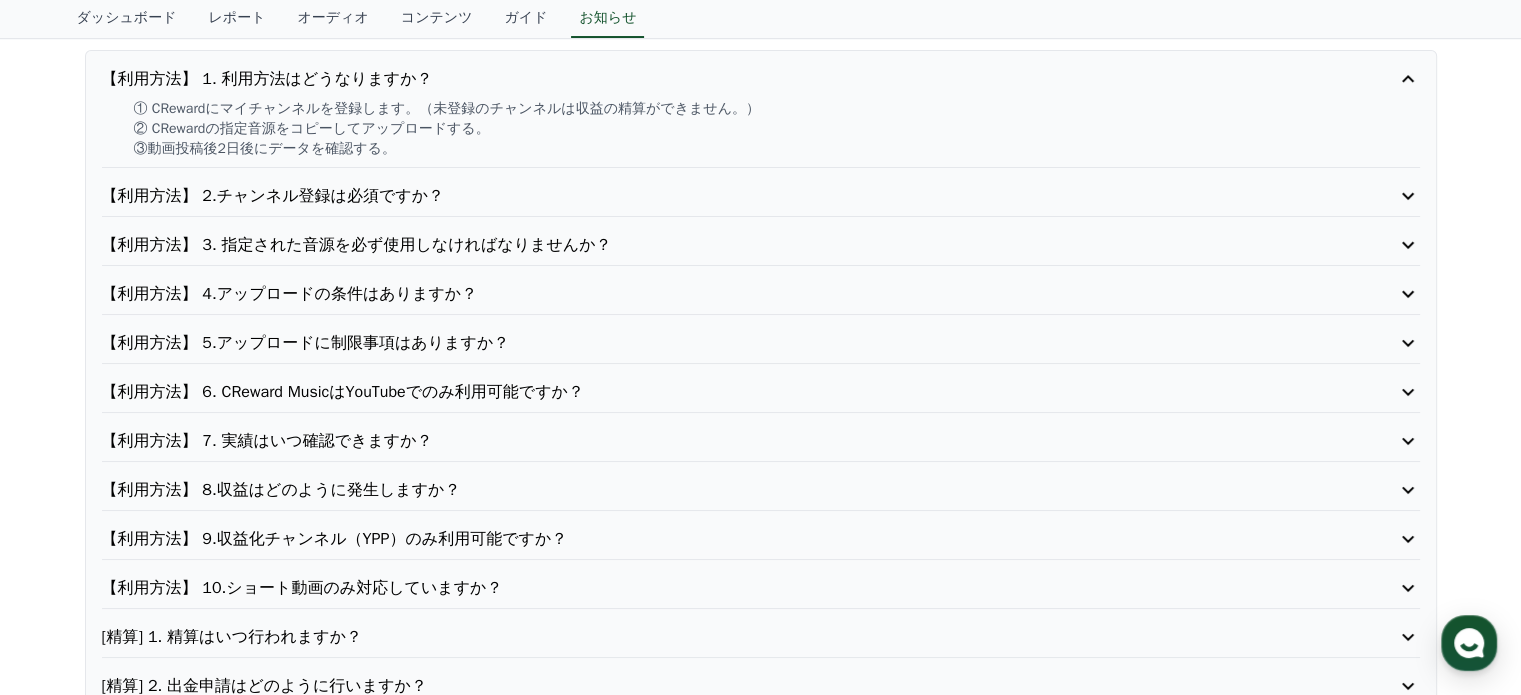 click 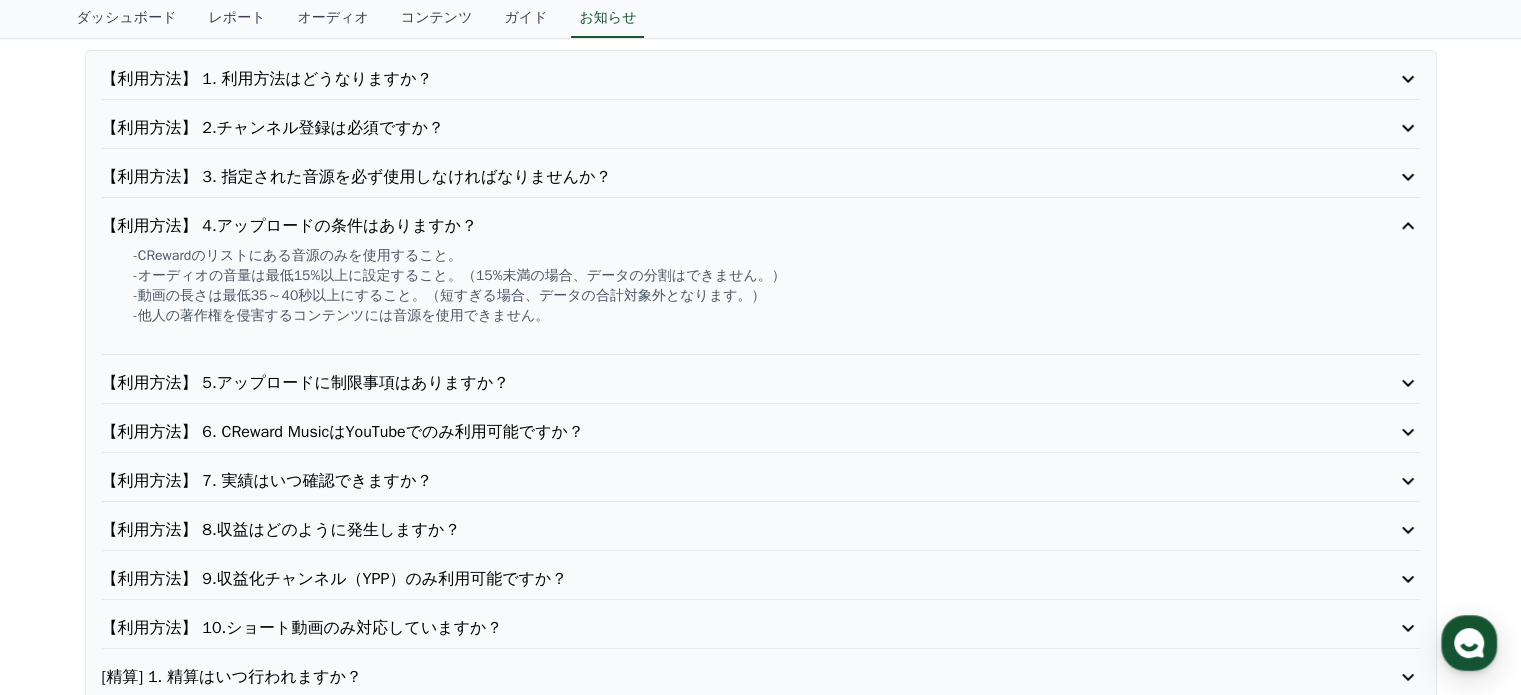 click 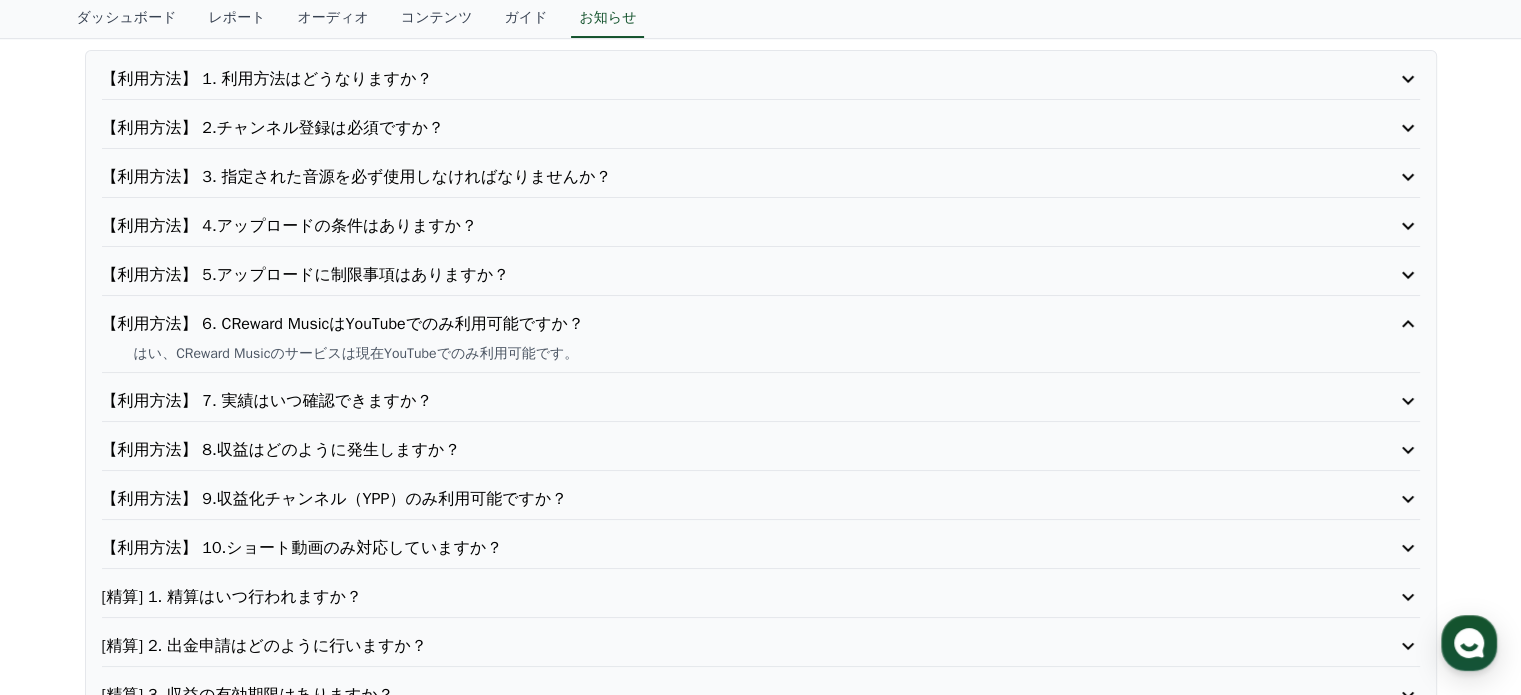 click 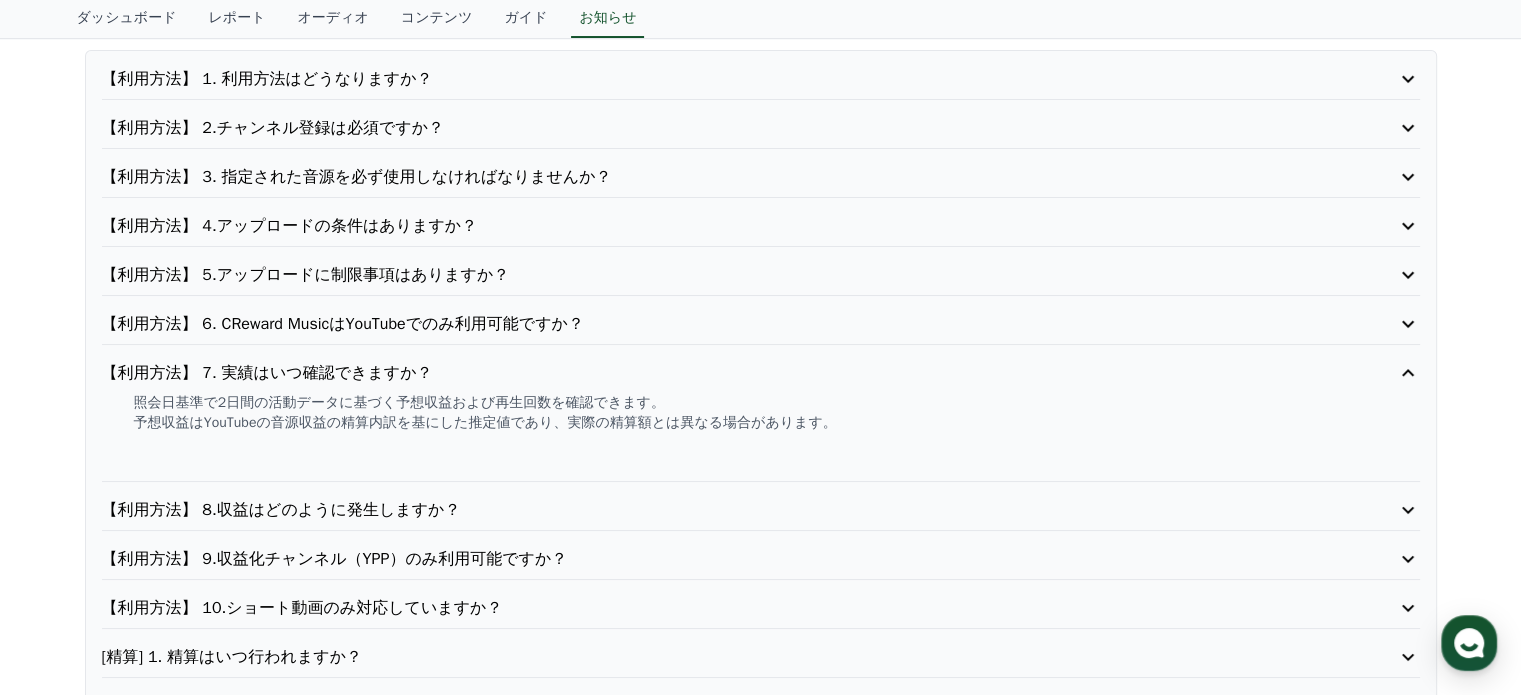 click 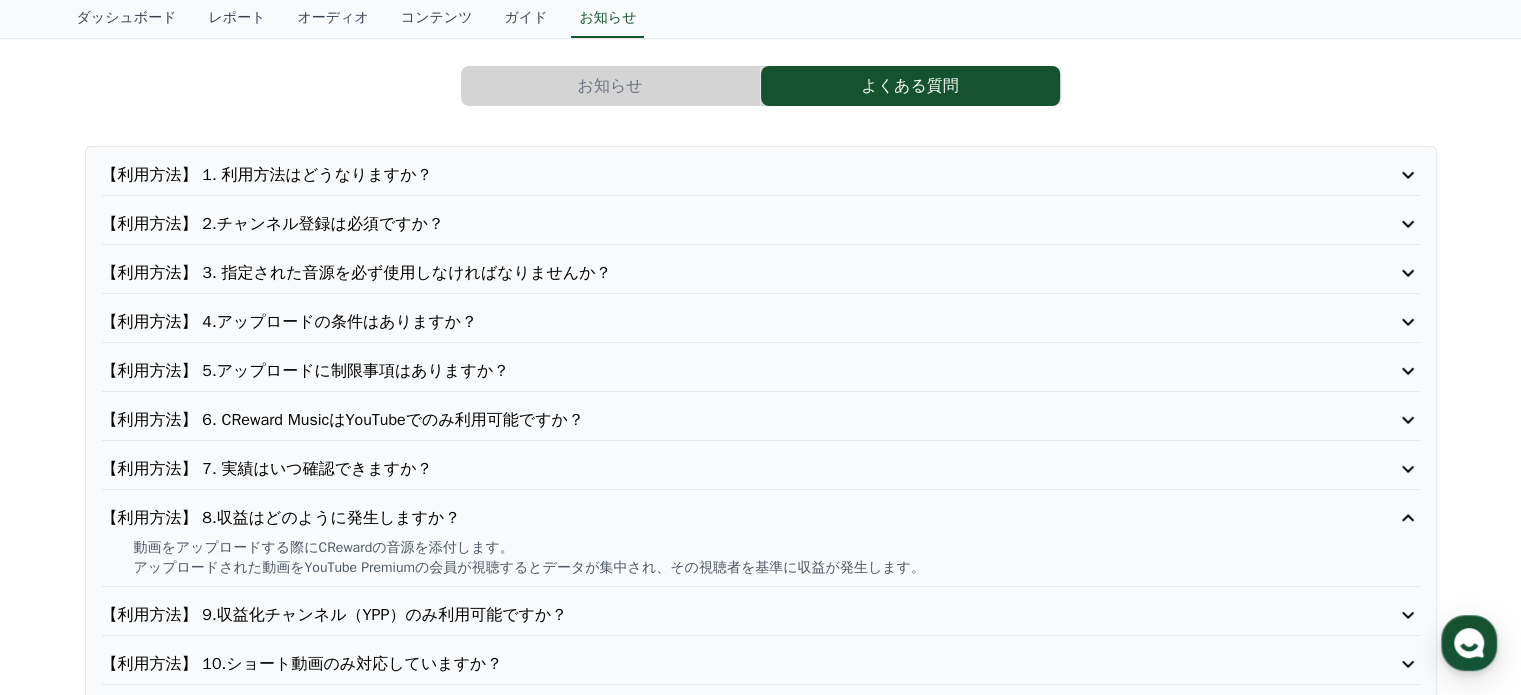 scroll, scrollTop: 0, scrollLeft: 0, axis: both 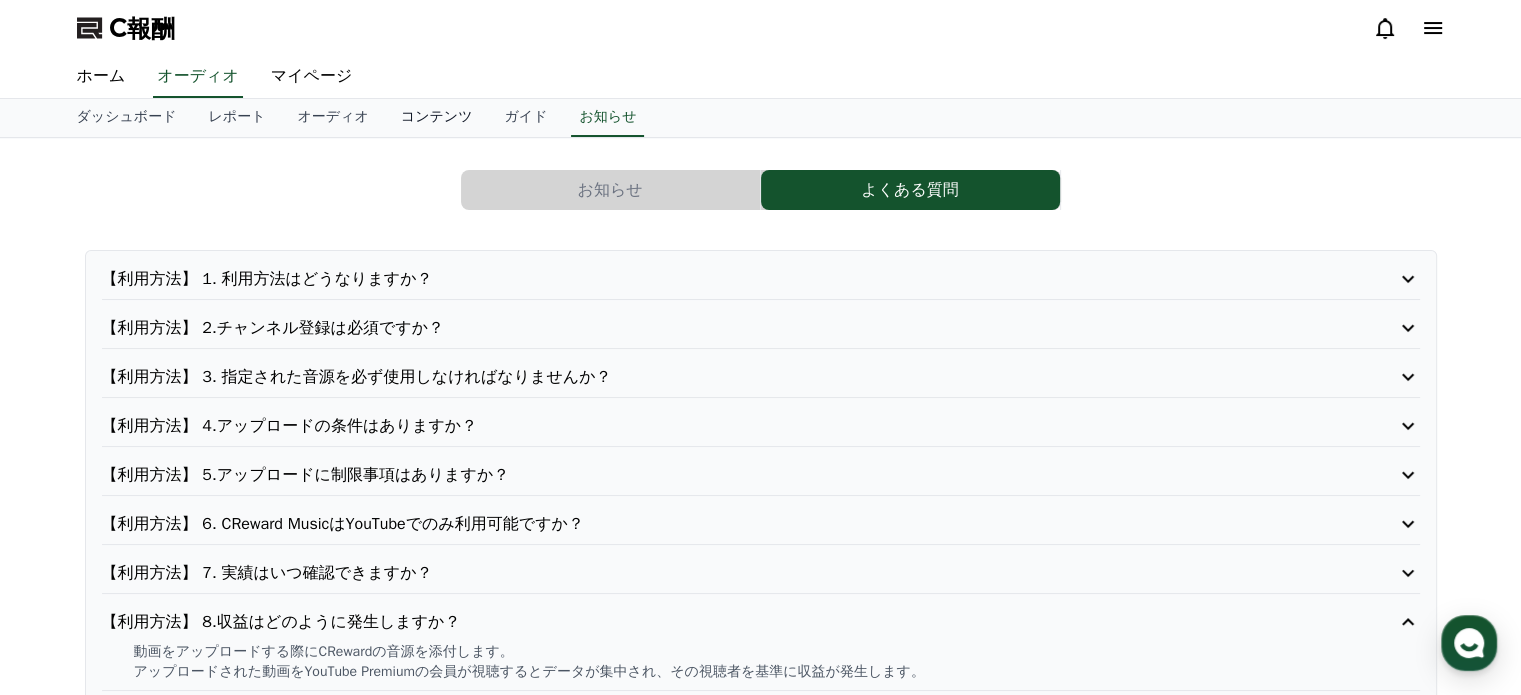 click on "コンテンツ" at bounding box center [437, 116] 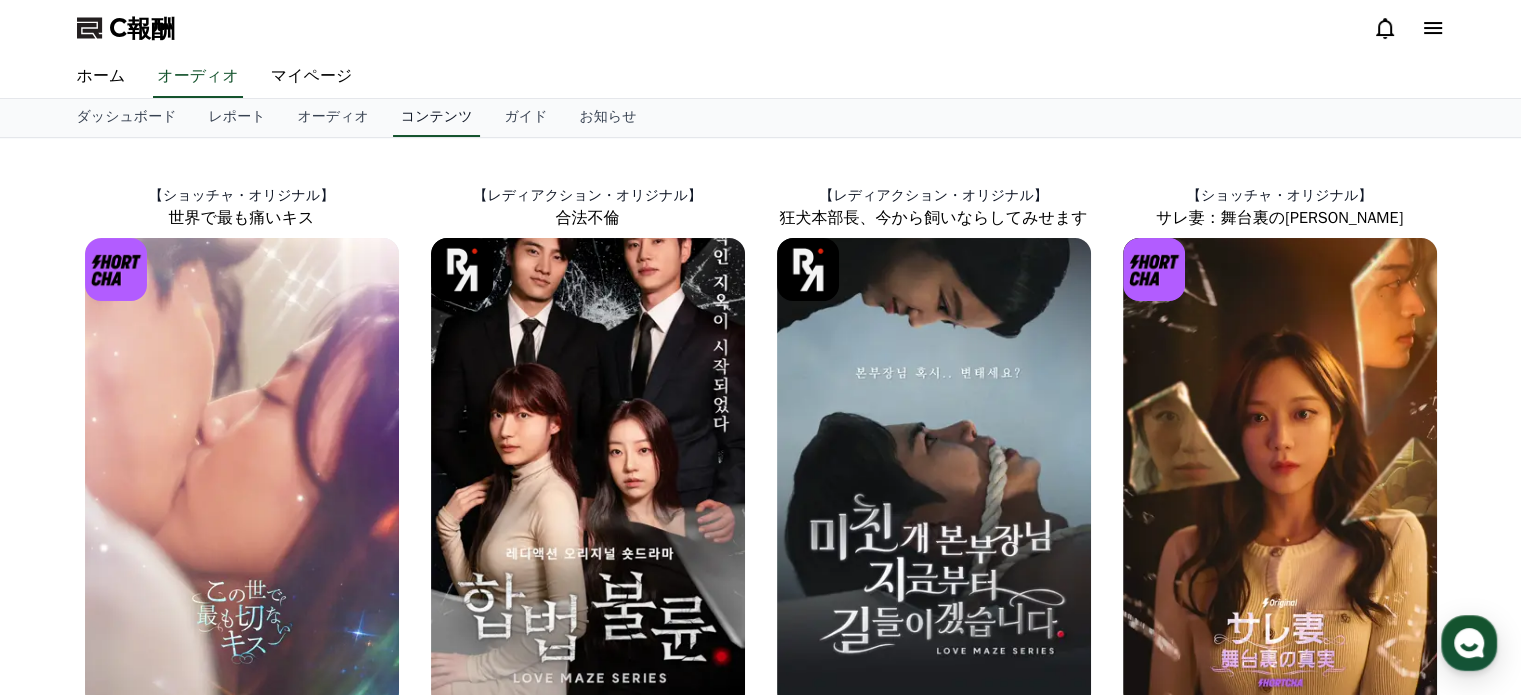 click on "コンテンツ" at bounding box center [437, 116] 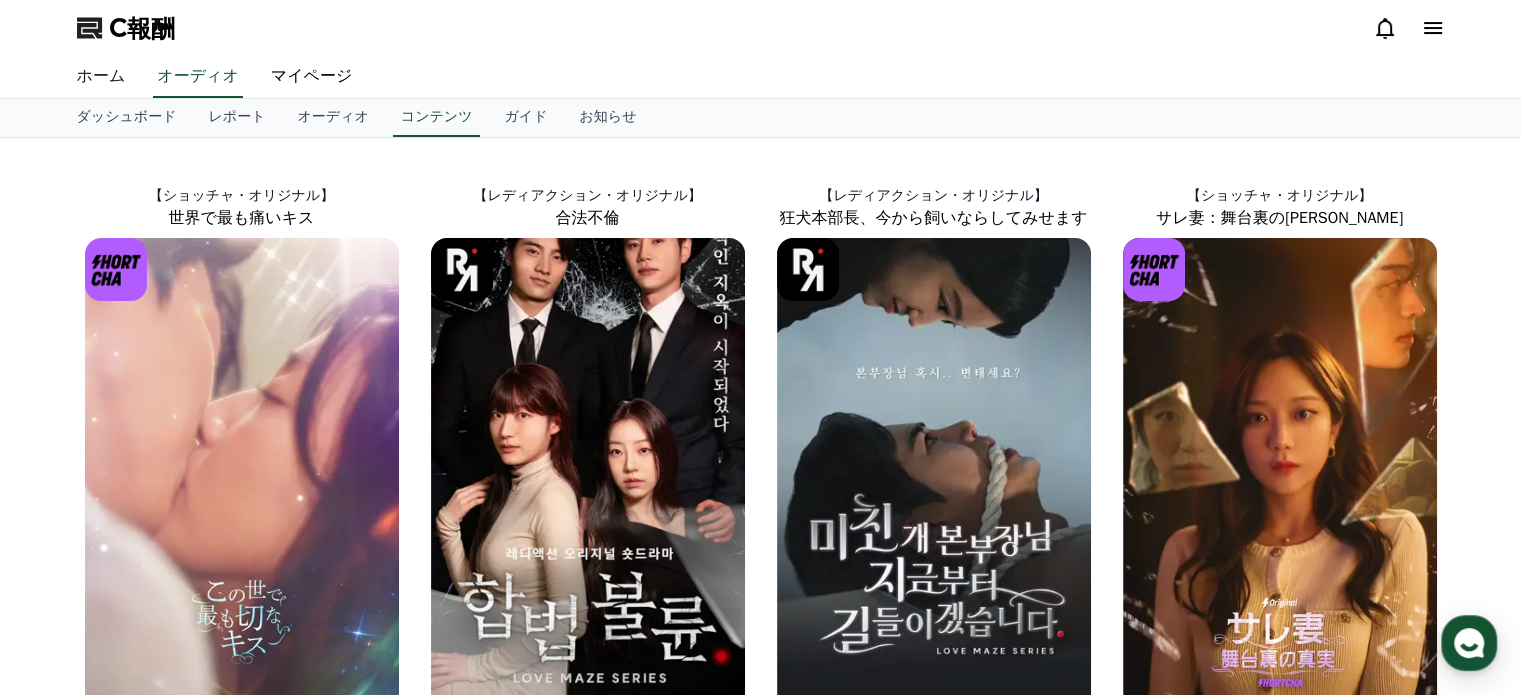 click on "ホーム" at bounding box center (101, 76) 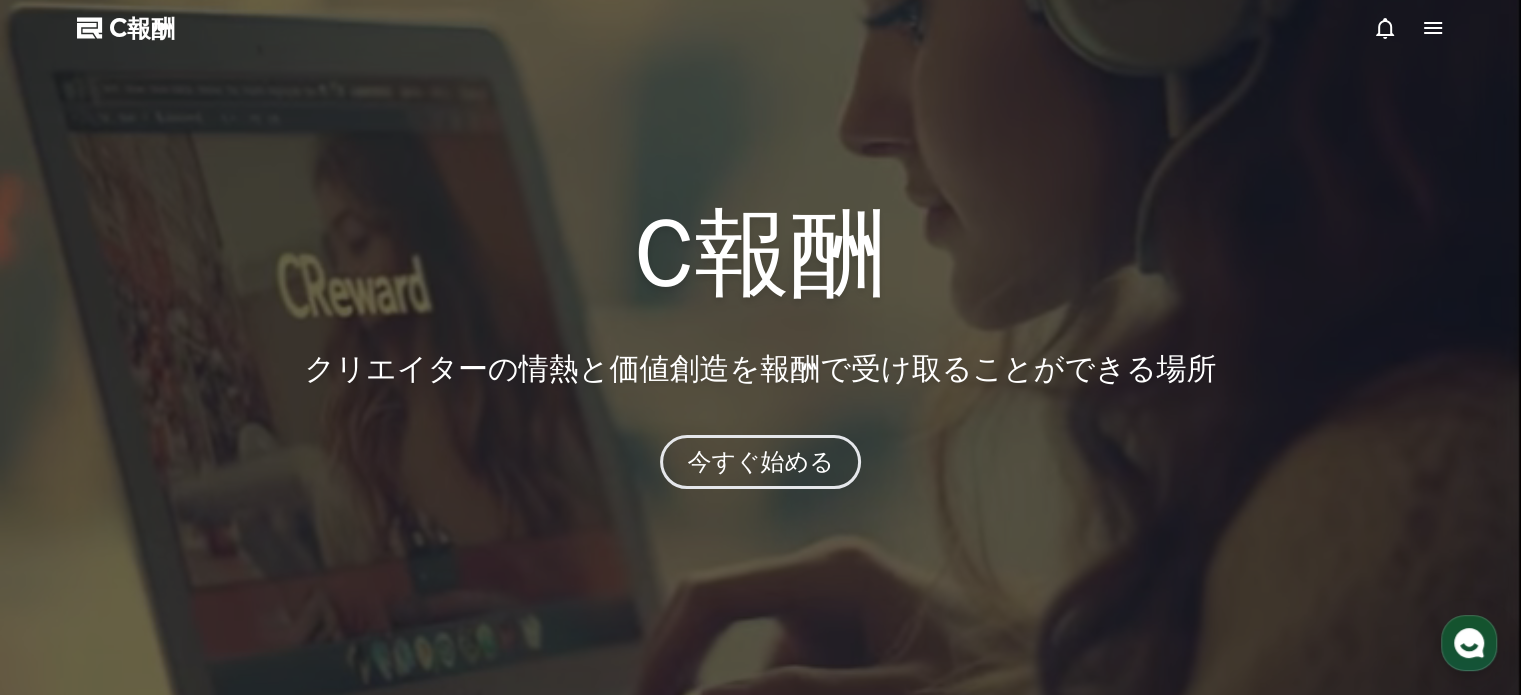 click on "C報酬" at bounding box center (142, 28) 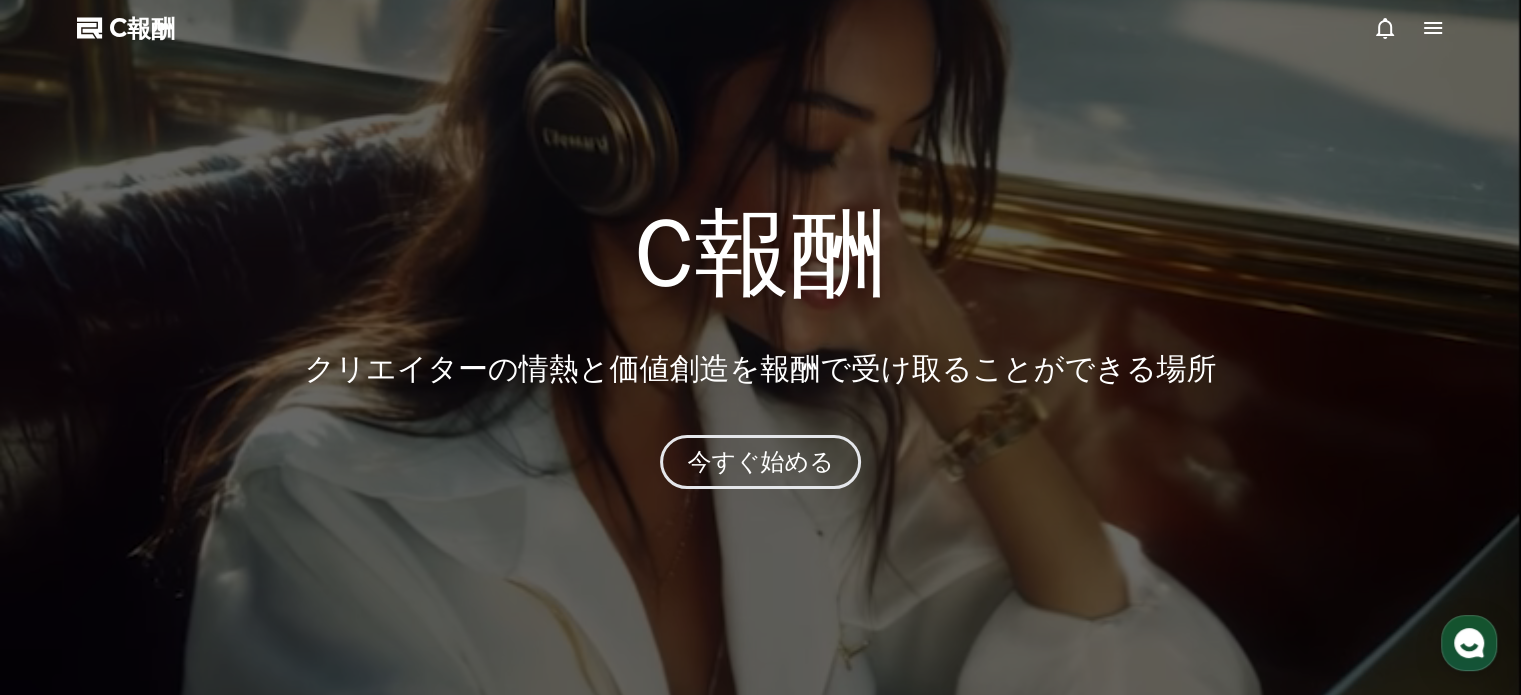 click 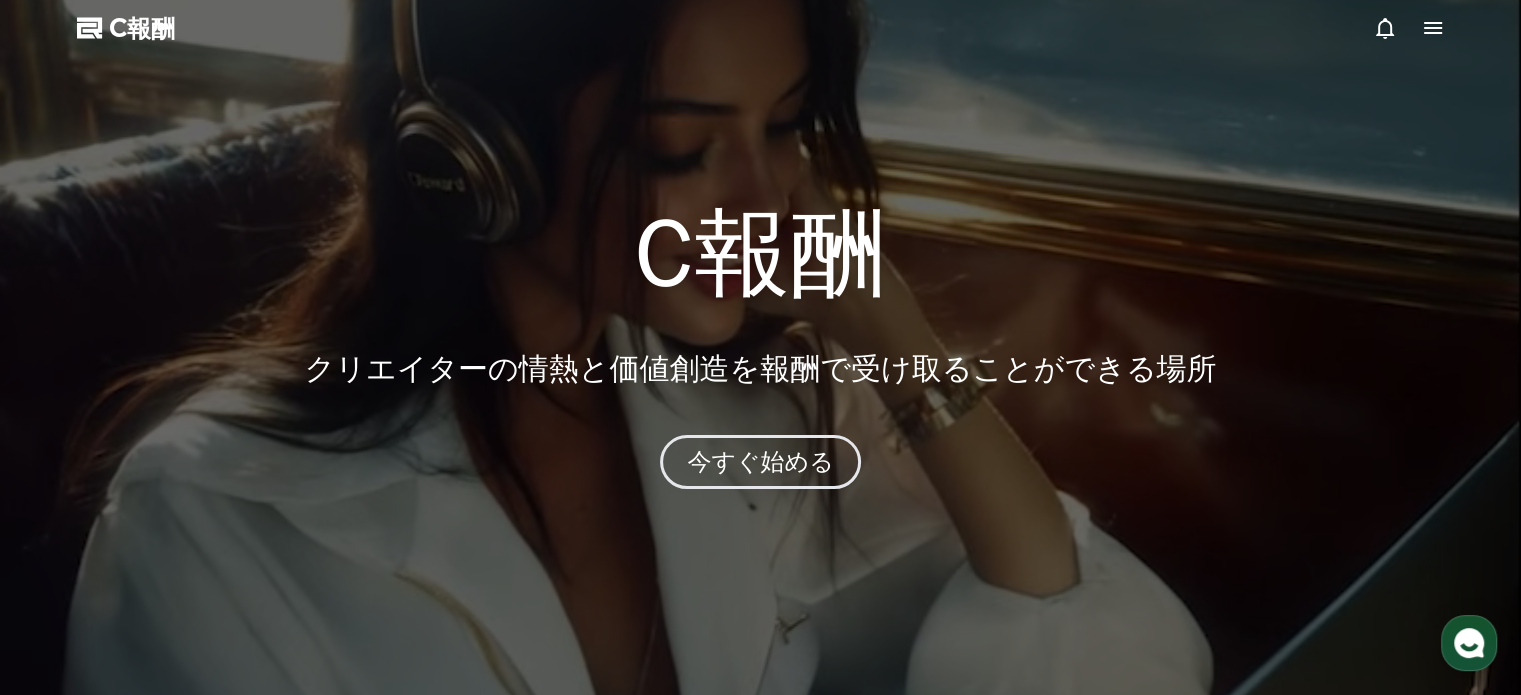 click on "C報酬" at bounding box center [760, 254] 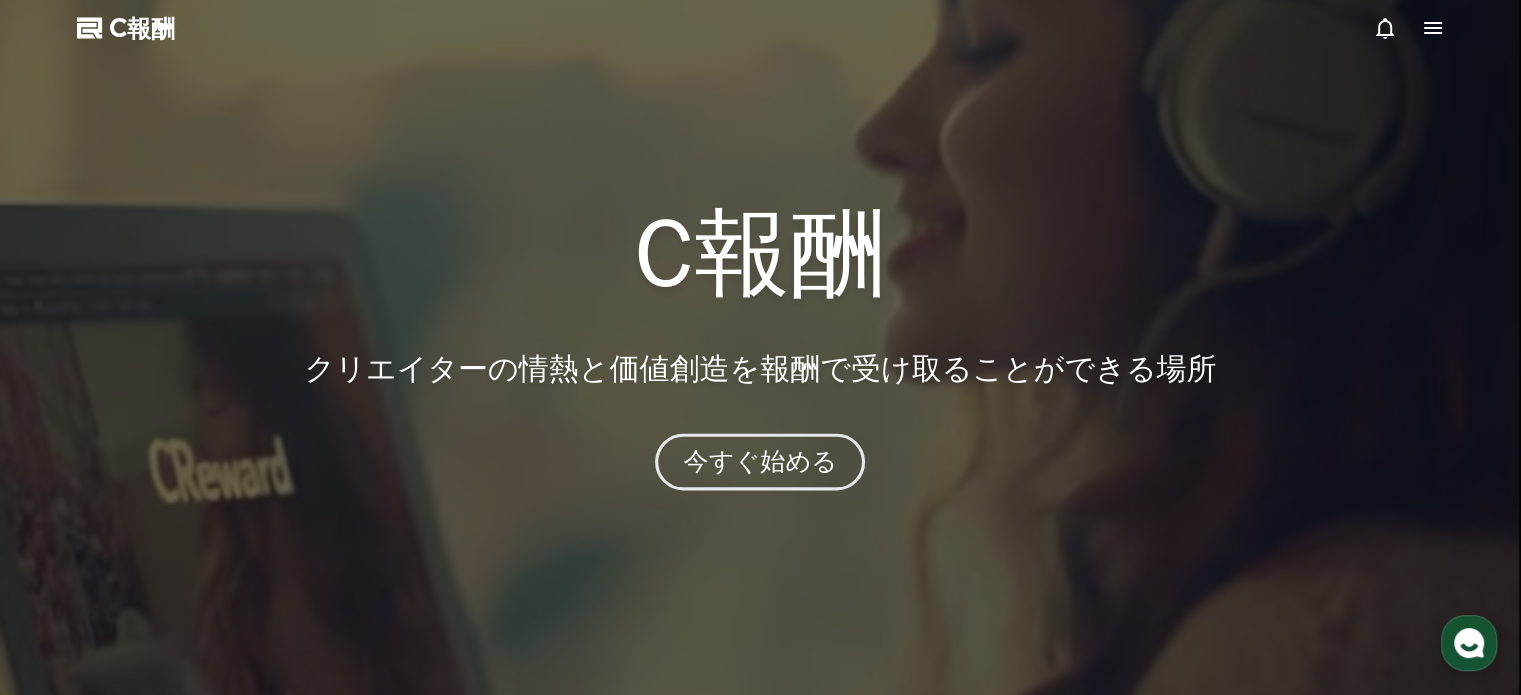 click on "今すぐ始める" at bounding box center [761, 462] 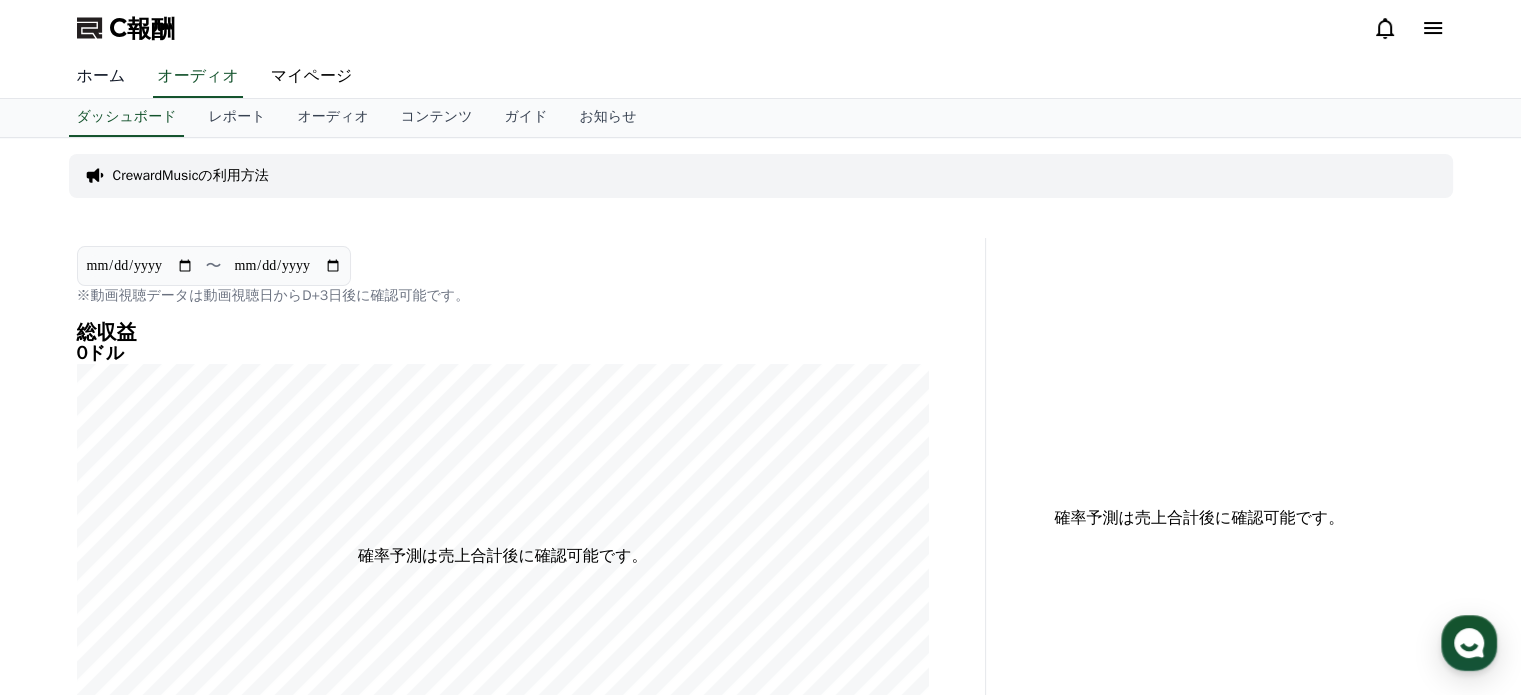 click on "ホーム" at bounding box center [101, 76] 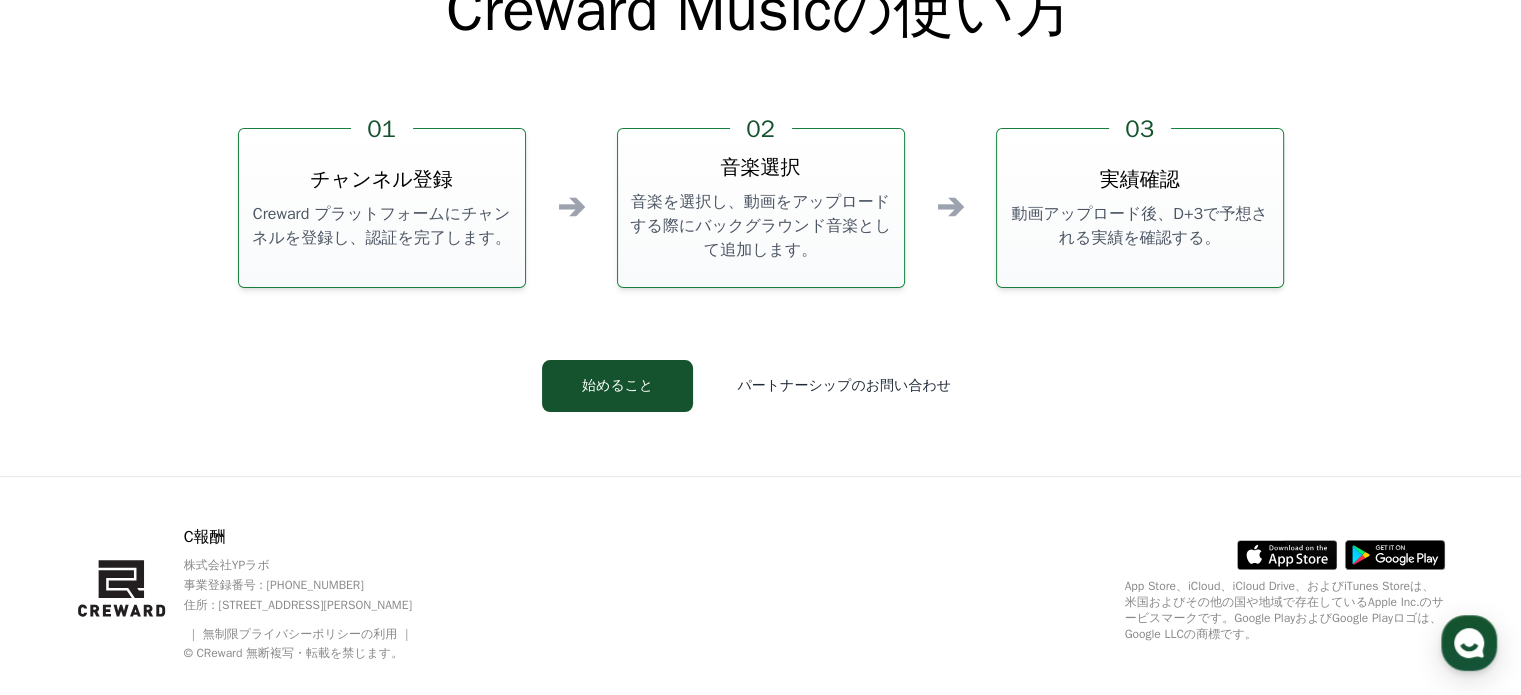scroll, scrollTop: 5418, scrollLeft: 0, axis: vertical 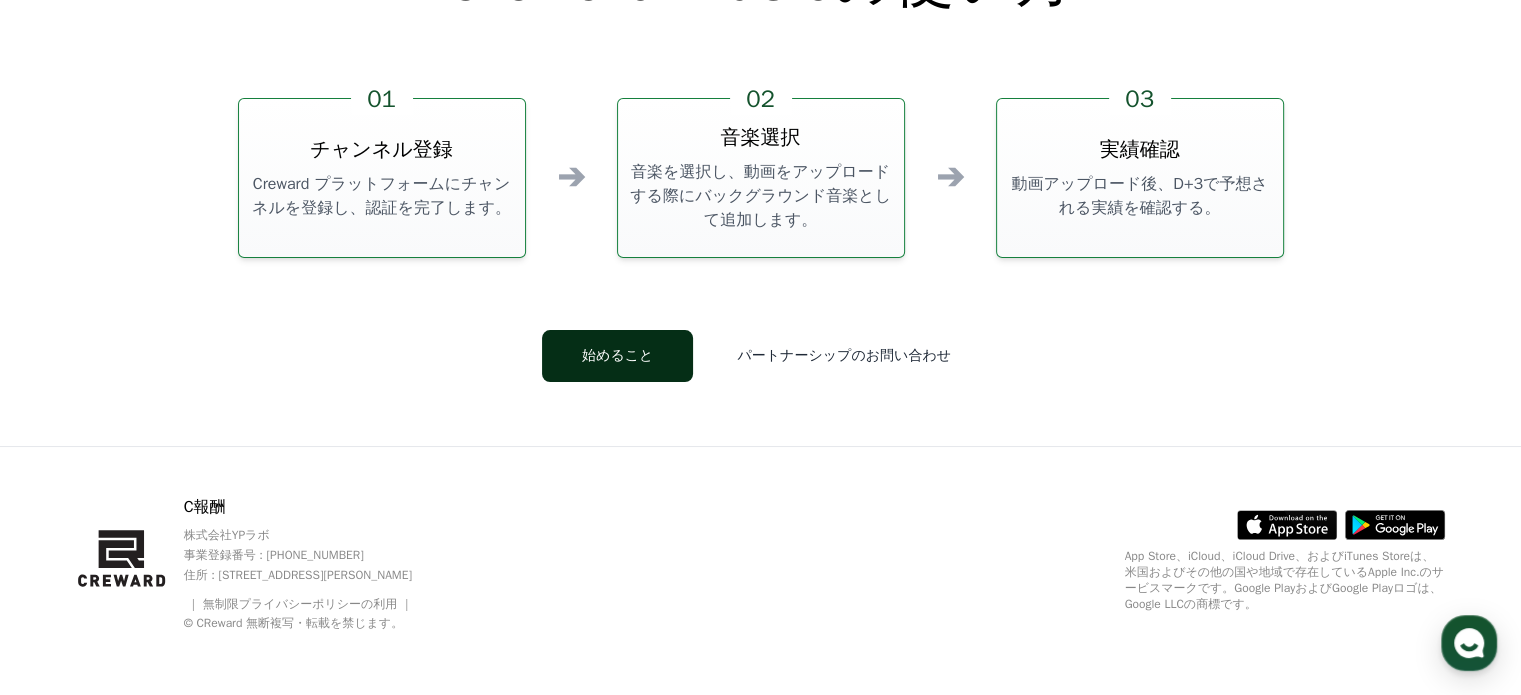 click on "始めること" at bounding box center (617, 356) 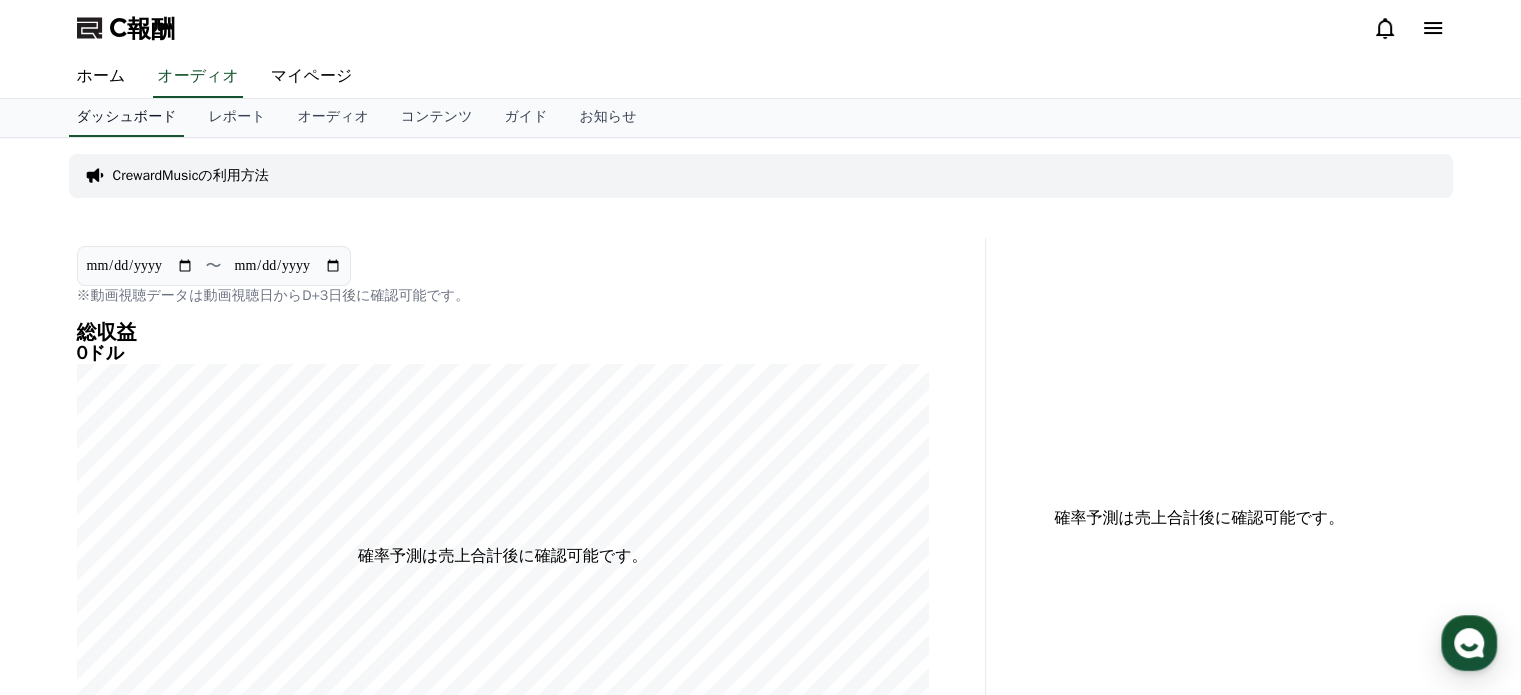 click on "ダッシュボード" at bounding box center (127, 116) 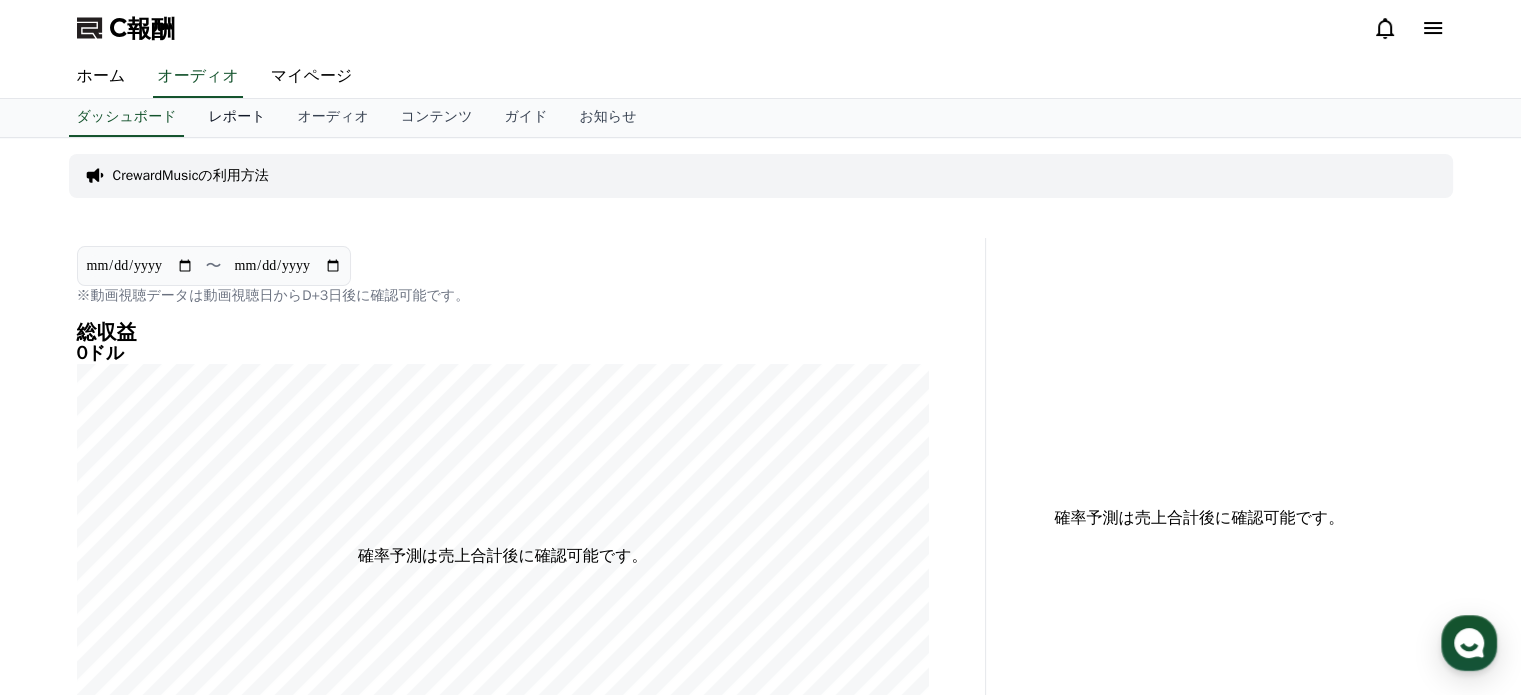 click on "レポート" at bounding box center [236, 116] 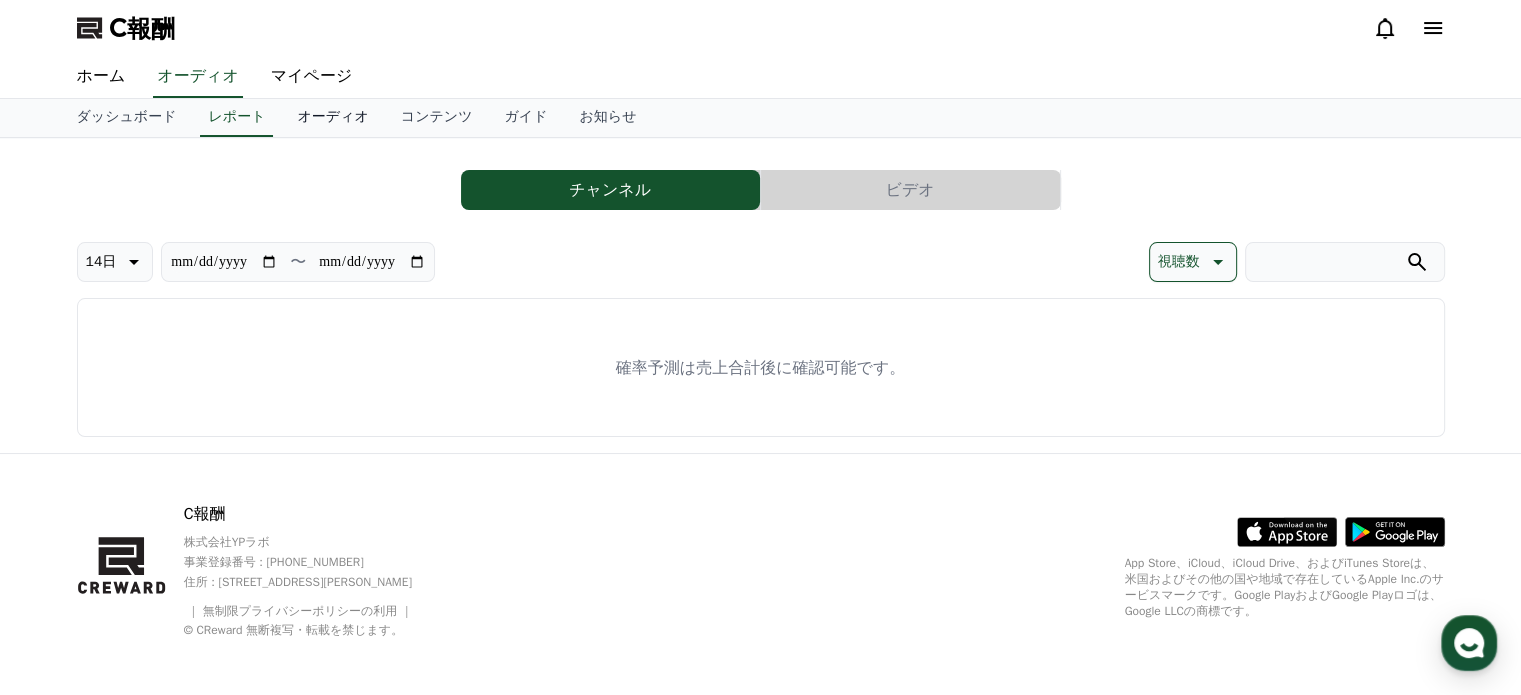 click on "オーディオ" at bounding box center [332, 116] 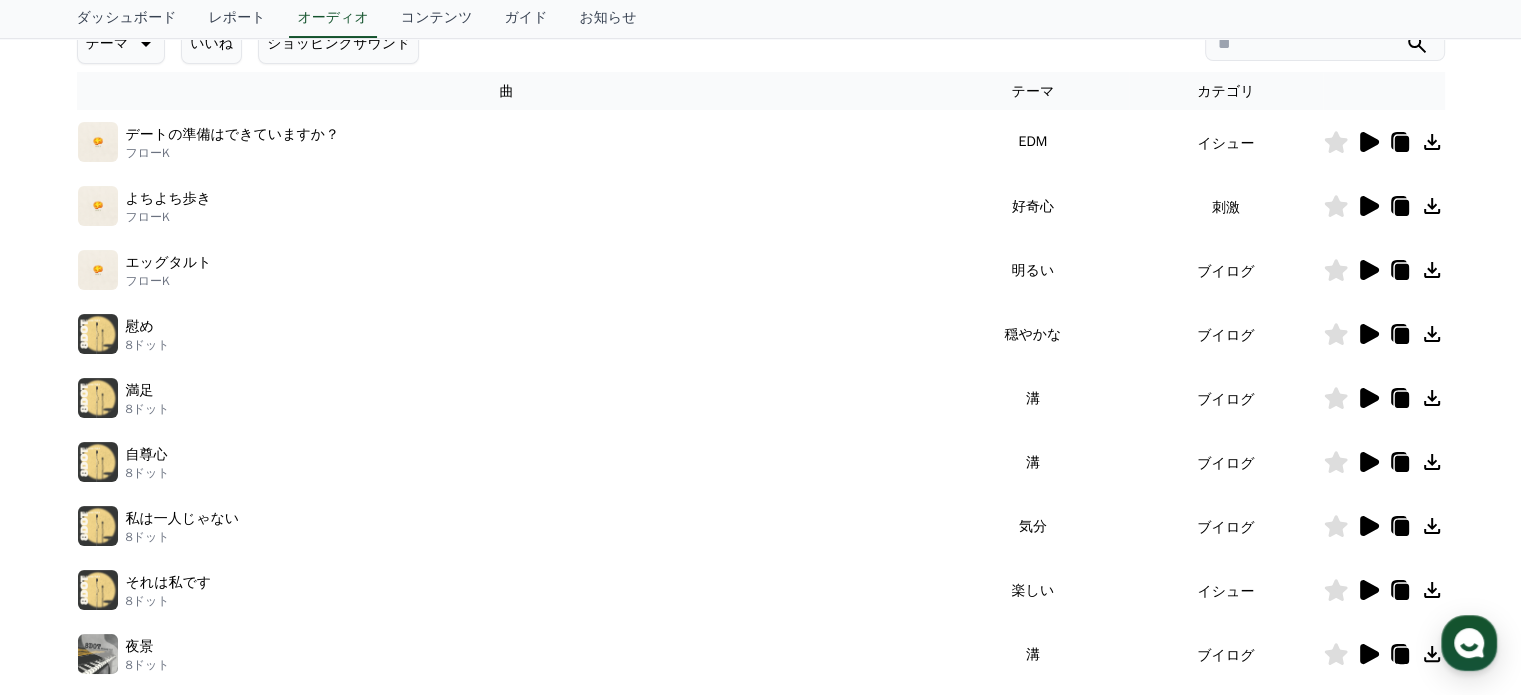 scroll, scrollTop: 200, scrollLeft: 0, axis: vertical 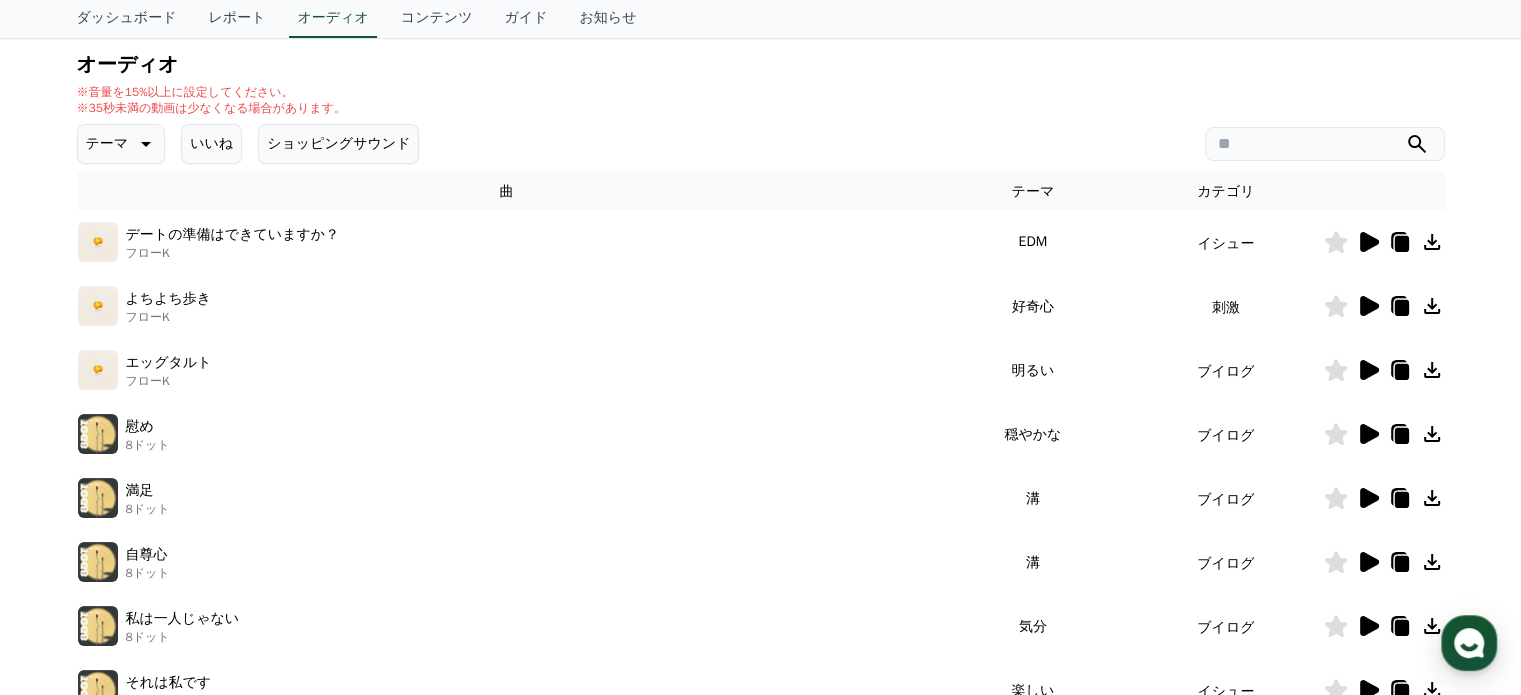 click 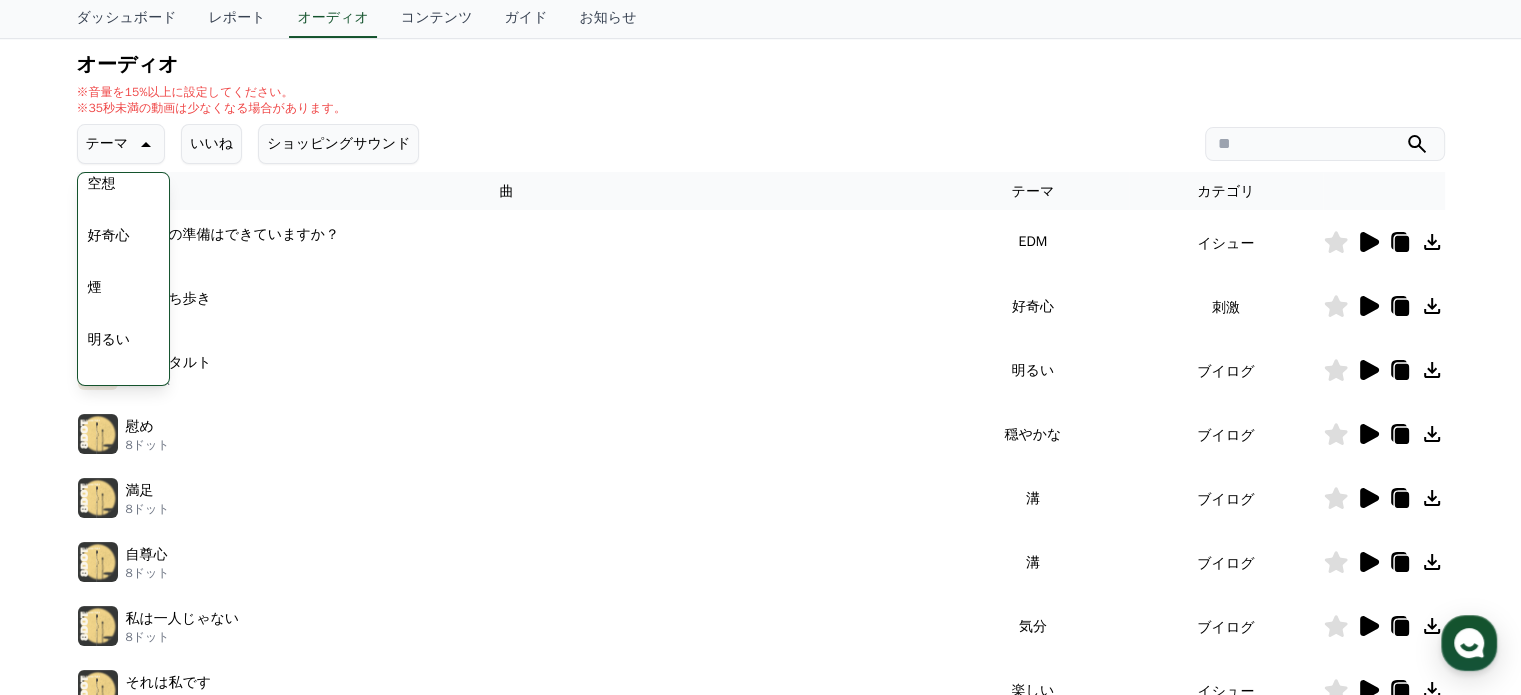 scroll, scrollTop: 100, scrollLeft: 0, axis: vertical 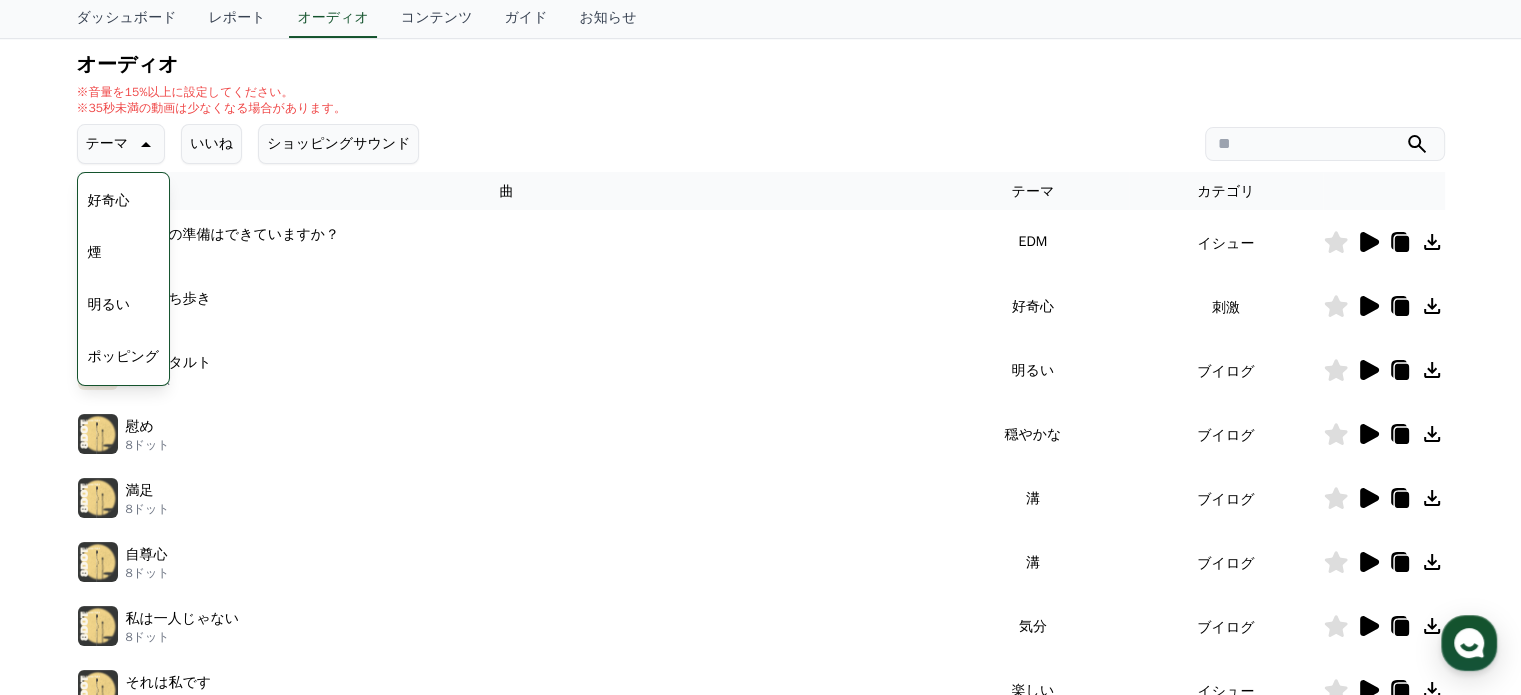 click on "明るい" at bounding box center (109, 304) 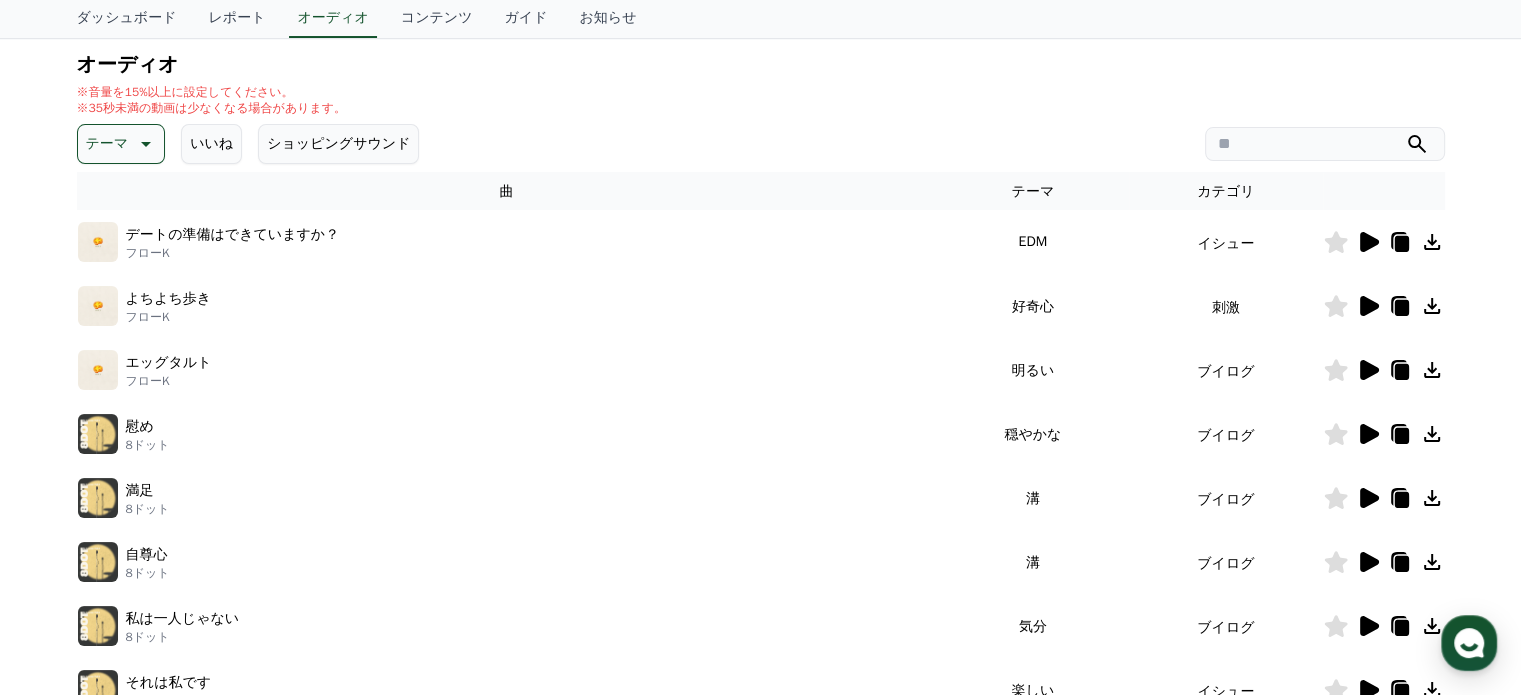 scroll, scrollTop: 0, scrollLeft: 0, axis: both 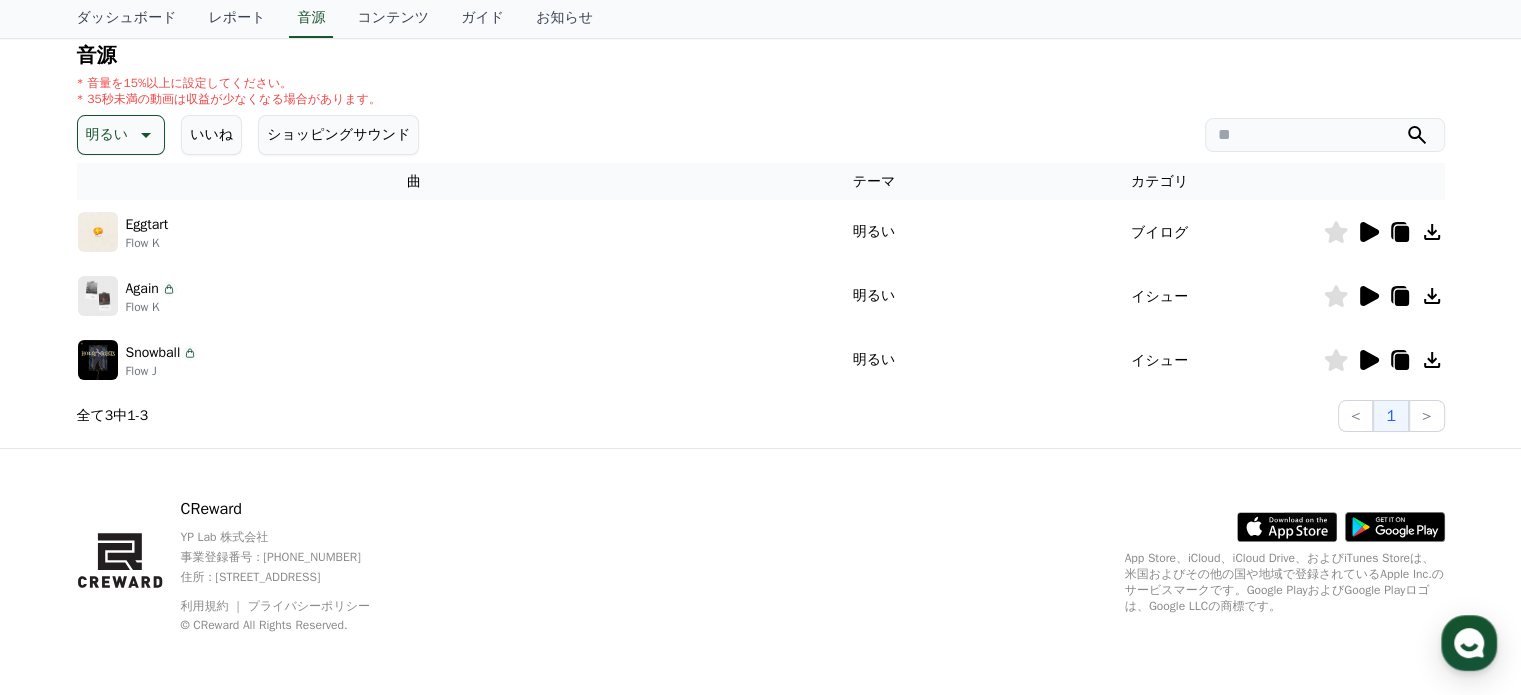 click 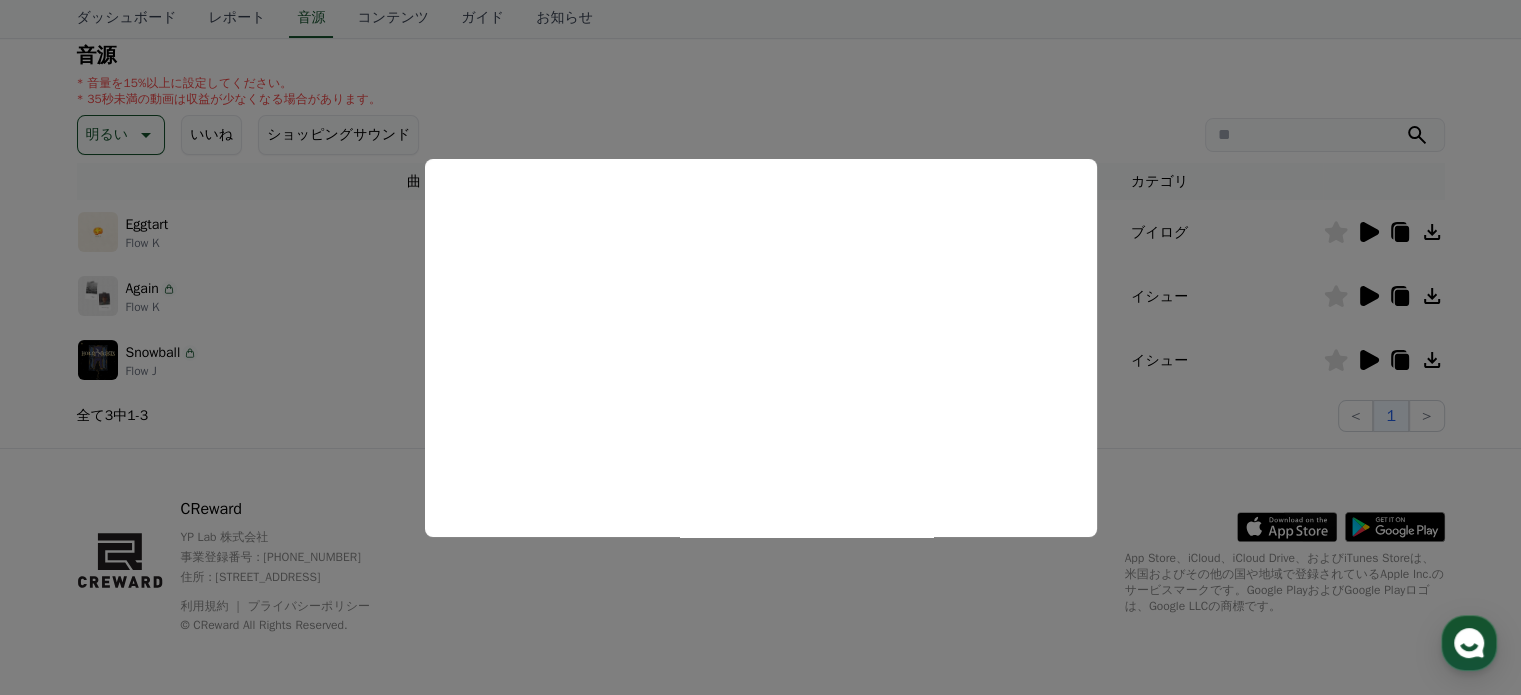 click at bounding box center (760, 347) 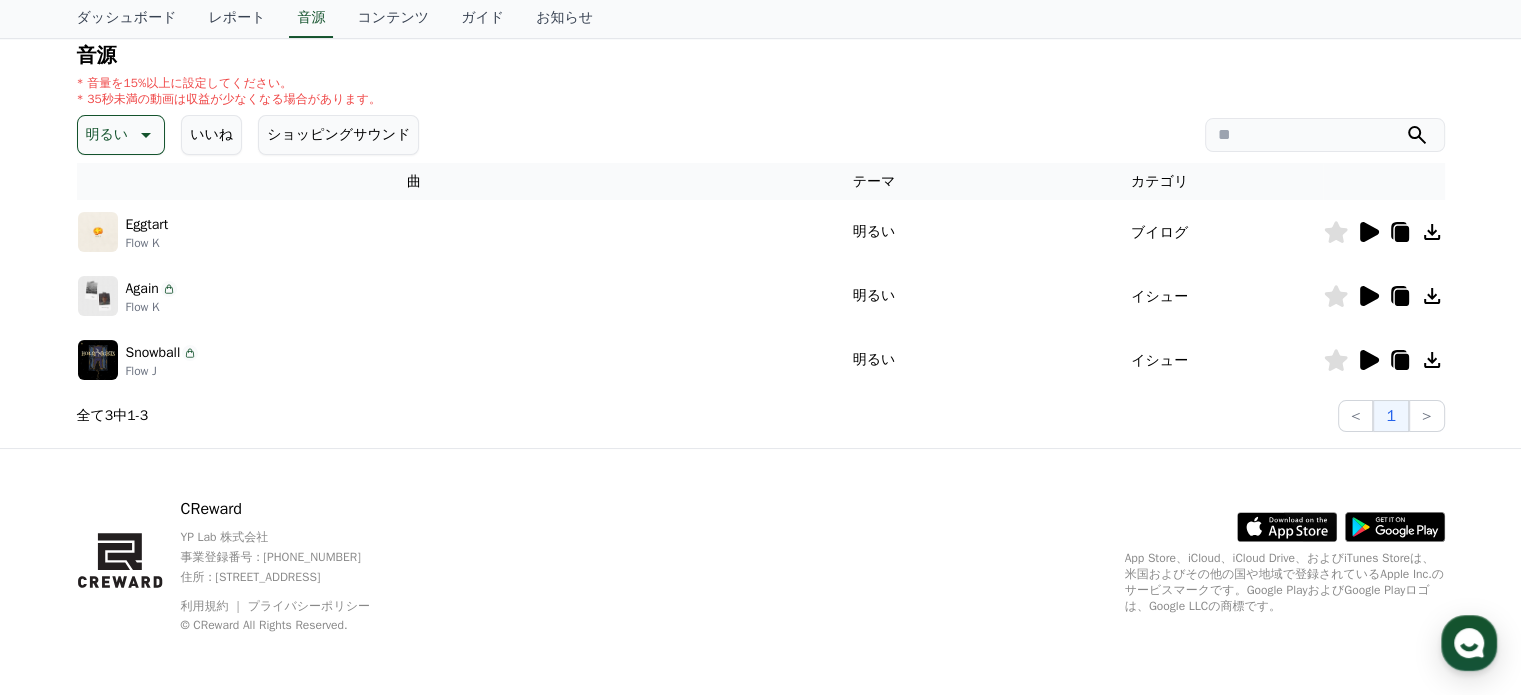 click 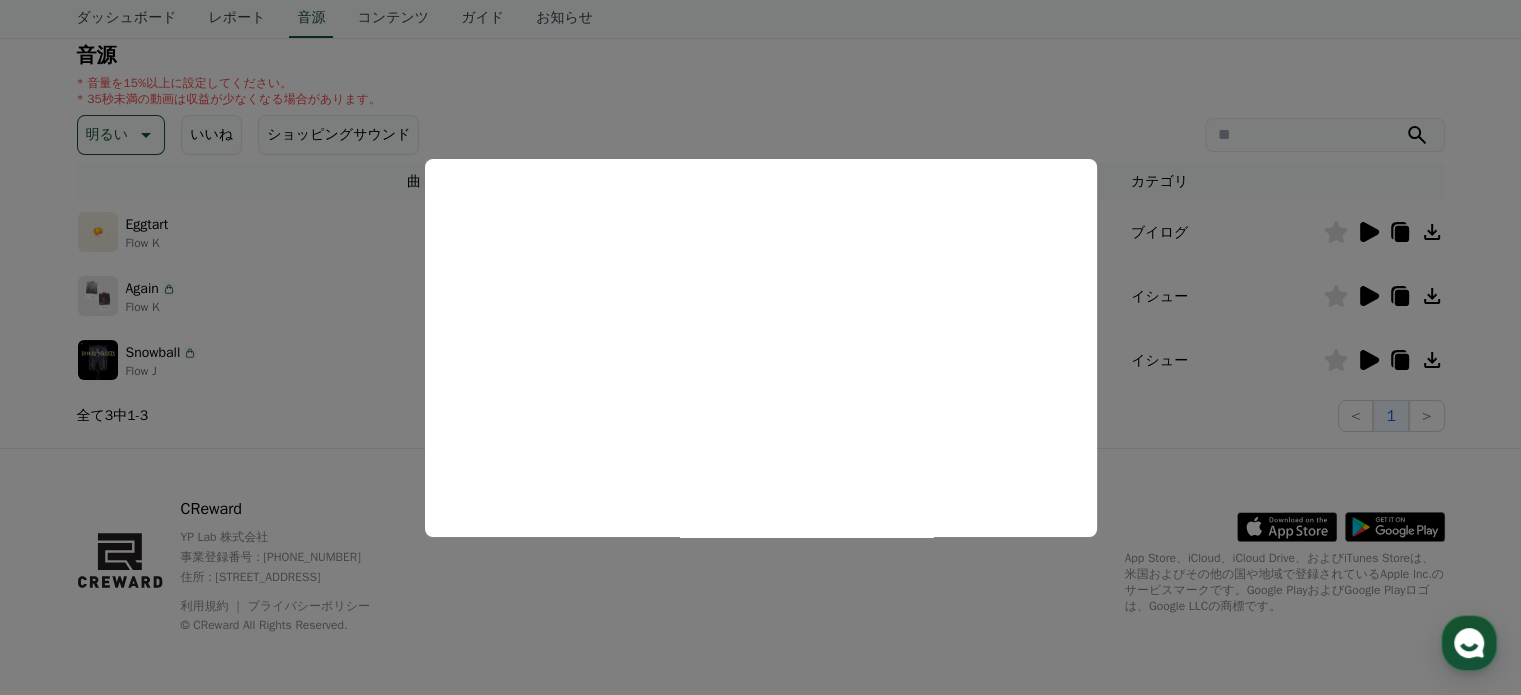 click at bounding box center [760, 347] 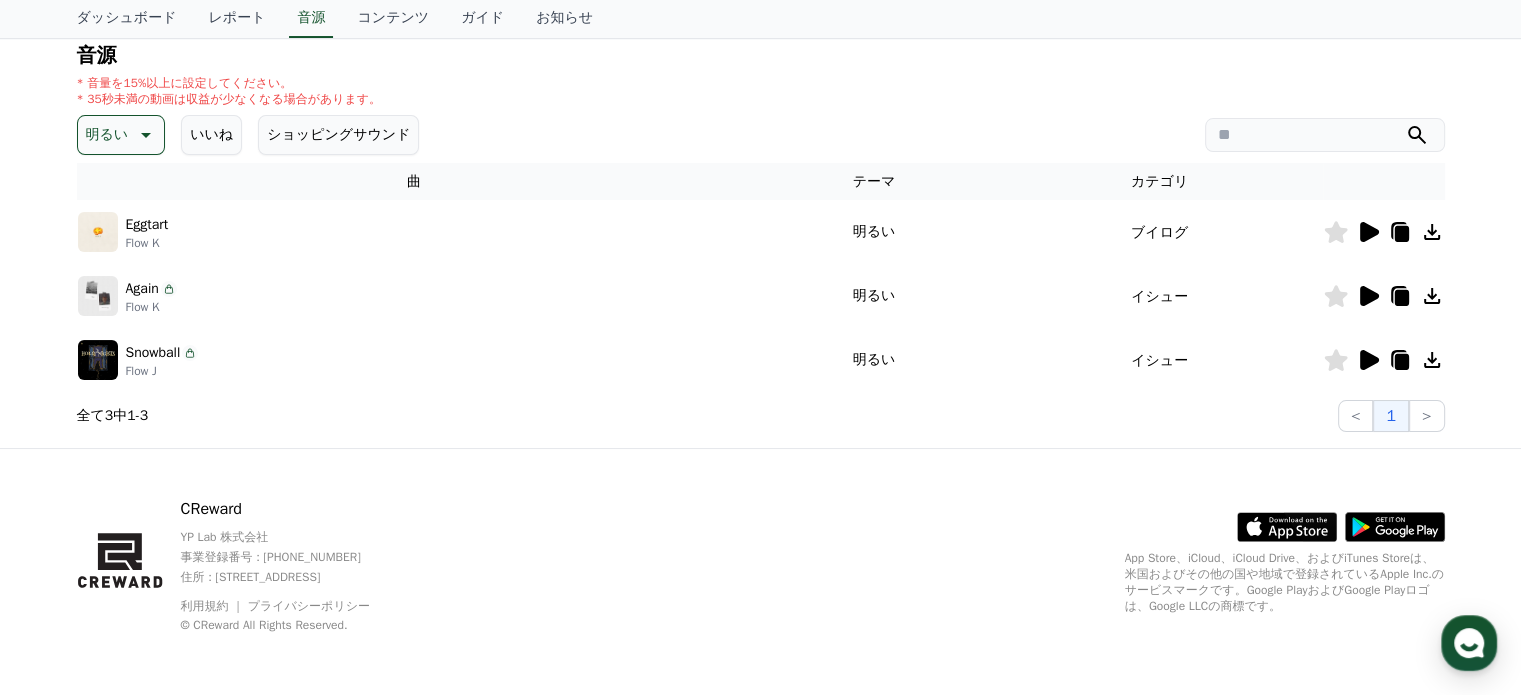 click 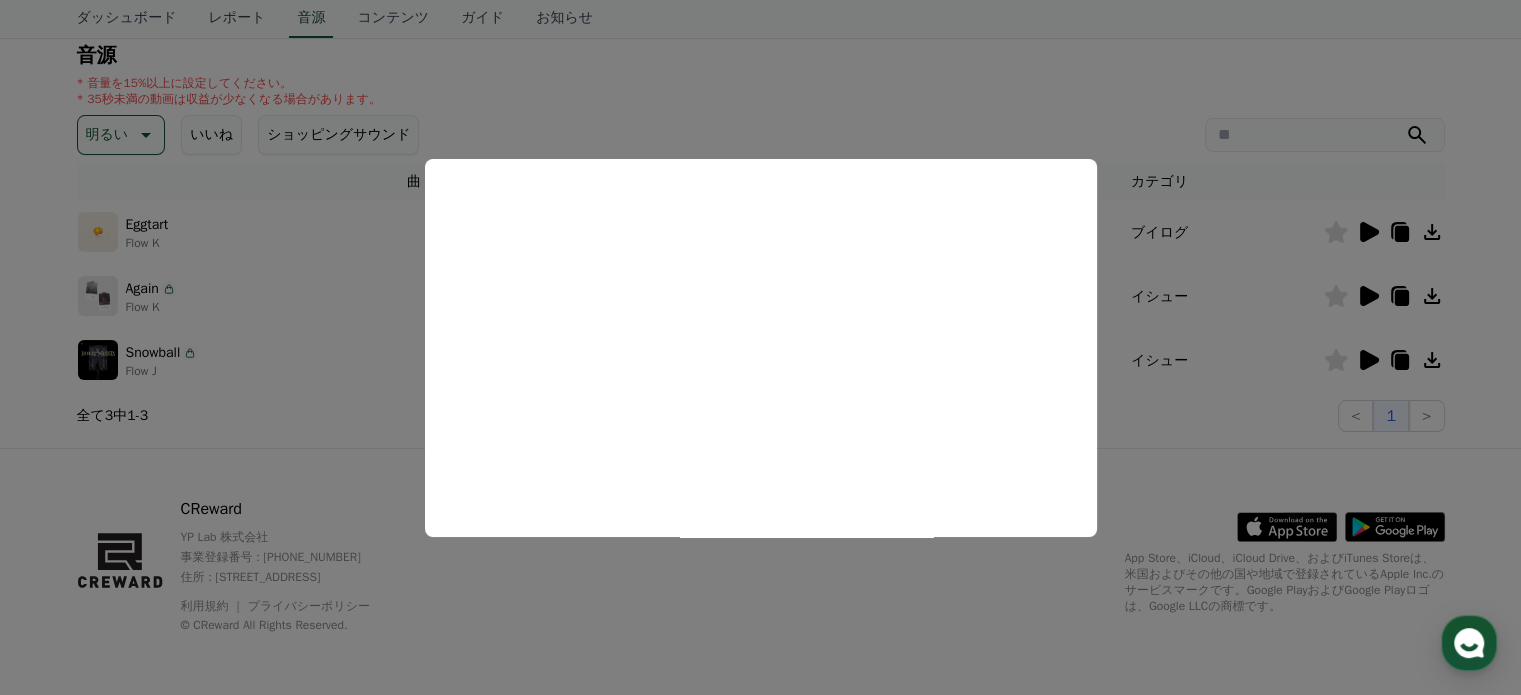 click at bounding box center (760, 347) 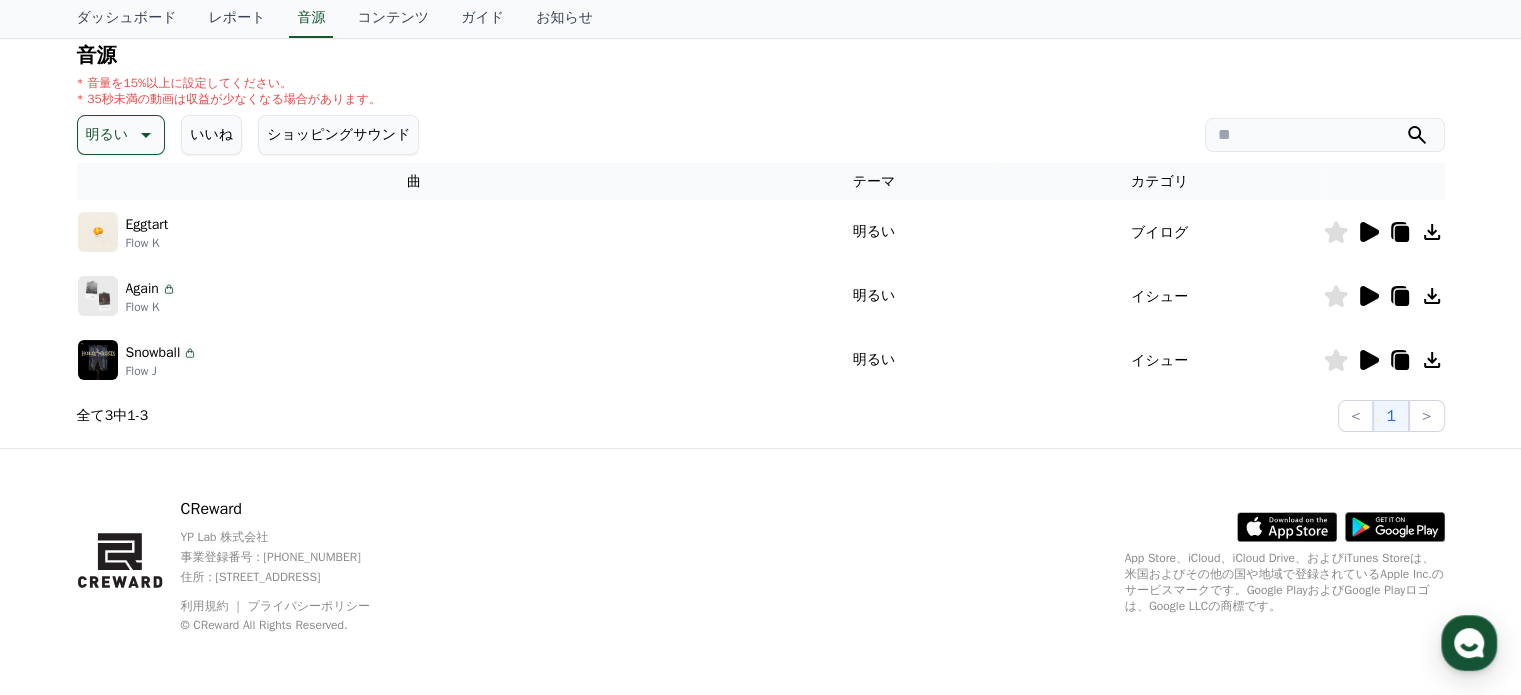 click 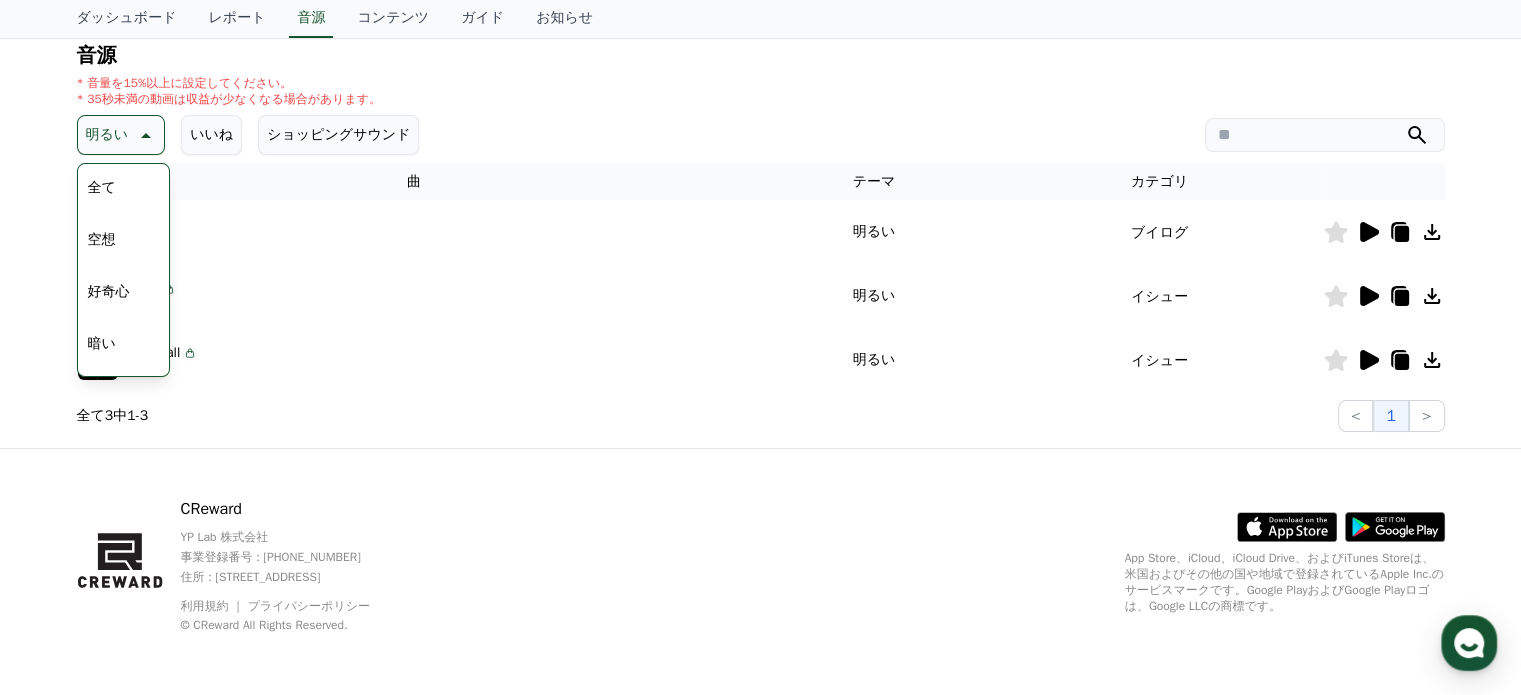 click on "空想" at bounding box center (102, 240) 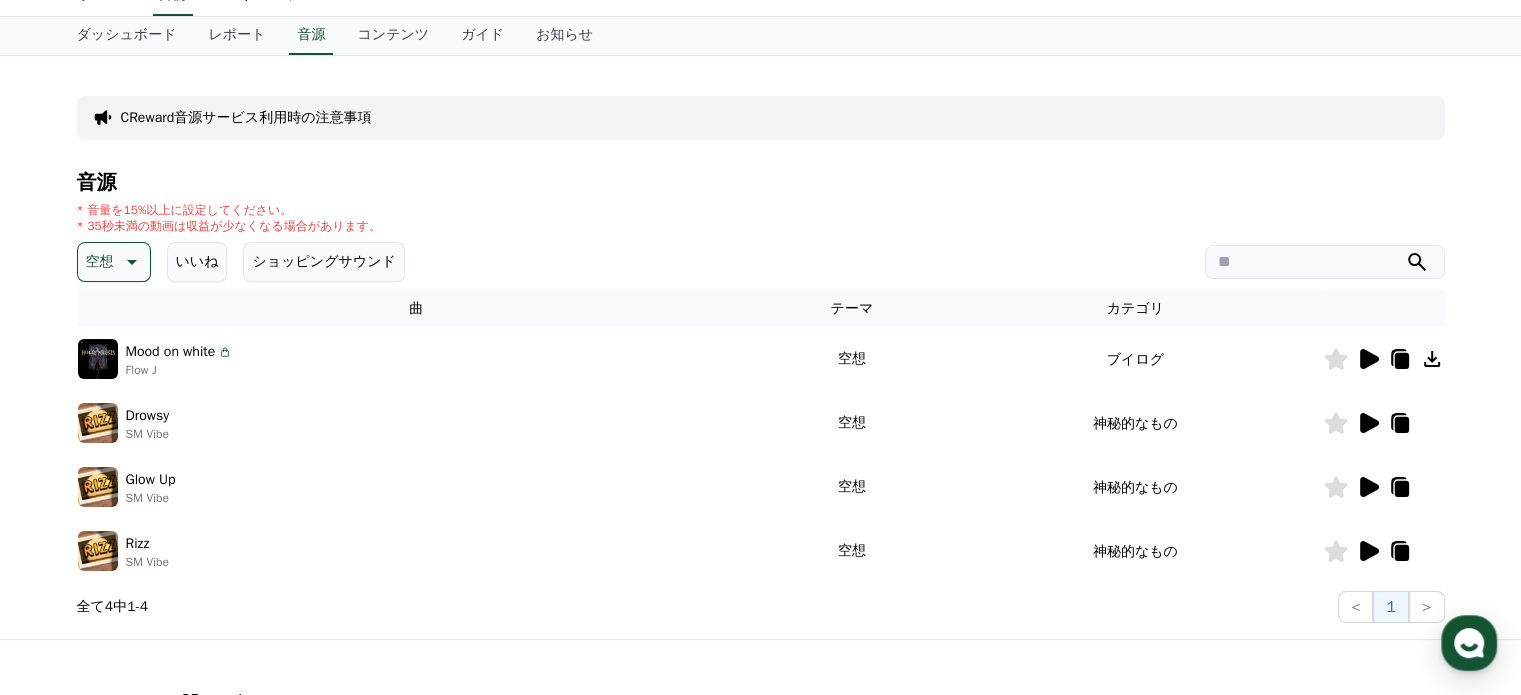 scroll, scrollTop: 200, scrollLeft: 0, axis: vertical 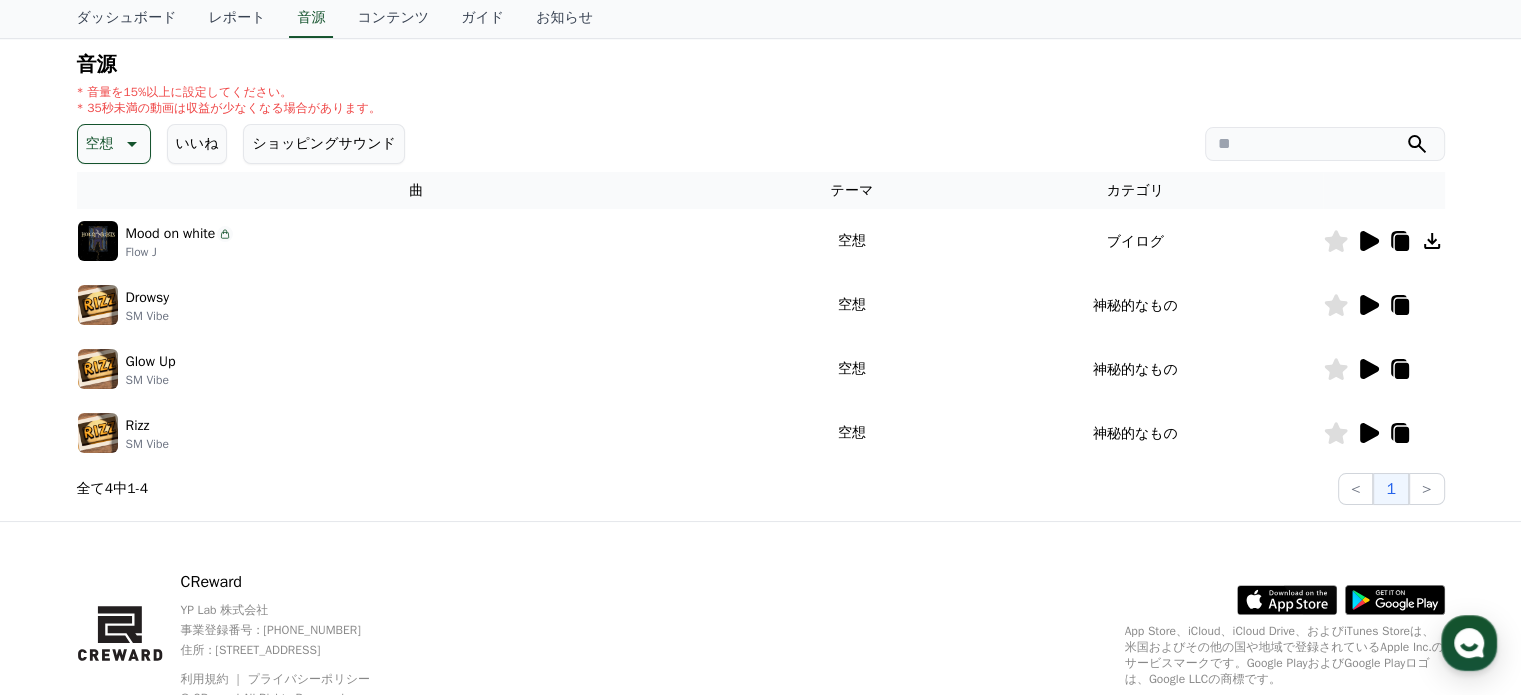 click on "ショッピングサウンド" at bounding box center [323, 144] 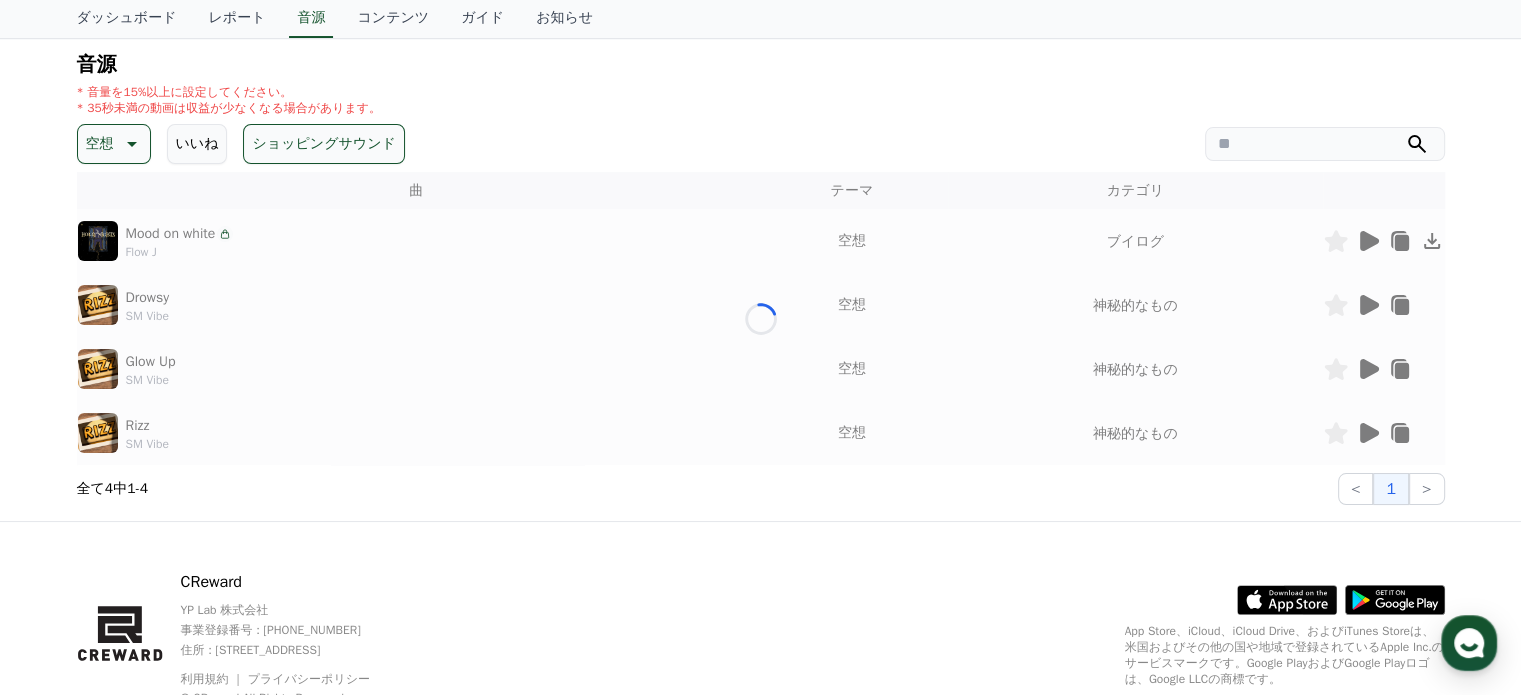 scroll, scrollTop: 81, scrollLeft: 0, axis: vertical 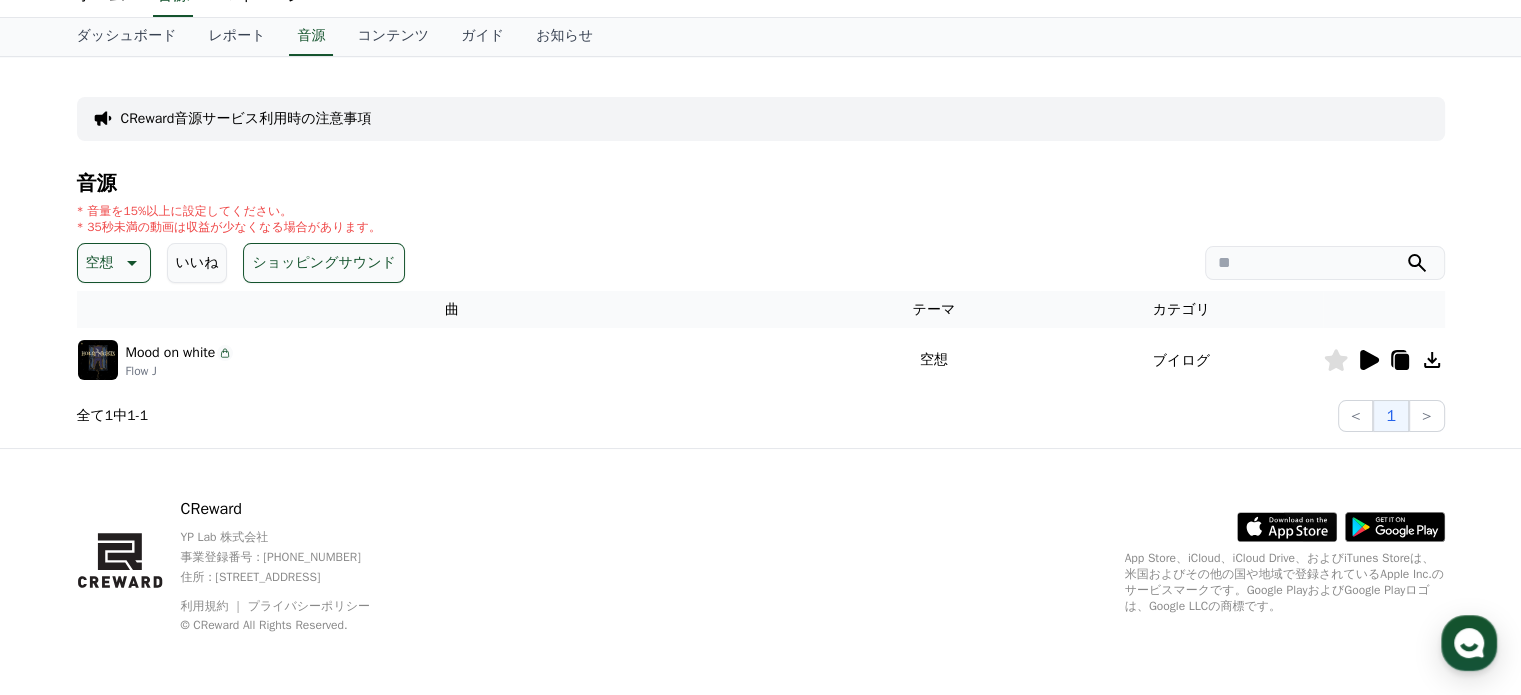click on "空想" at bounding box center (100, 263) 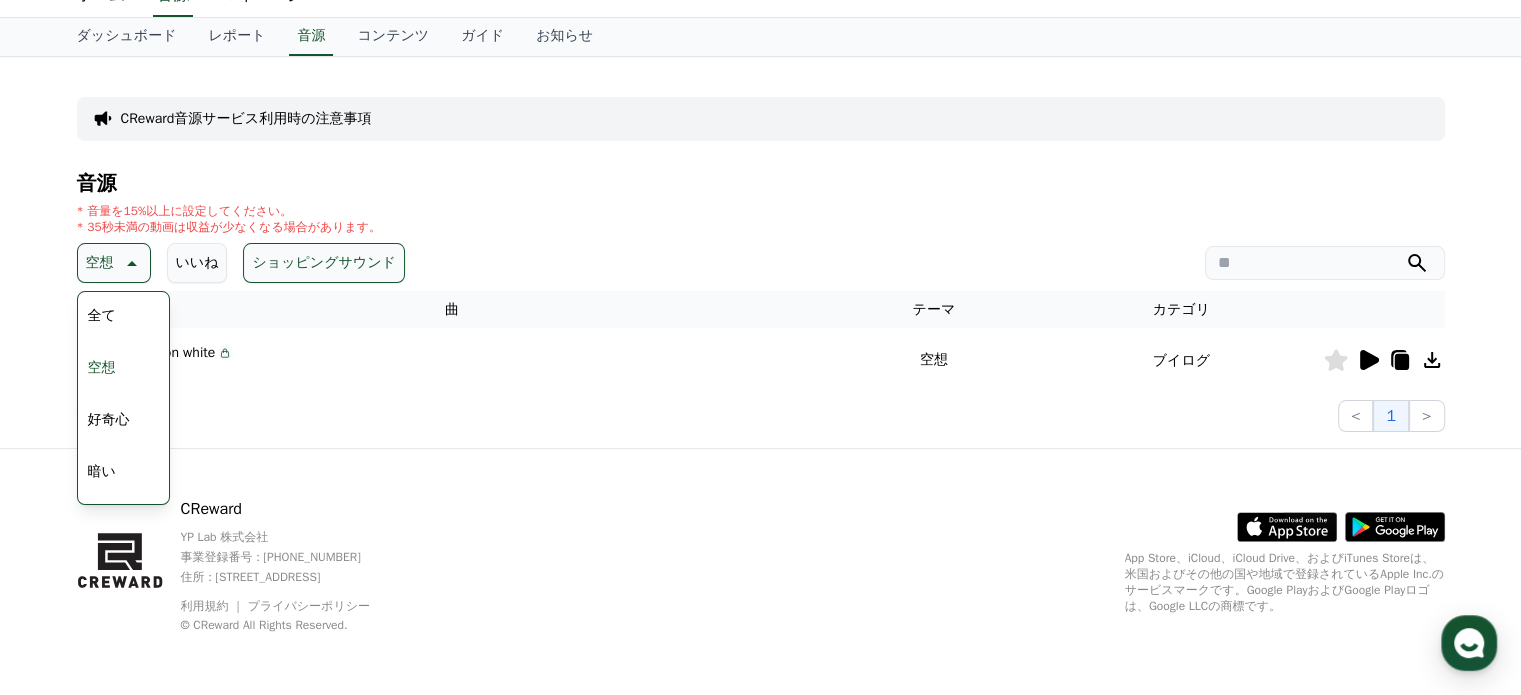 click on "全て" at bounding box center [102, 316] 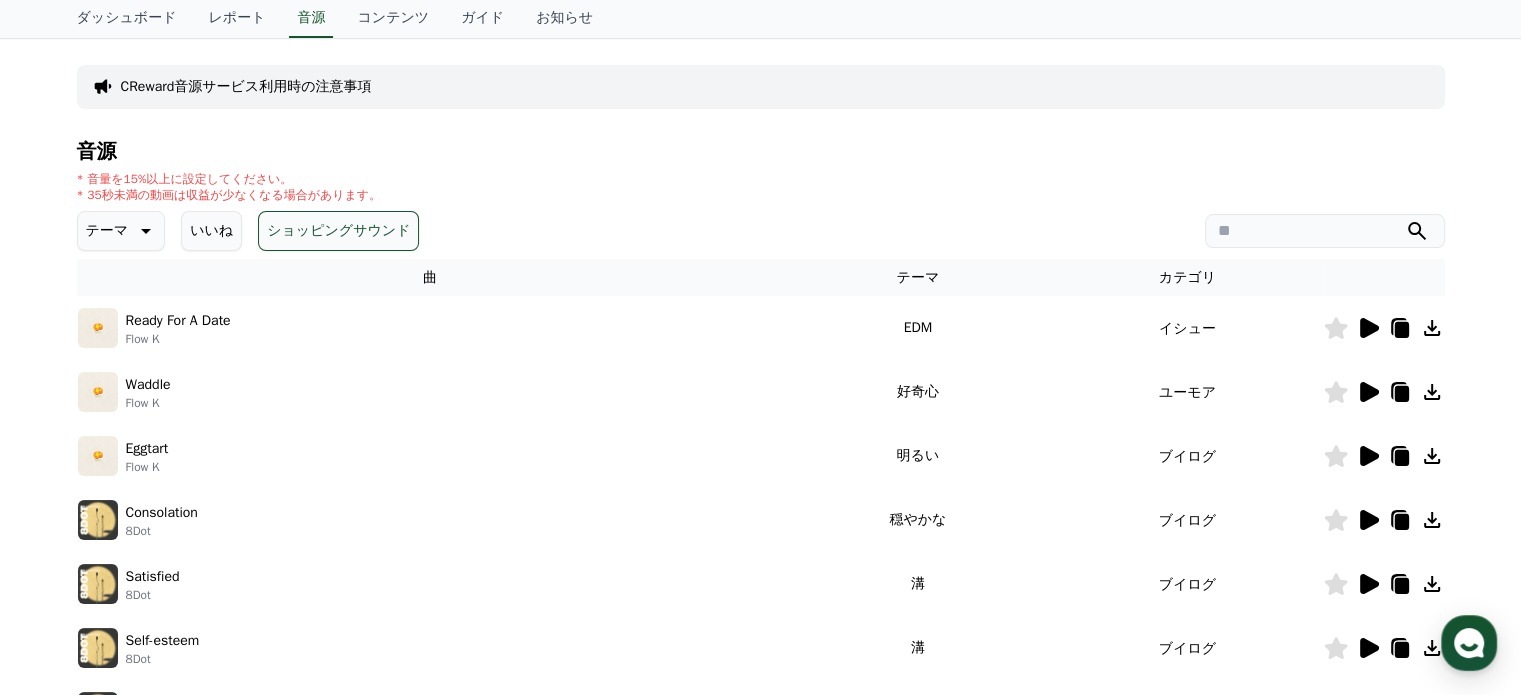scroll, scrollTop: 200, scrollLeft: 0, axis: vertical 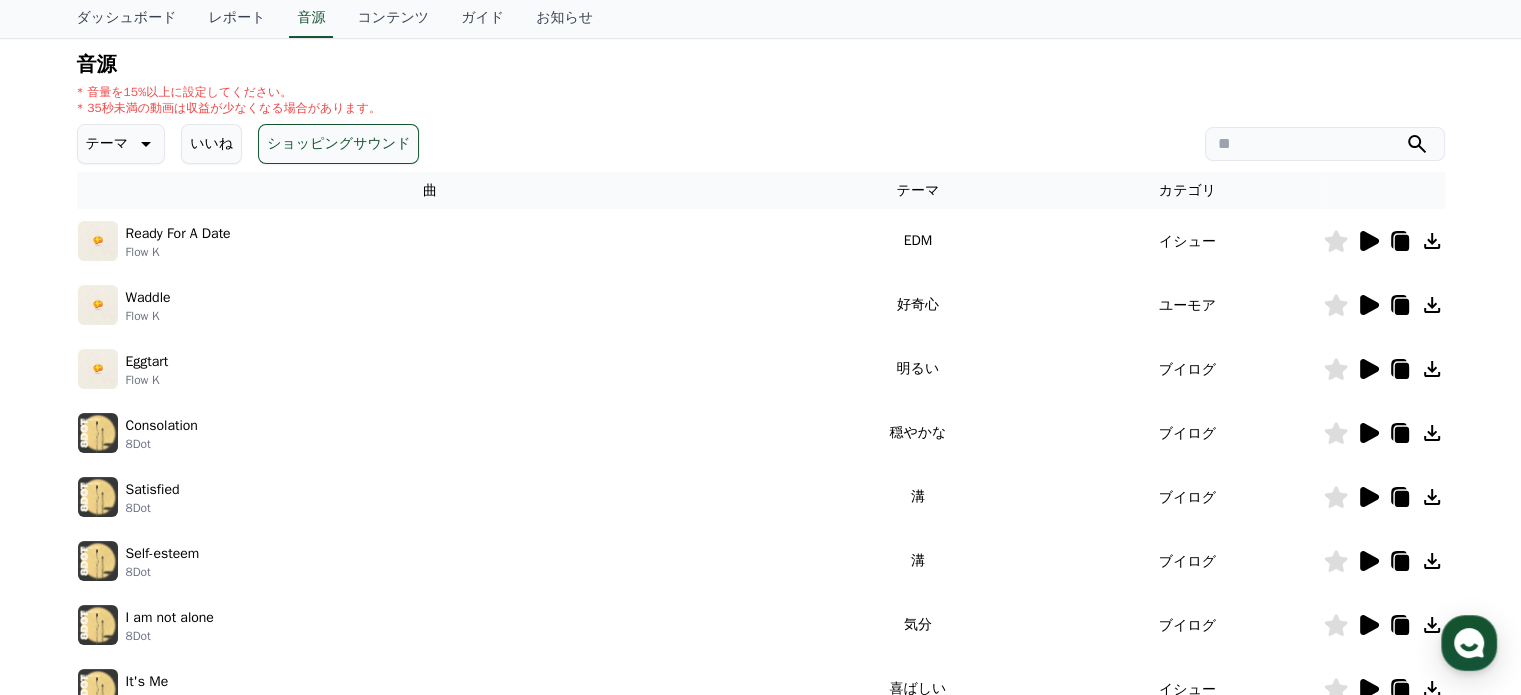click 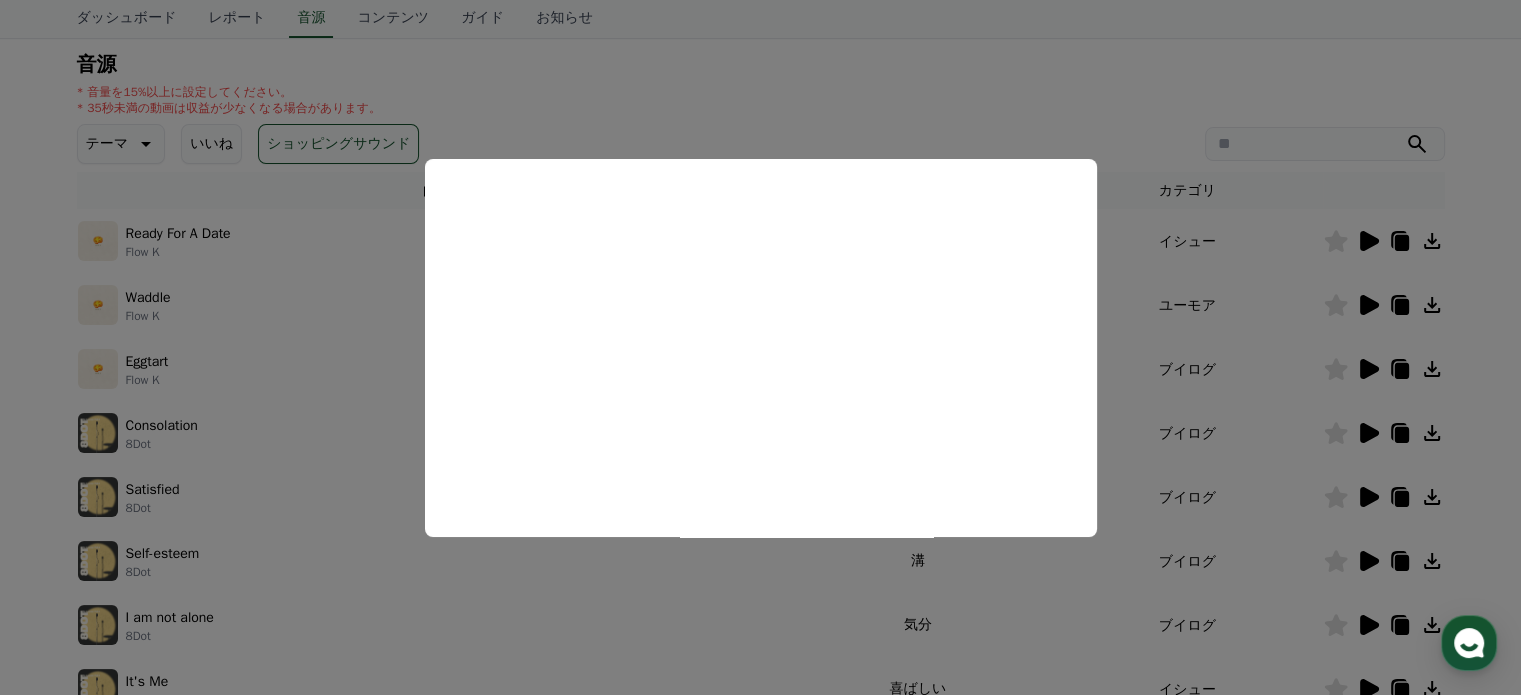 click at bounding box center [760, 347] 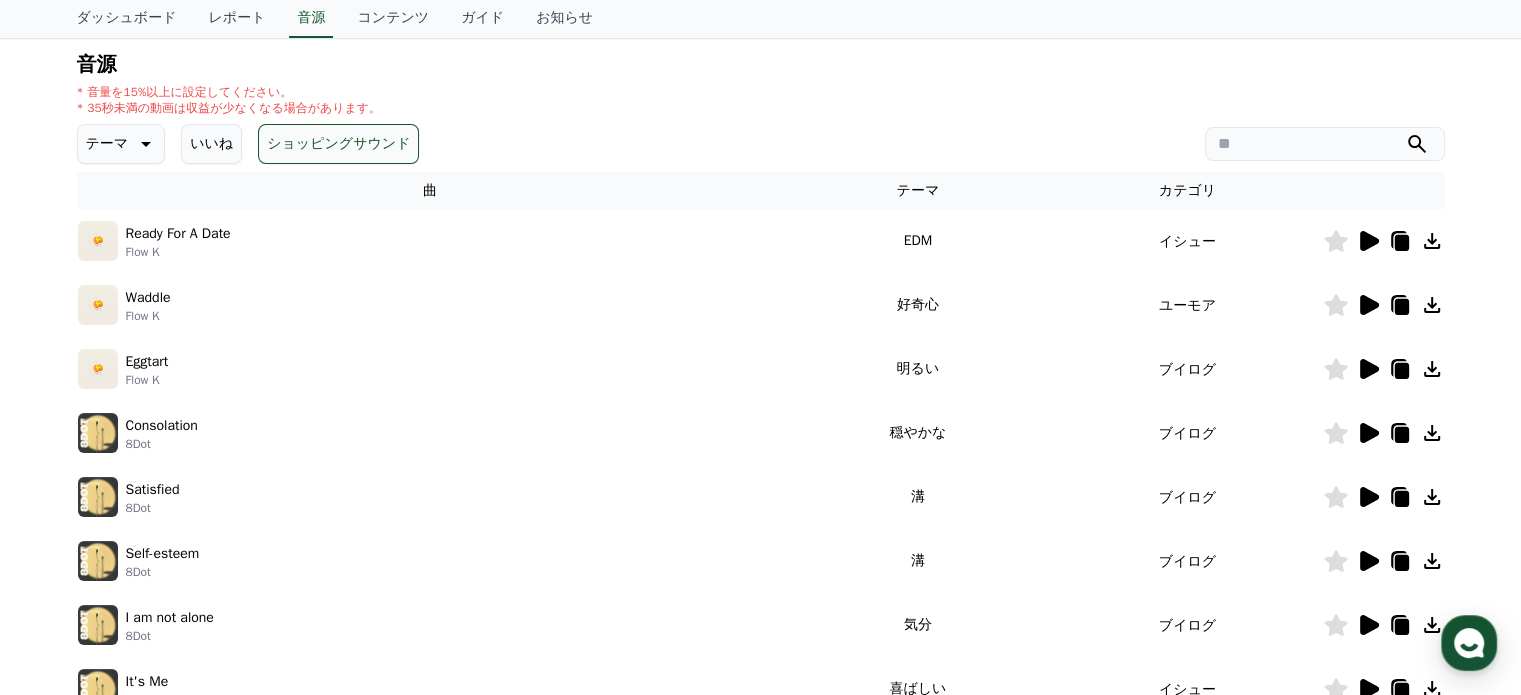 click 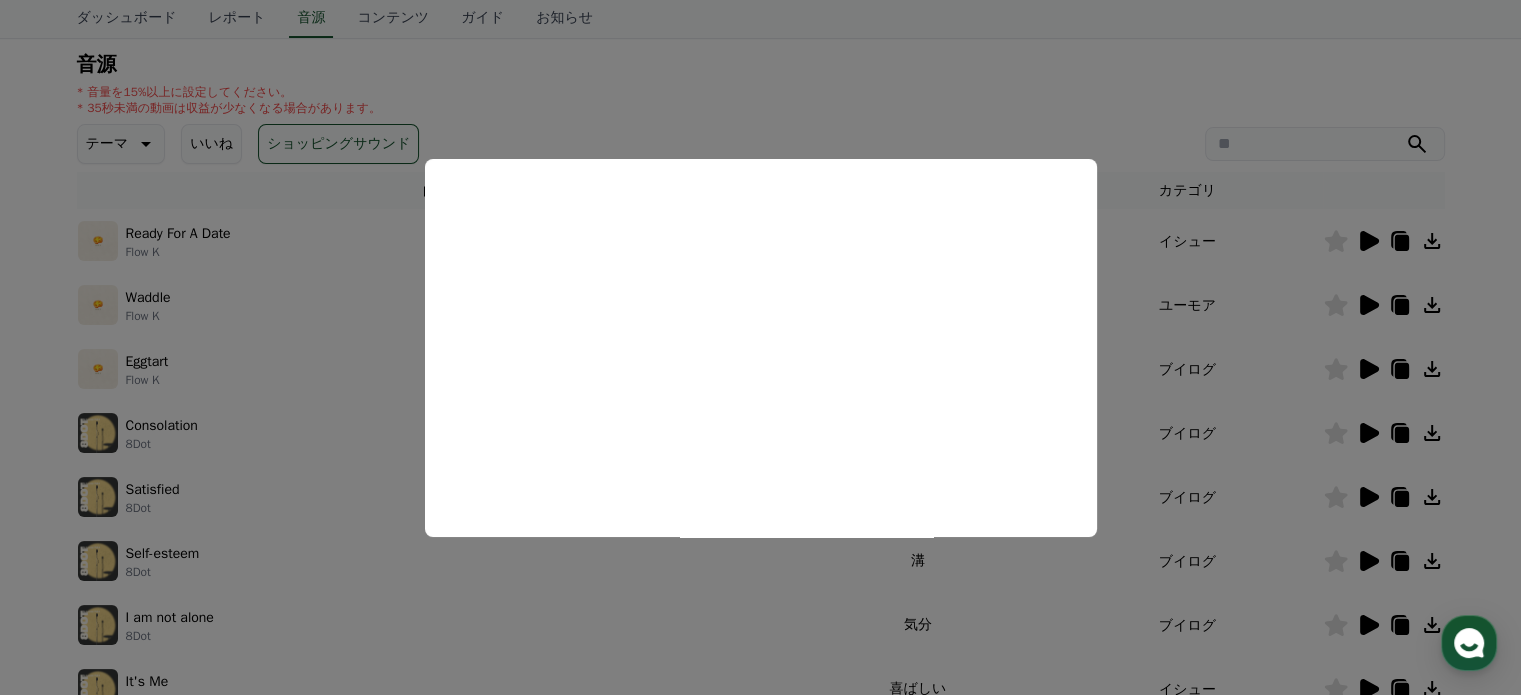 click at bounding box center (760, 347) 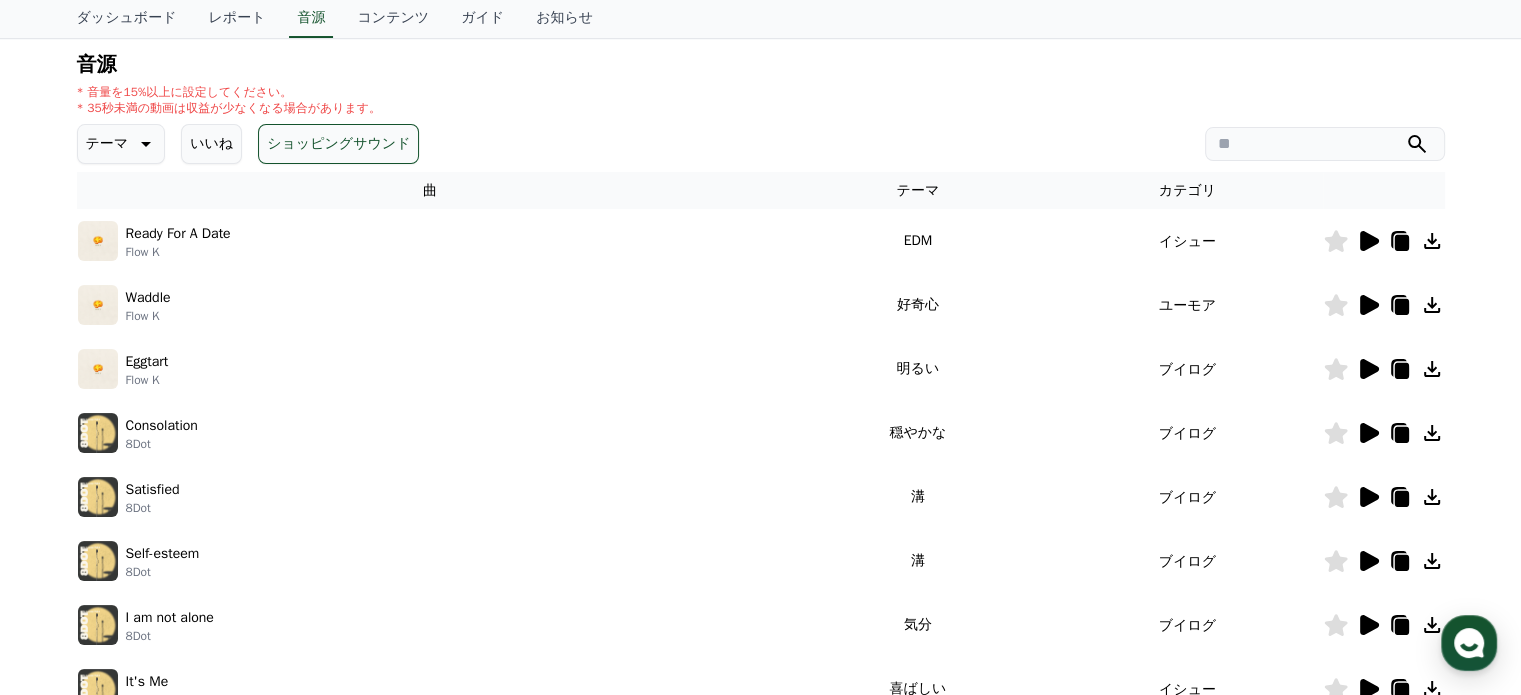 click 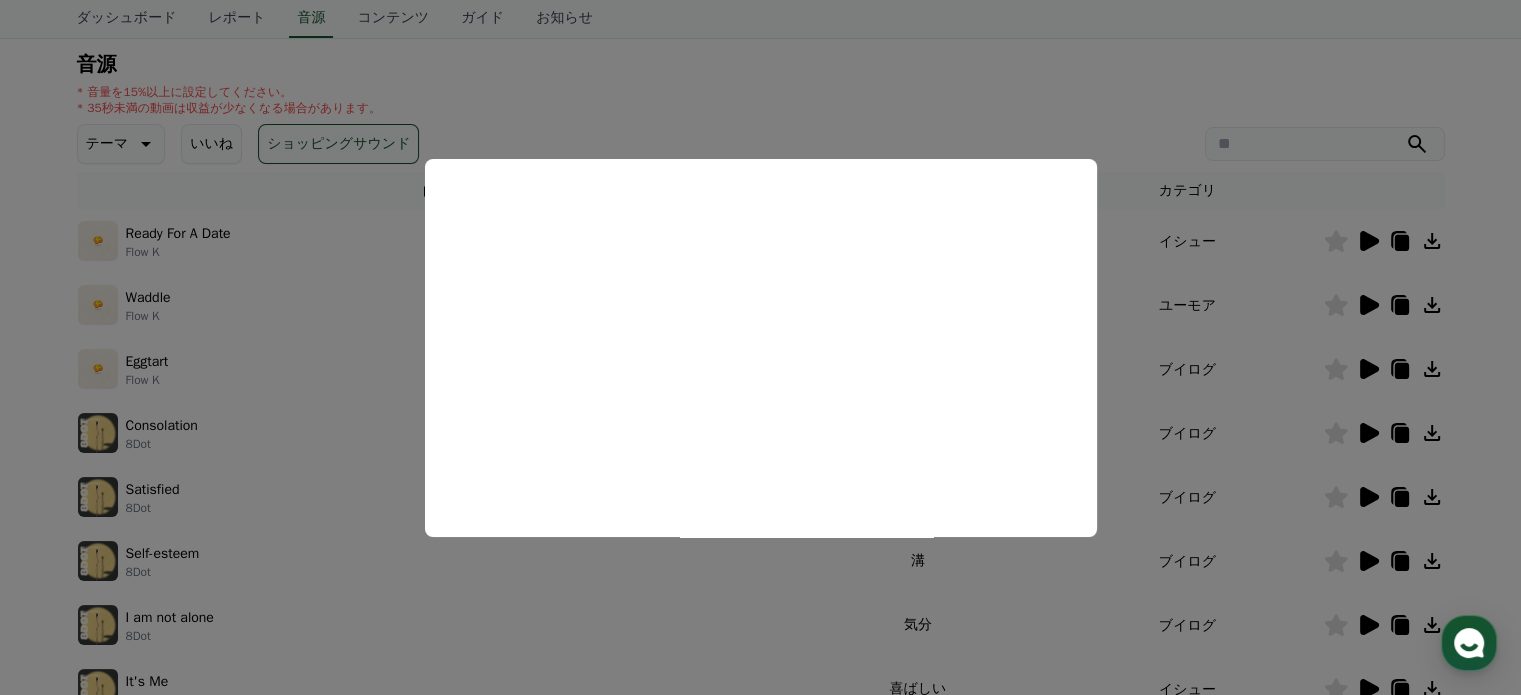 click at bounding box center (760, 347) 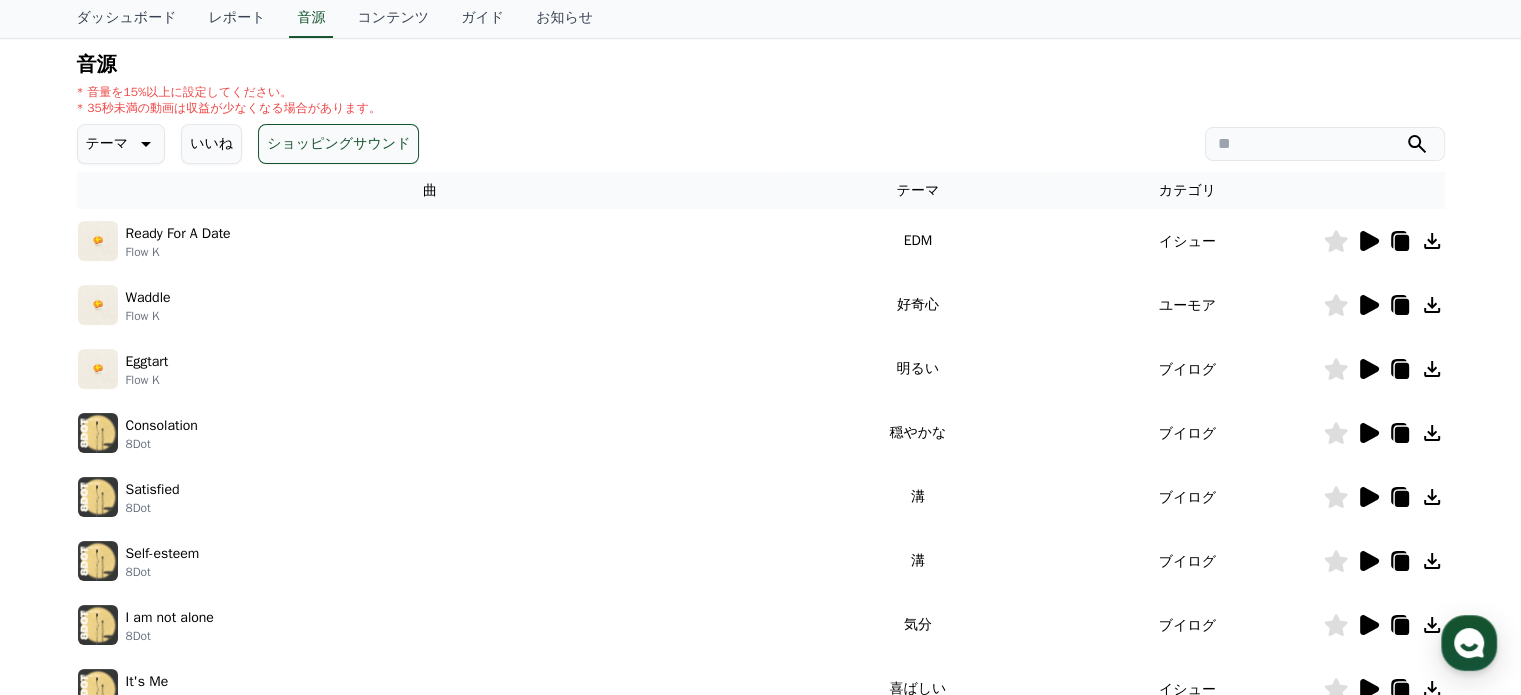 click on "Eggtart" at bounding box center [147, 361] 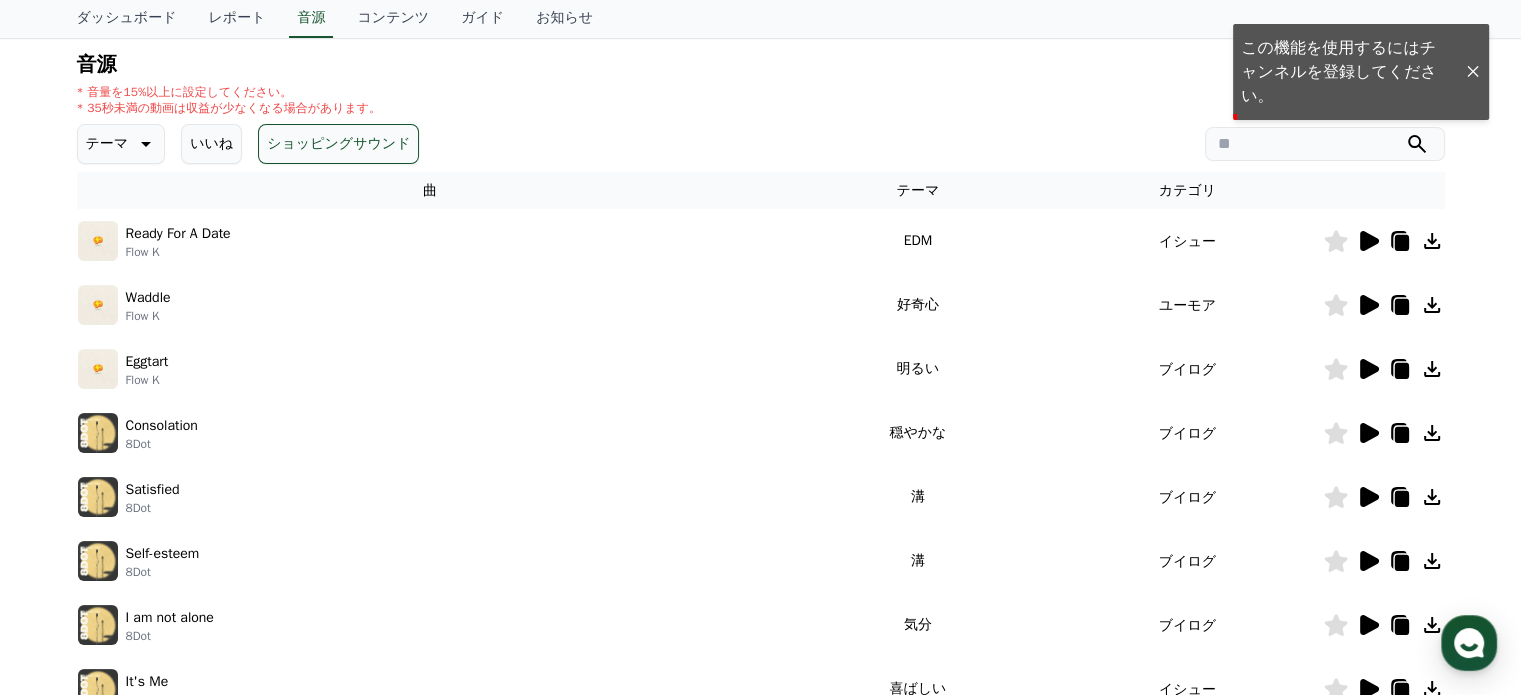 click at bounding box center (1473, 72) 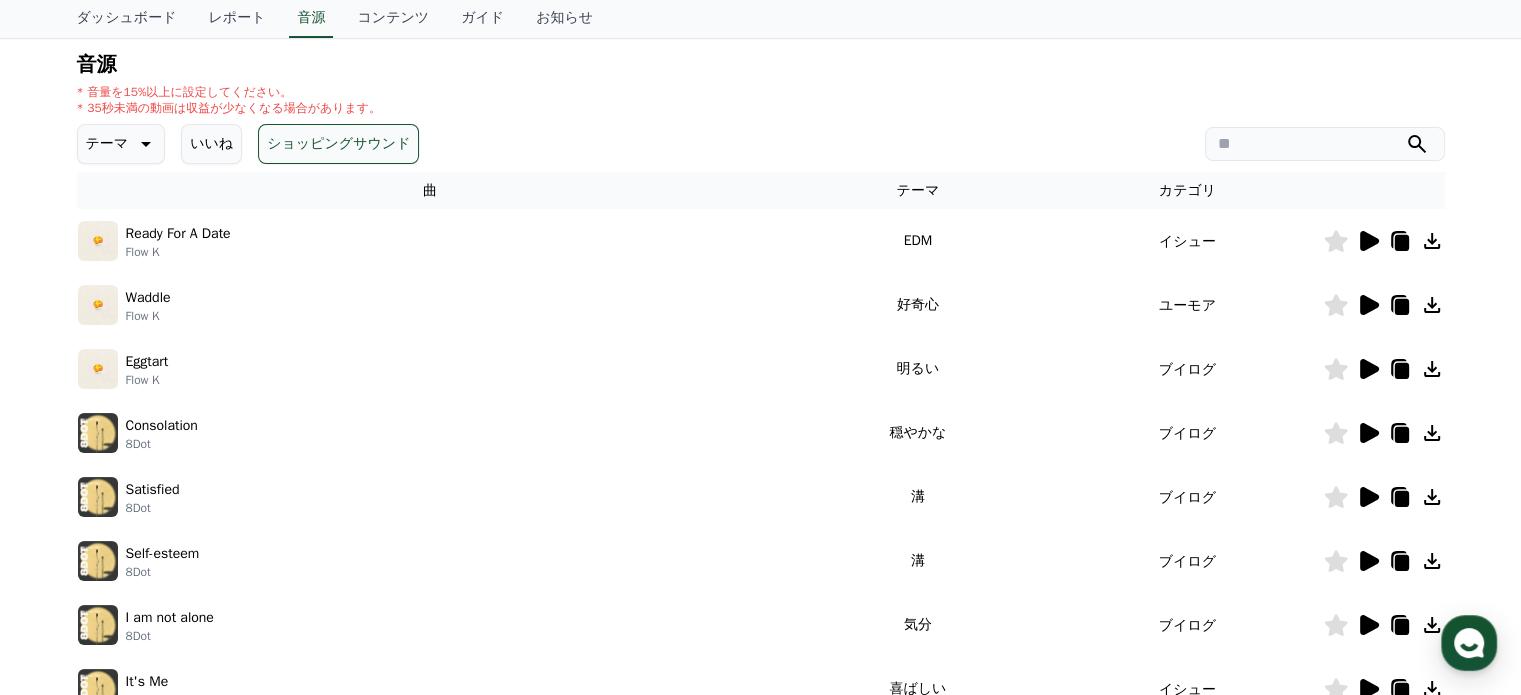 click 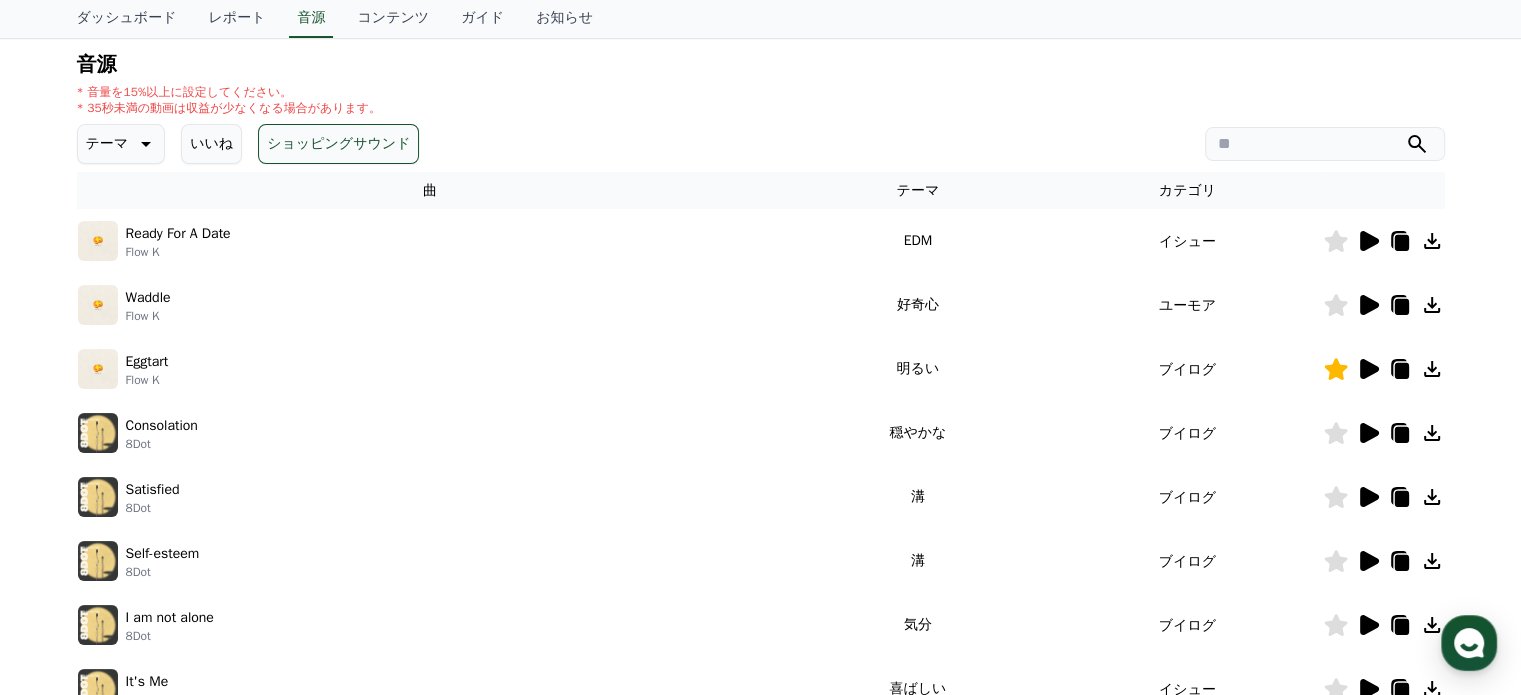 click 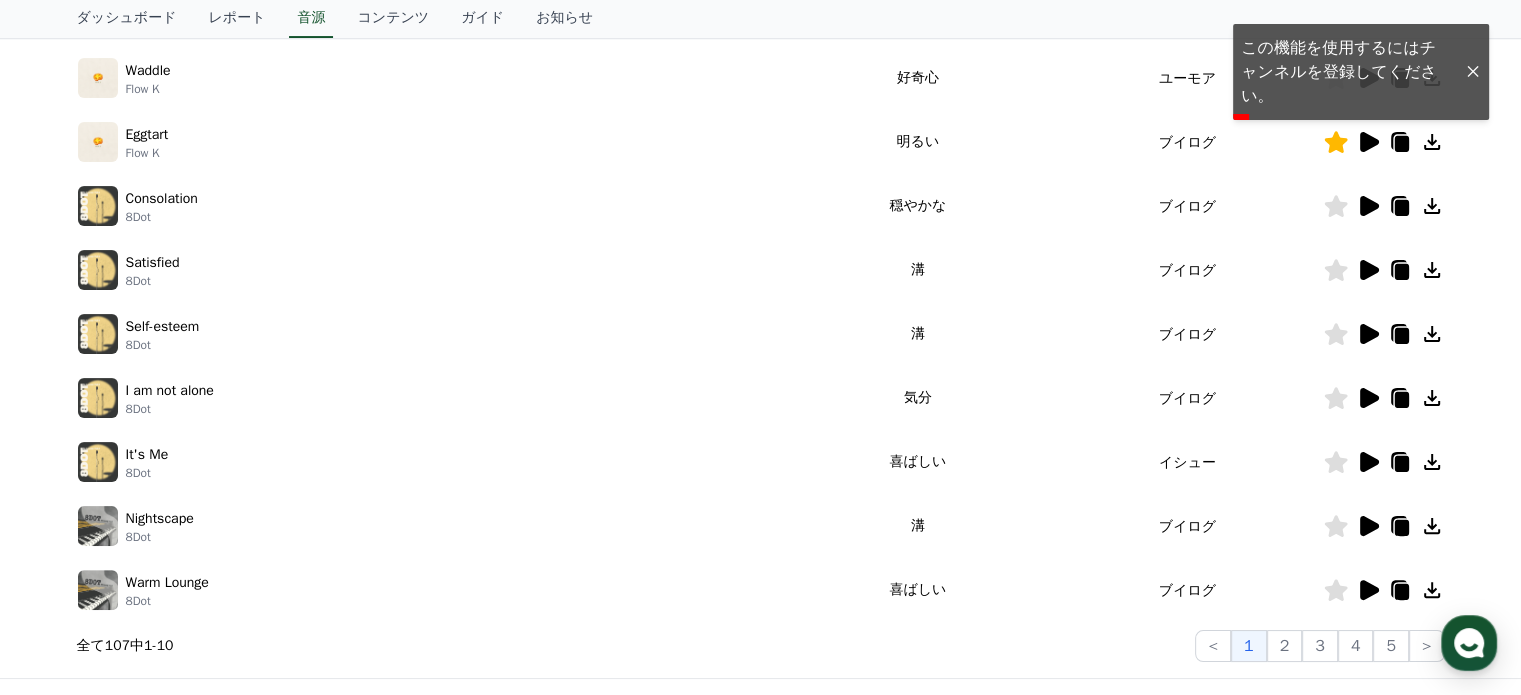 scroll, scrollTop: 500, scrollLeft: 0, axis: vertical 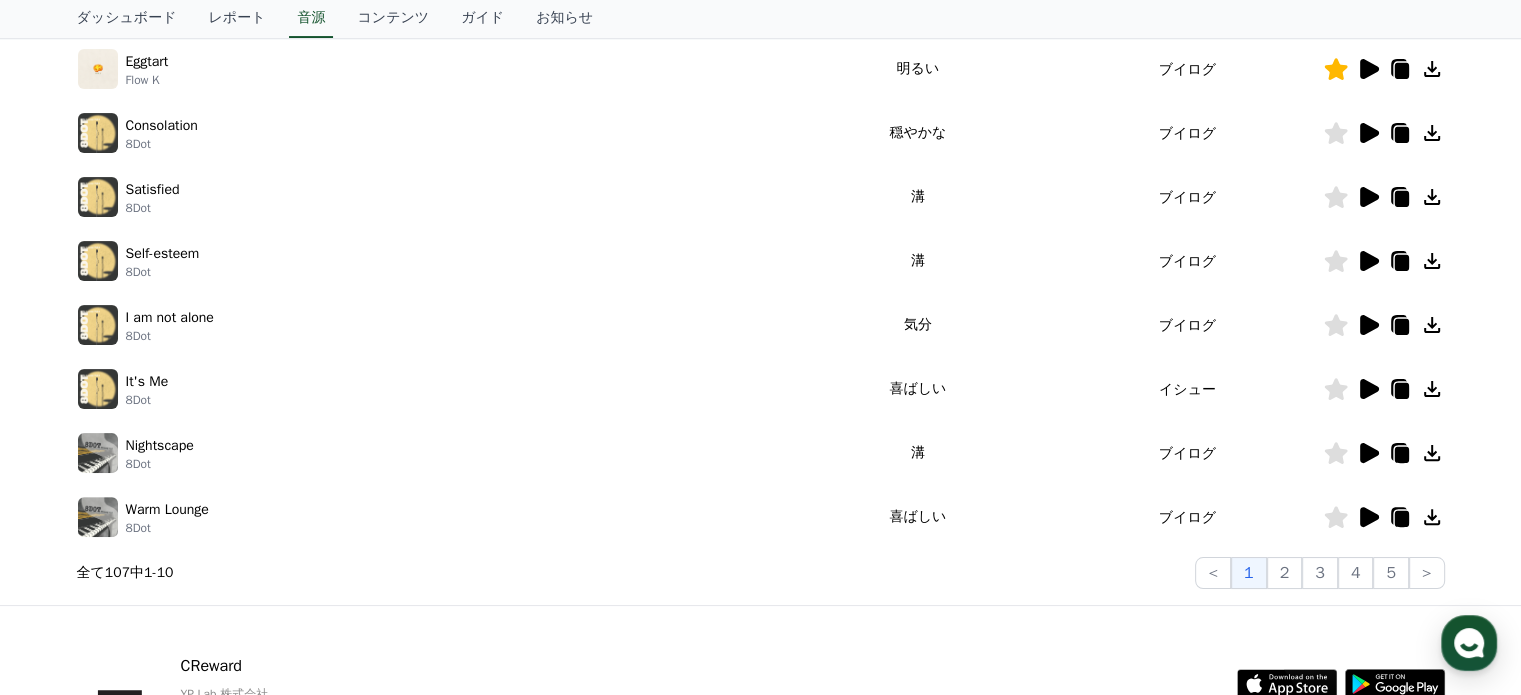 click 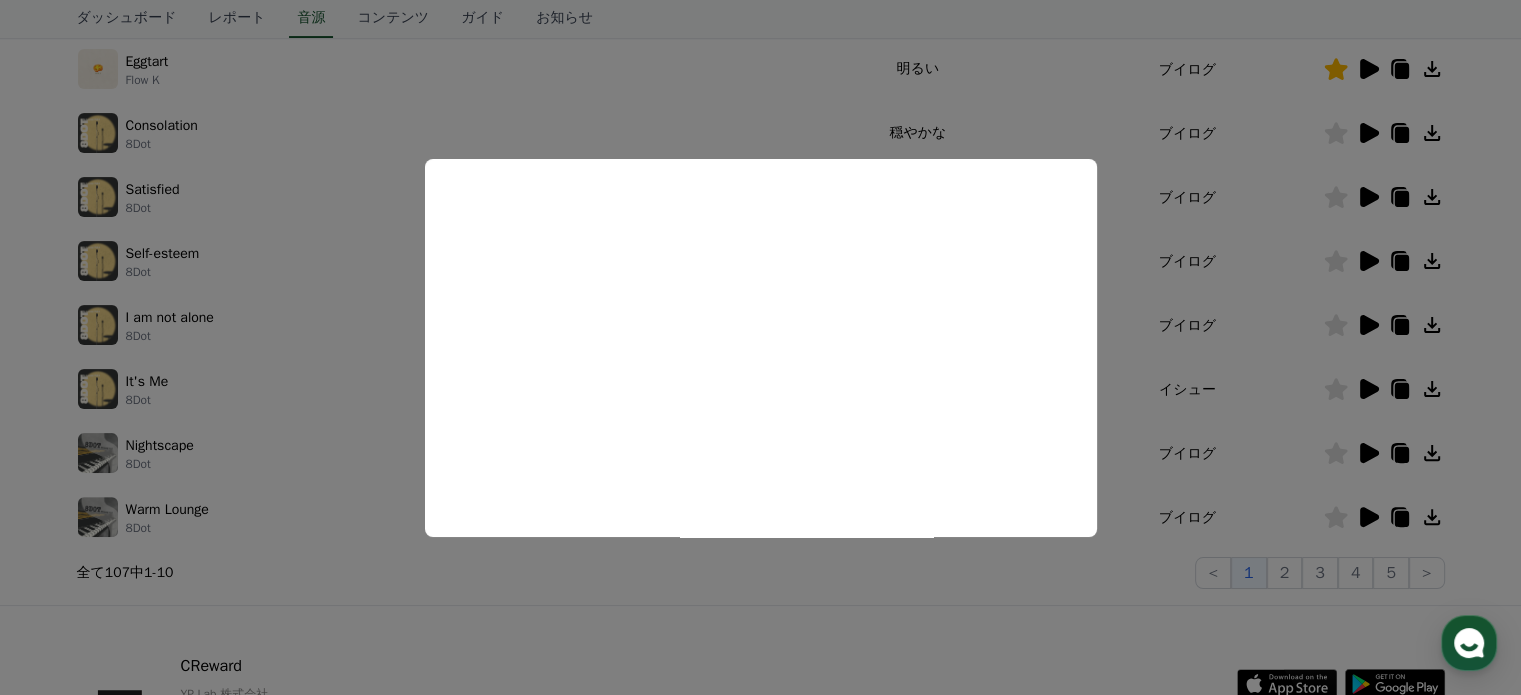 click at bounding box center [760, 347] 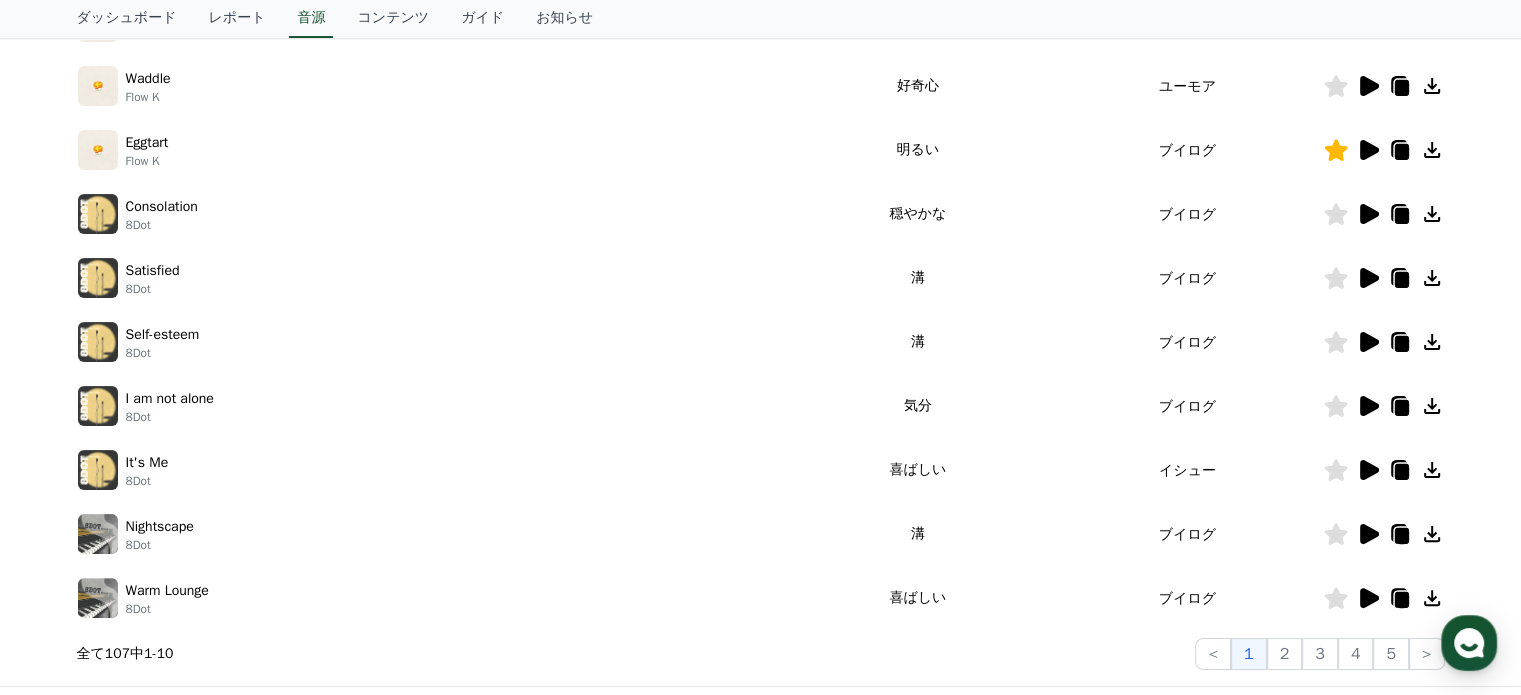 scroll, scrollTop: 200, scrollLeft: 0, axis: vertical 